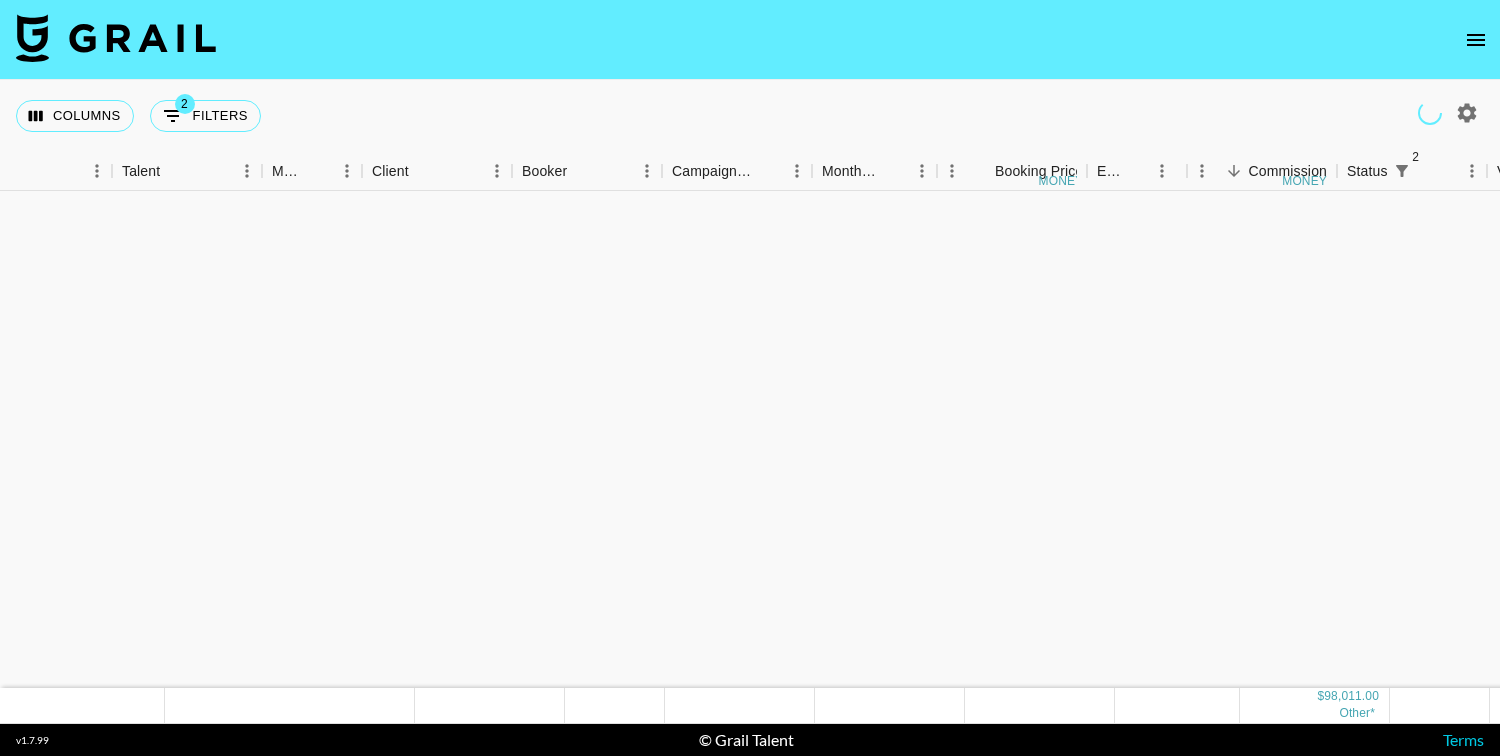 scroll, scrollTop: 0, scrollLeft: 0, axis: both 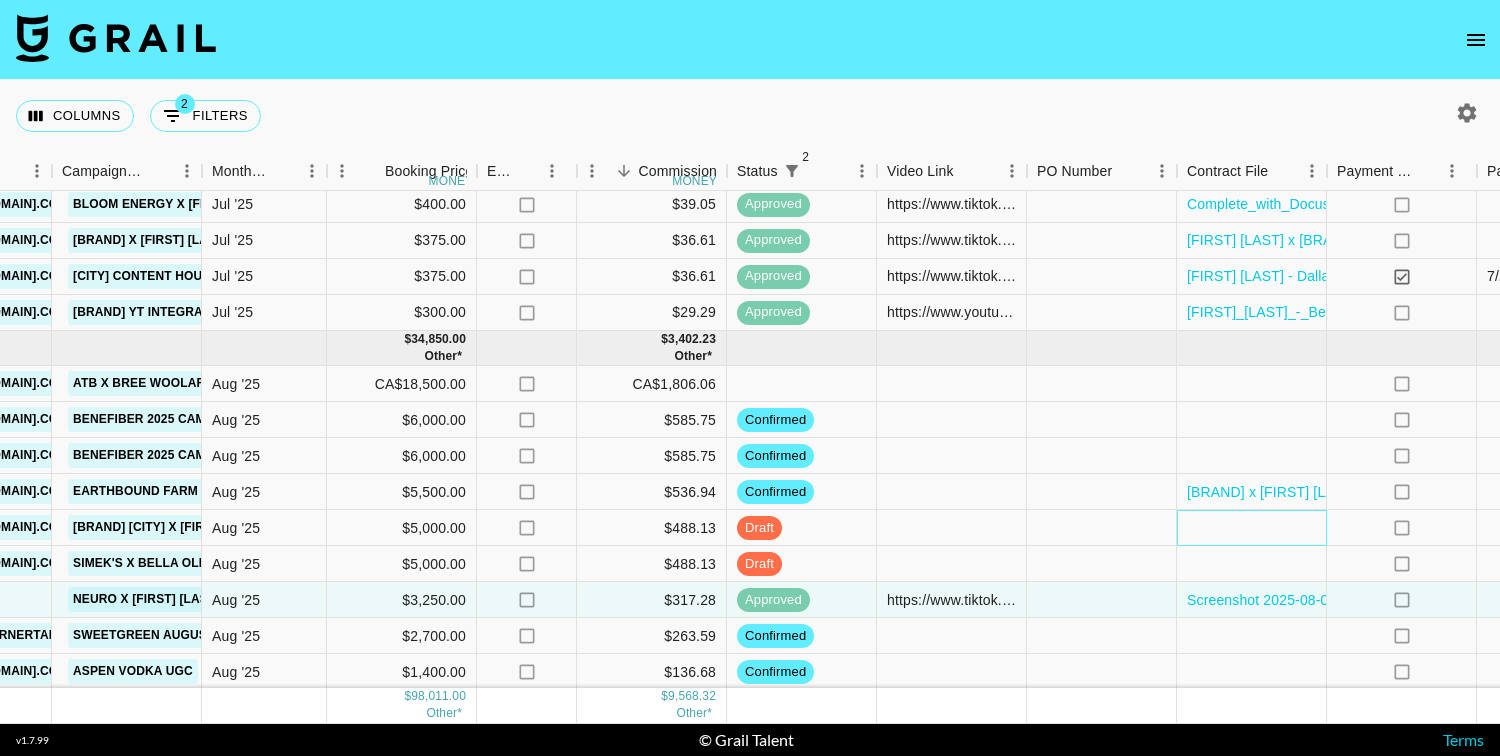 click at bounding box center (1252, 528) 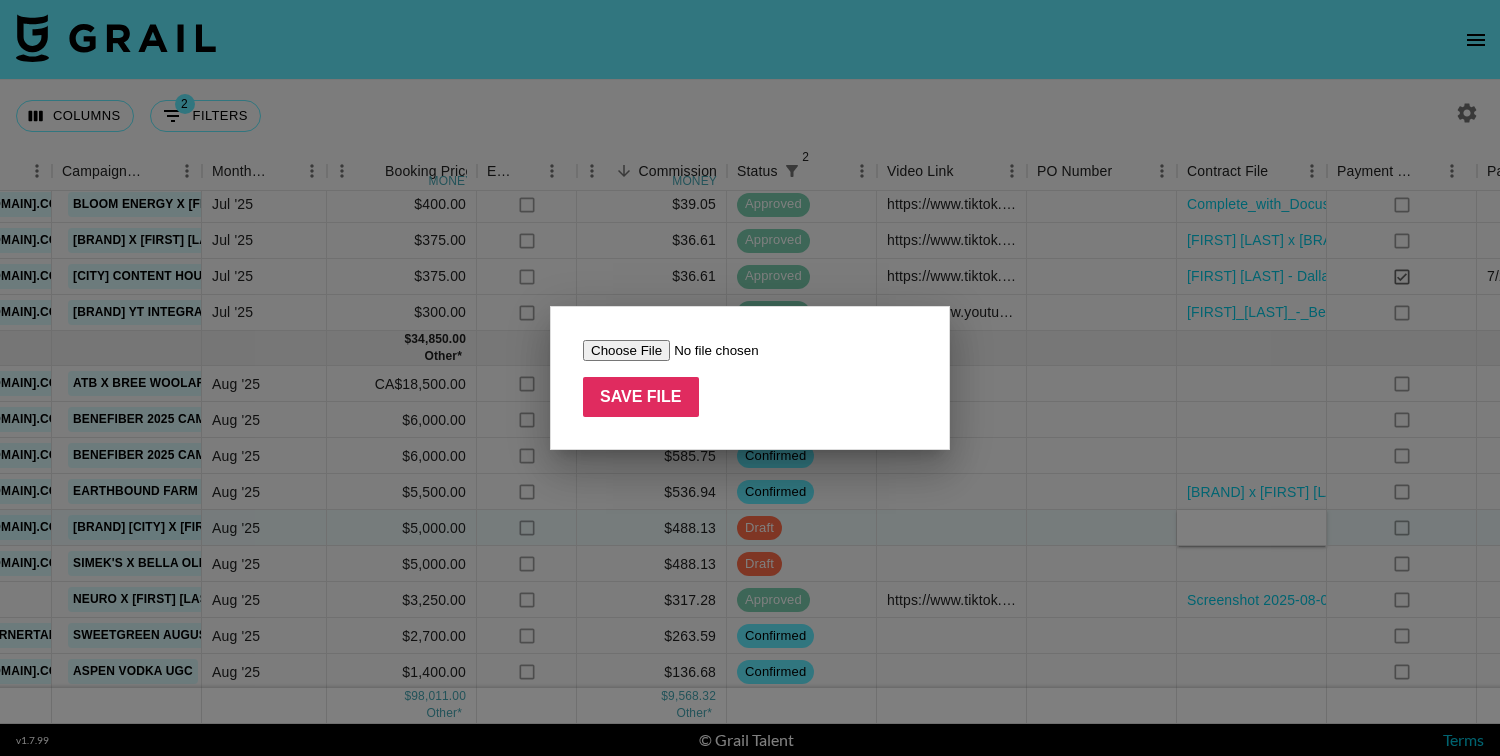 click at bounding box center [709, 350] 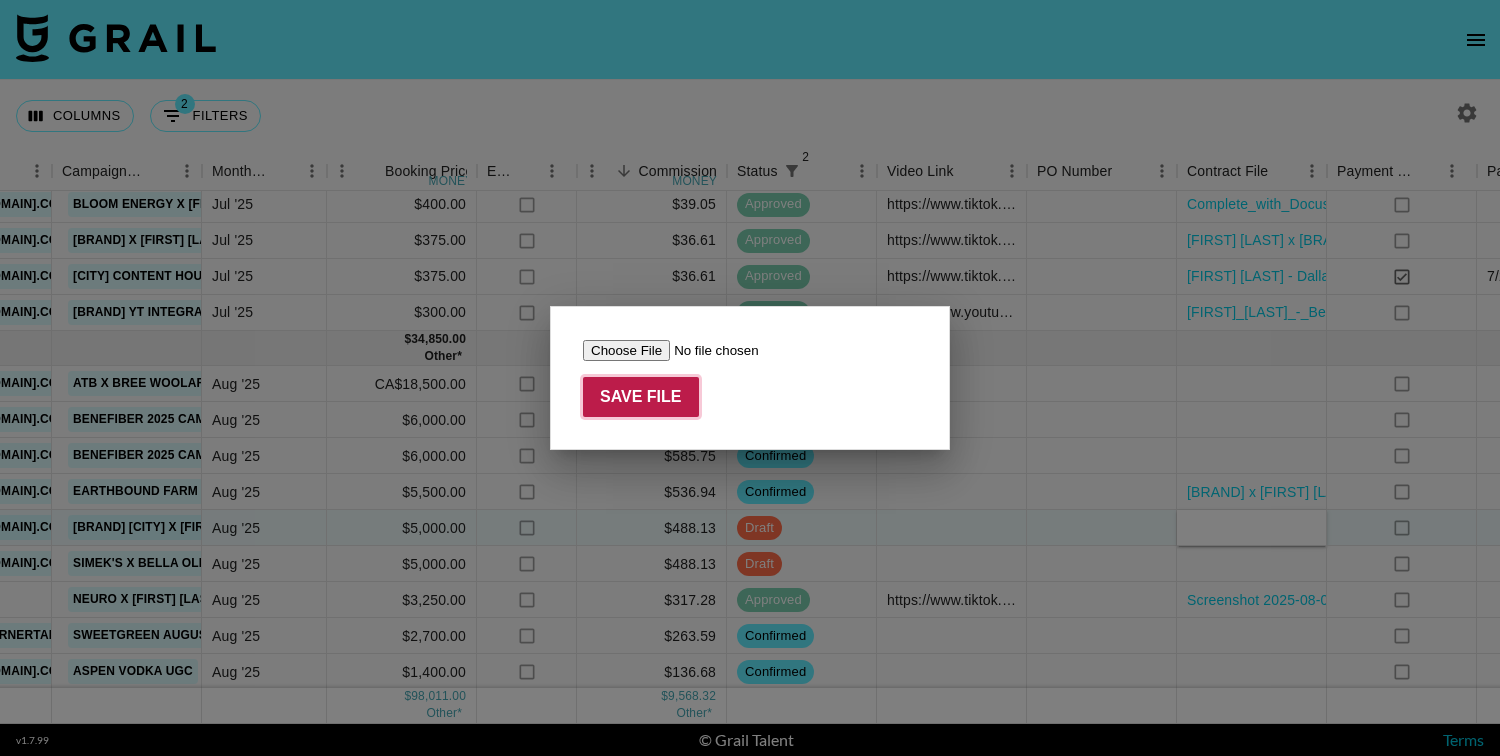 click on "Save File" at bounding box center [641, 397] 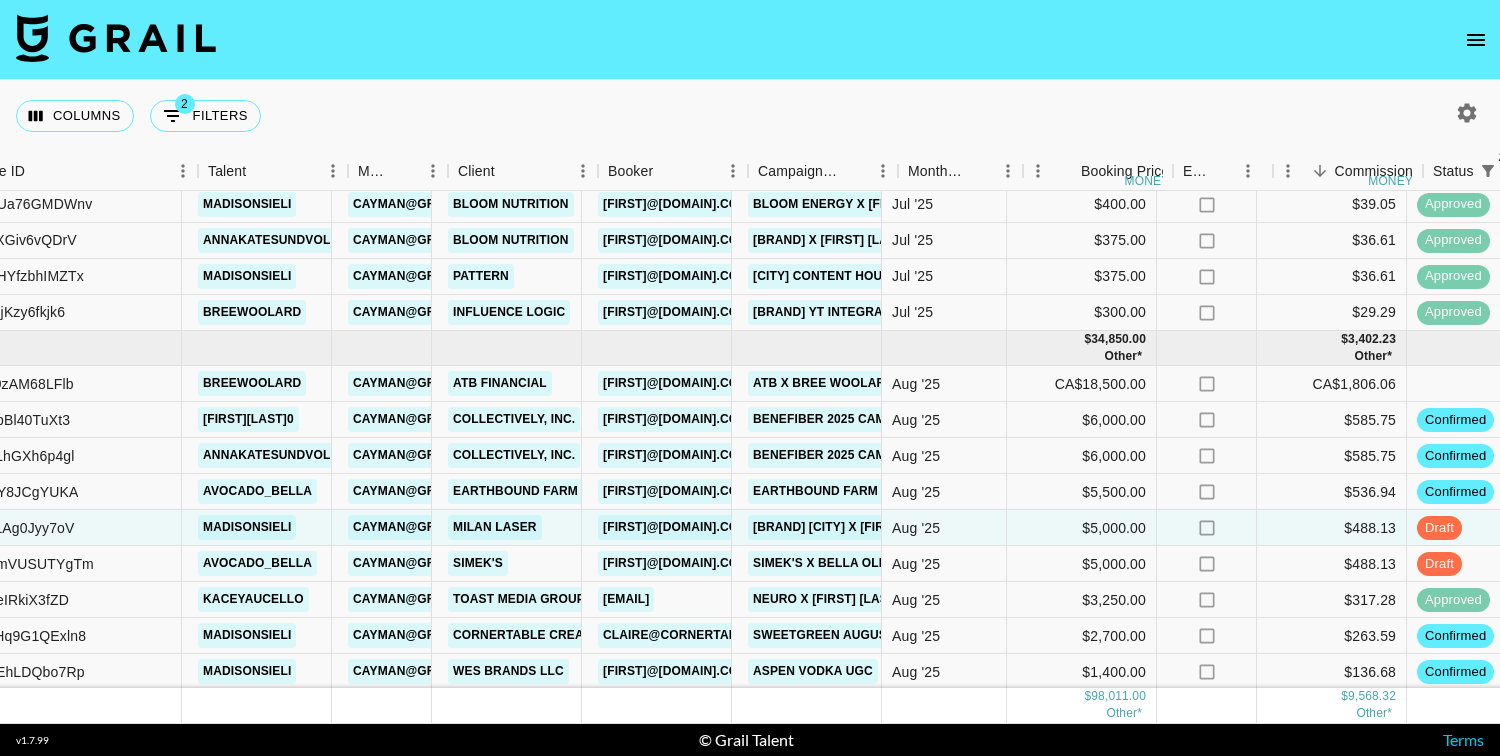 scroll, scrollTop: 1027, scrollLeft: 269, axis: both 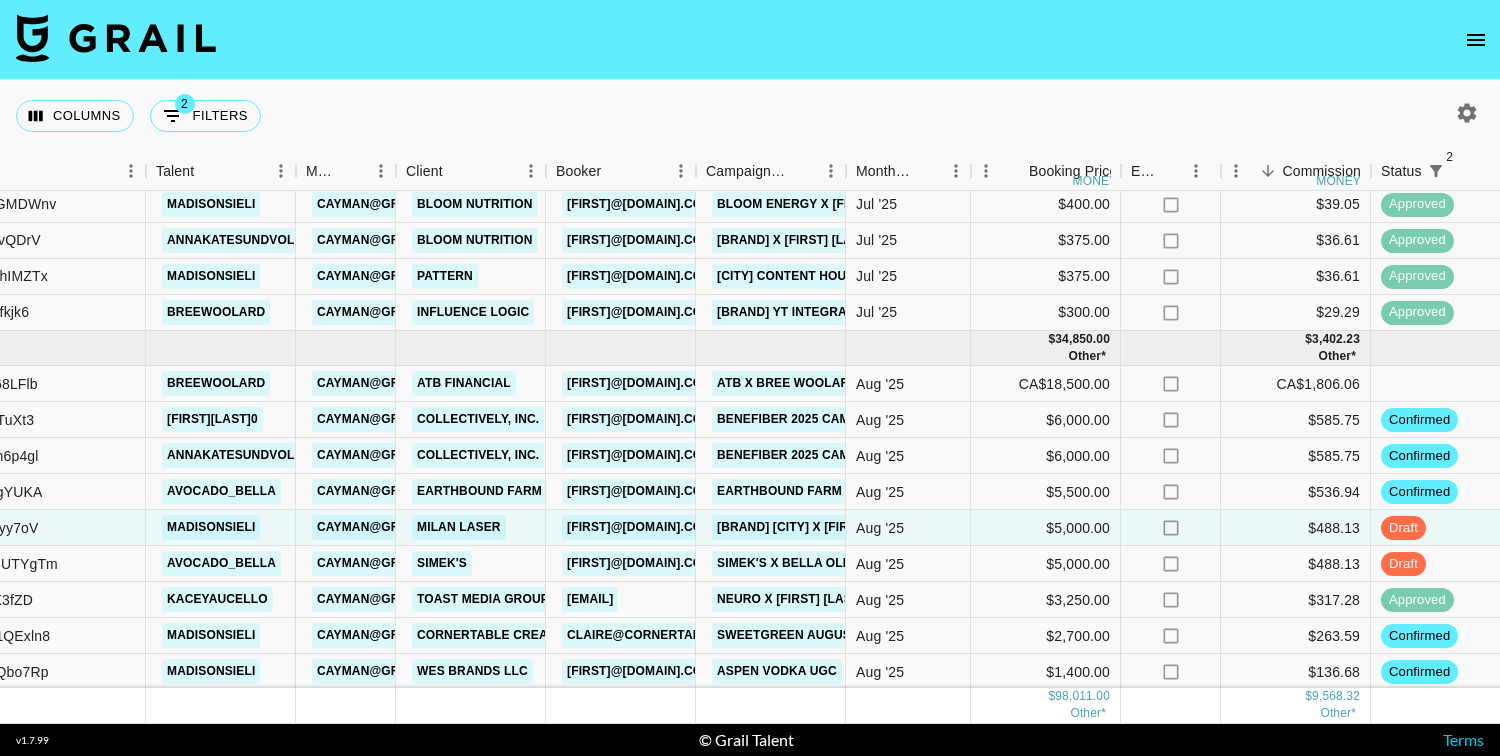 click at bounding box center [1467, 113] 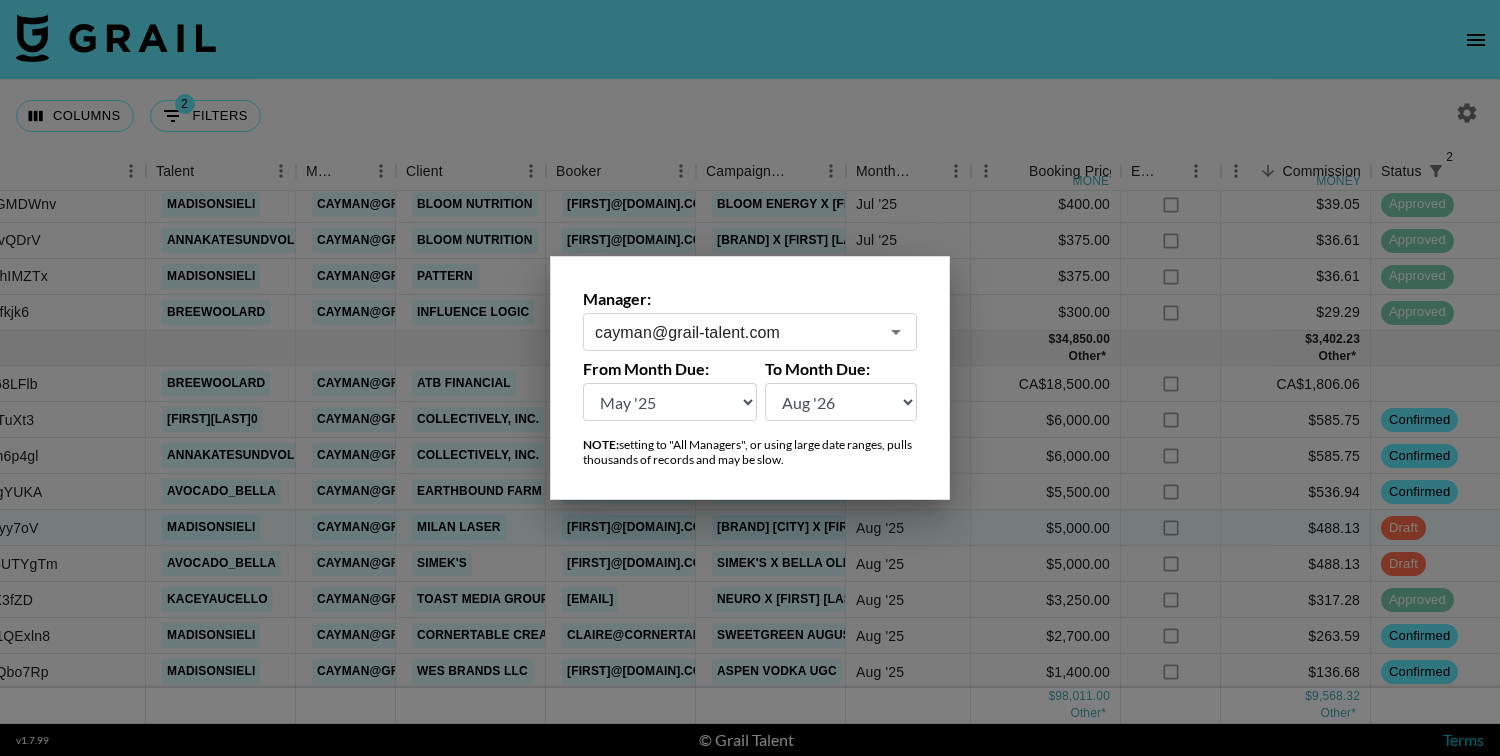 click at bounding box center [750, 378] 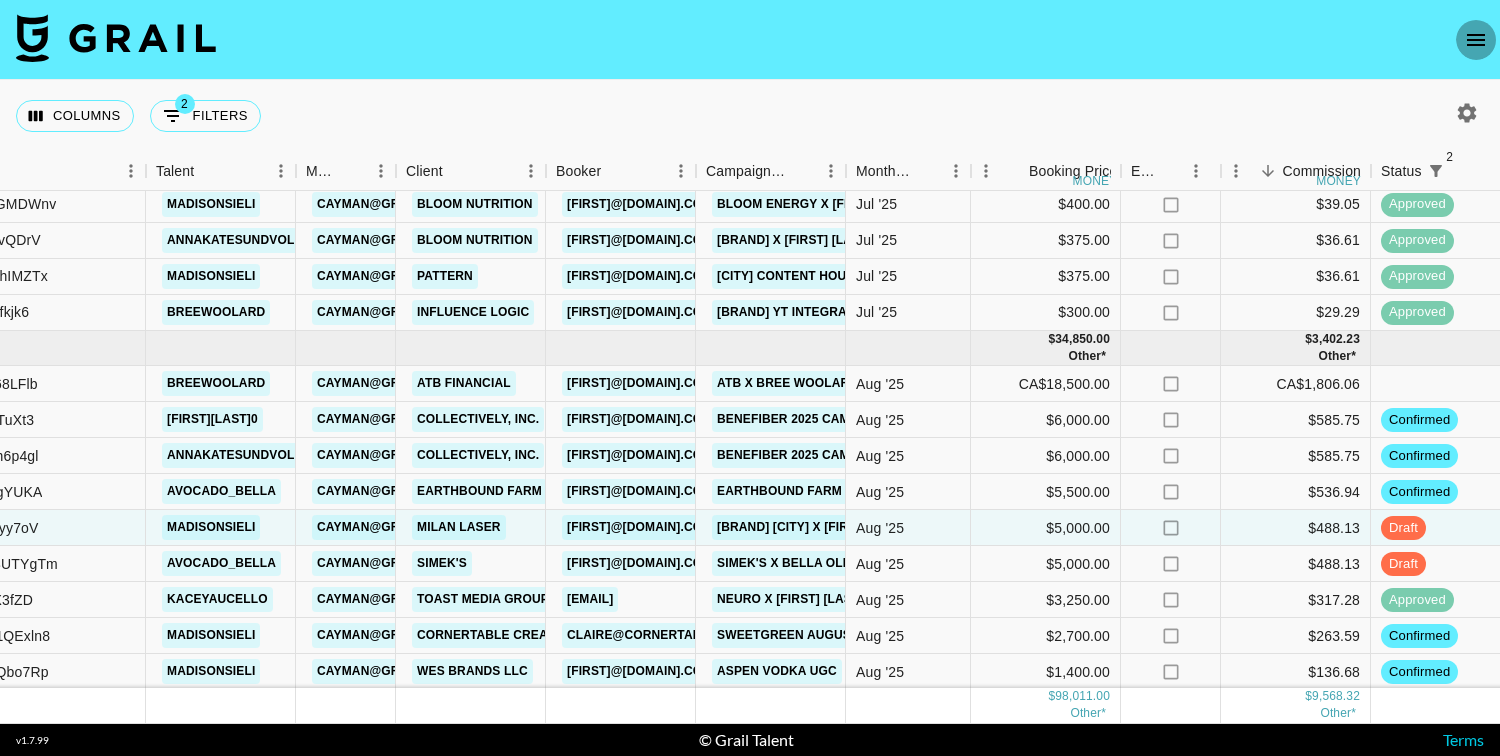 click 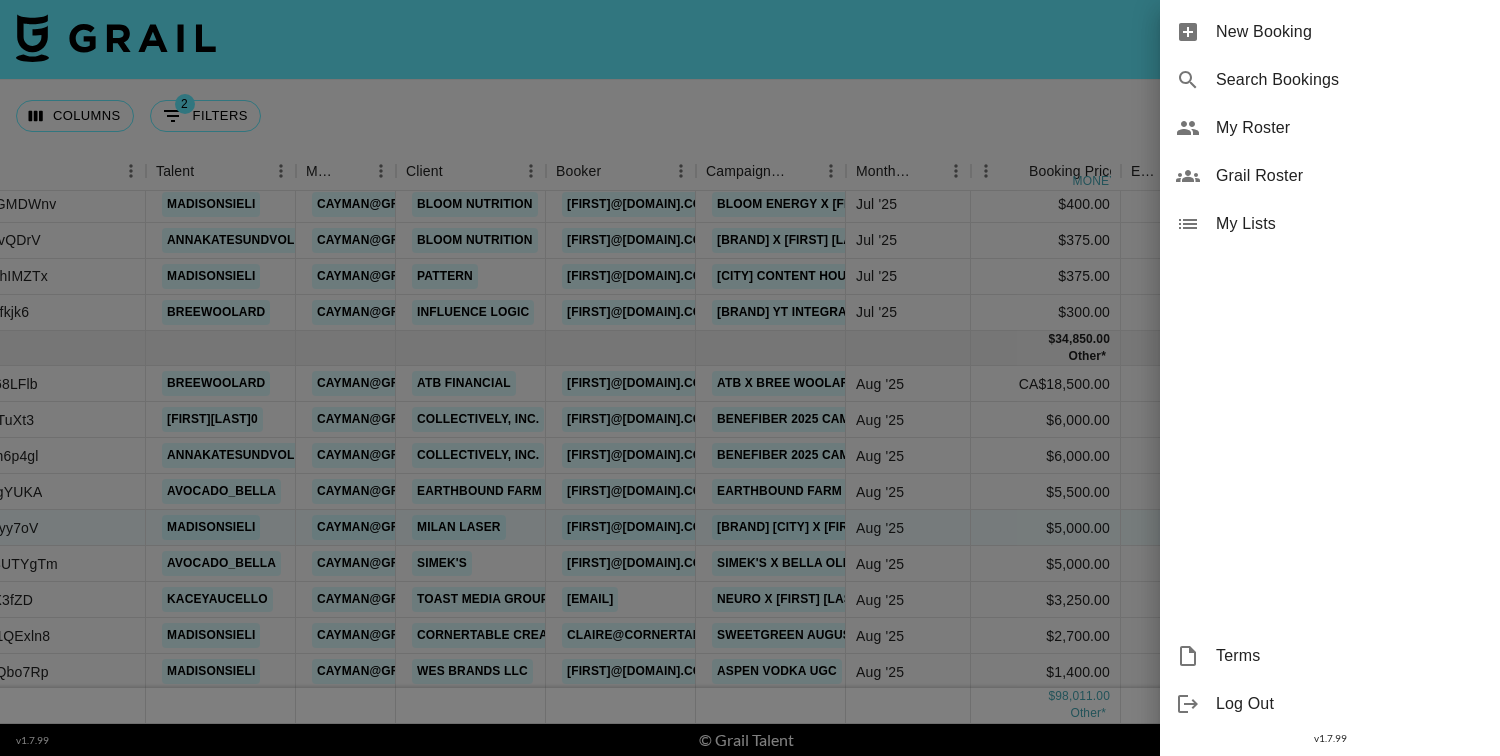 click on "New Booking" at bounding box center (1350, 32) 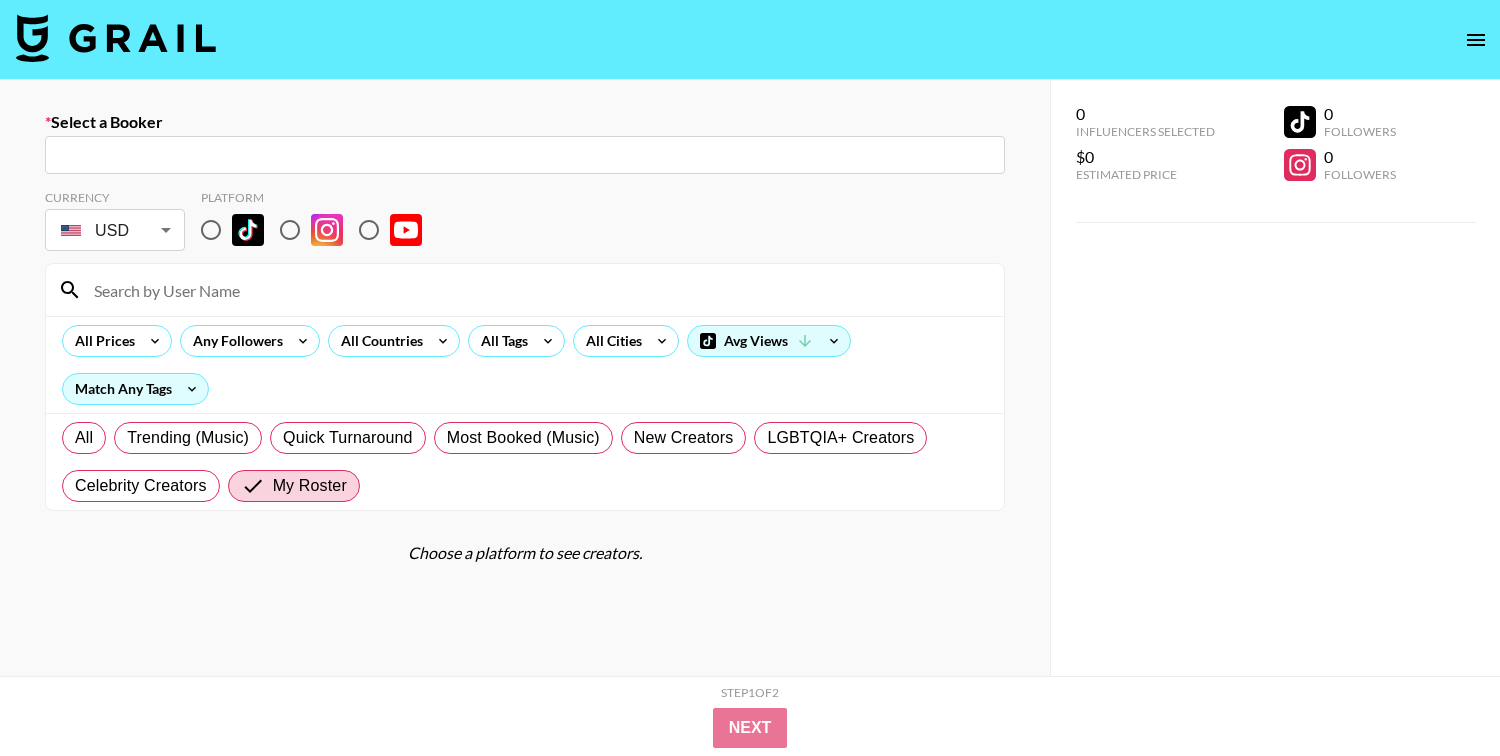 click at bounding box center (525, 155) 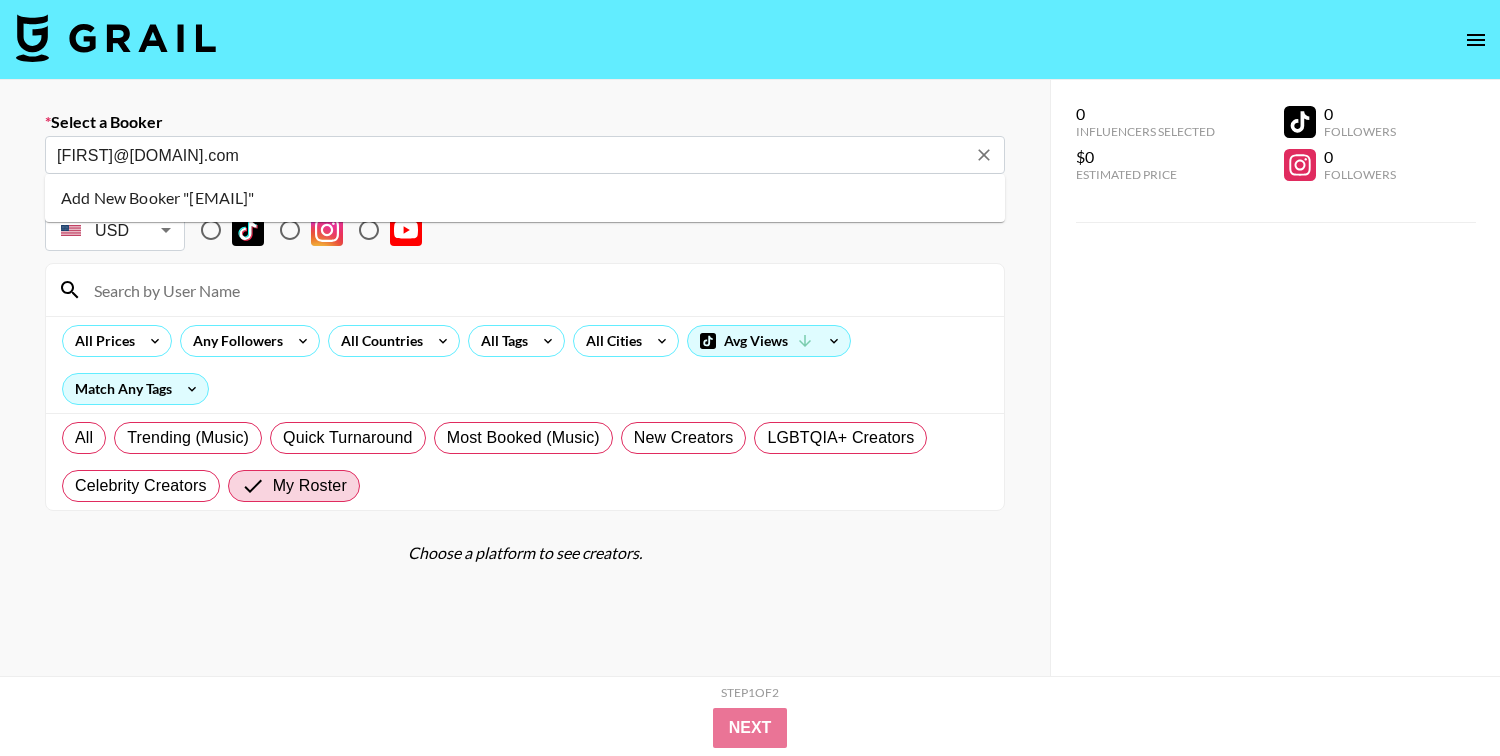 click on "Add New Booker "emilia@artoftea.com"" at bounding box center (525, 198) 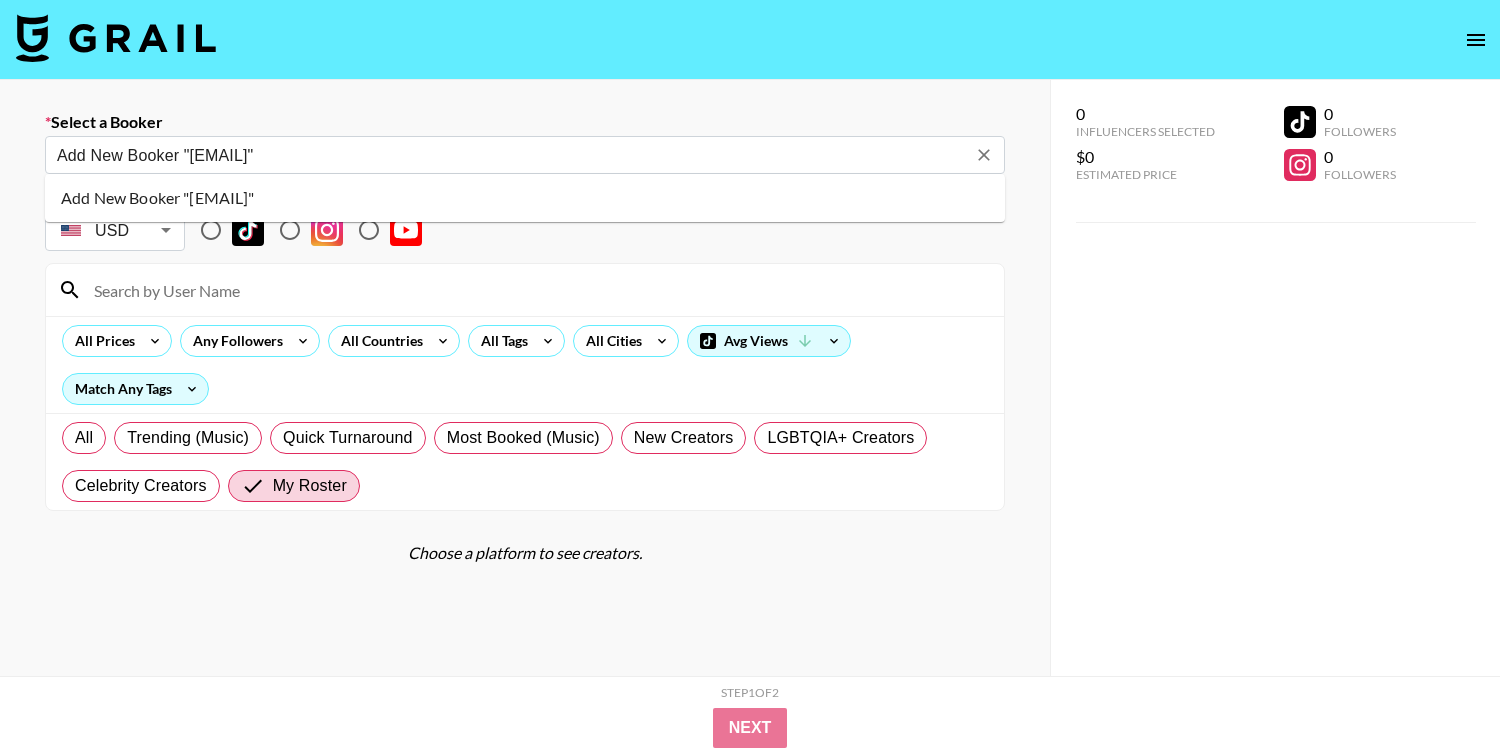 type 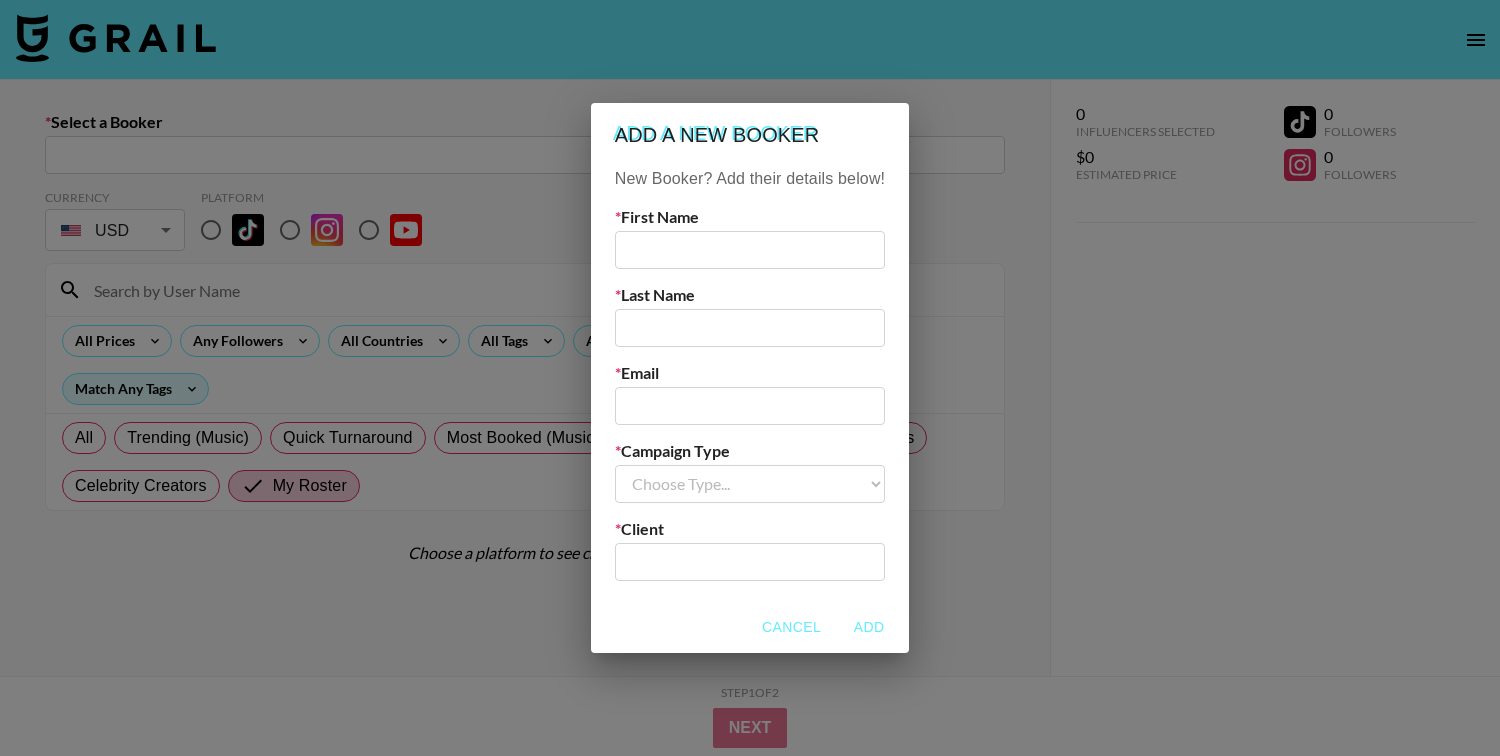 click at bounding box center (750, 250) 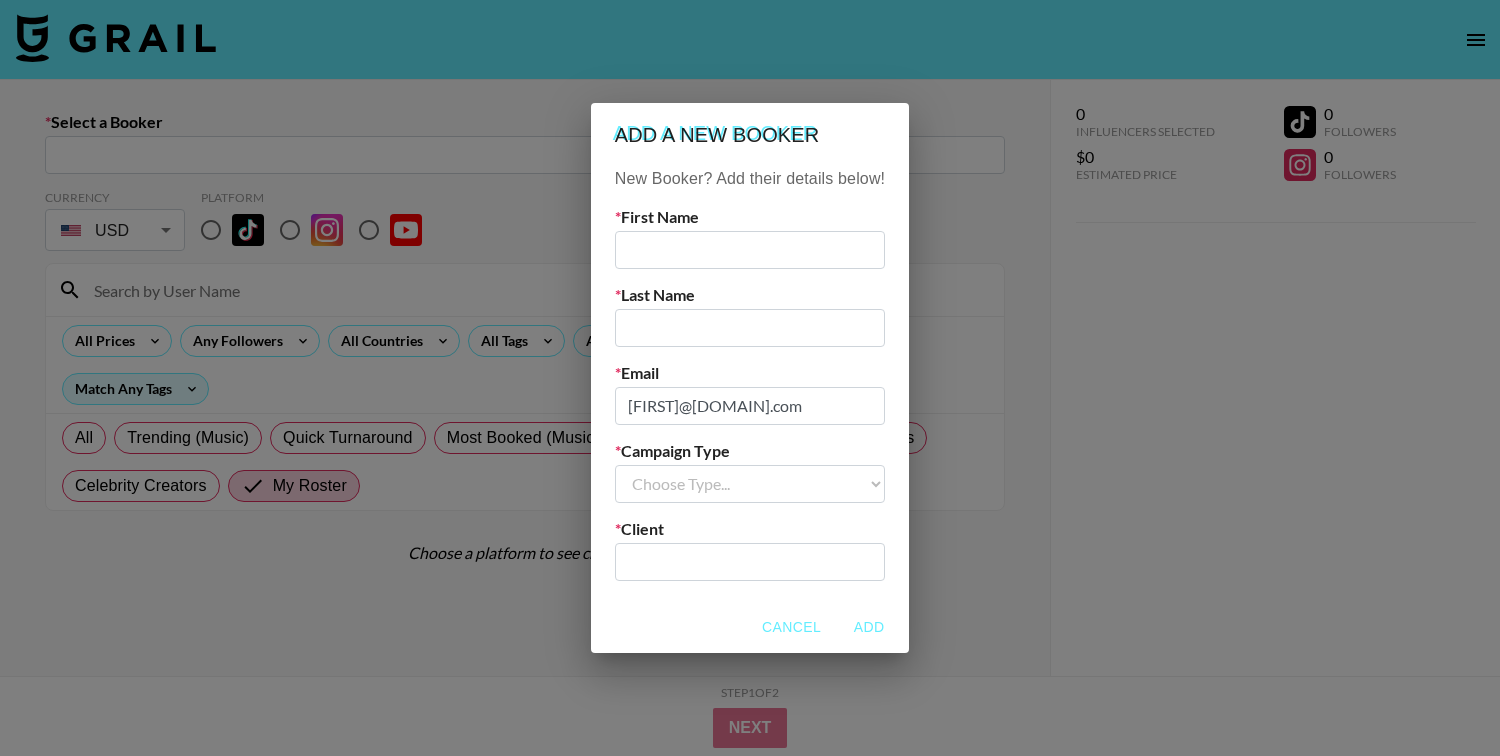 type on "emilia@artoftea.com" 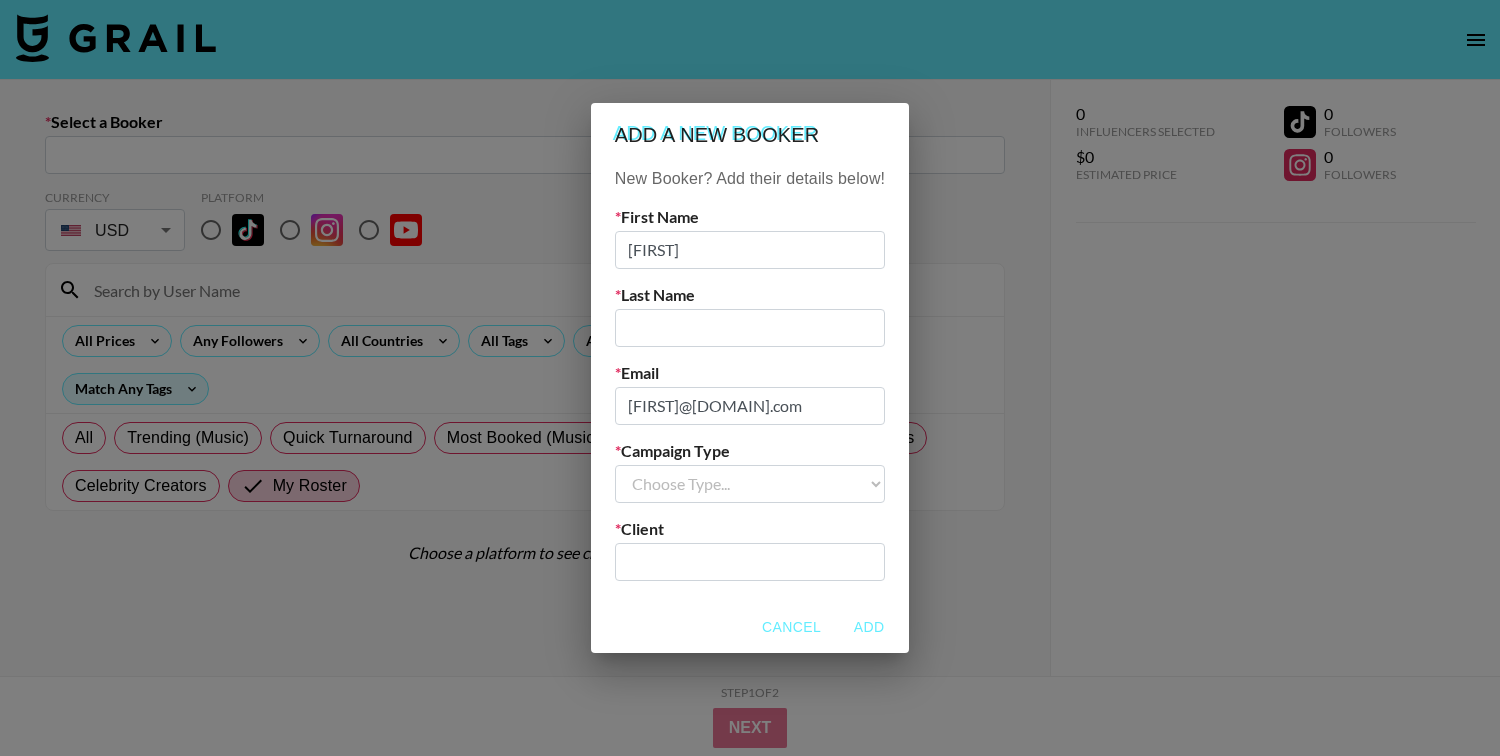 type on "Emilia" 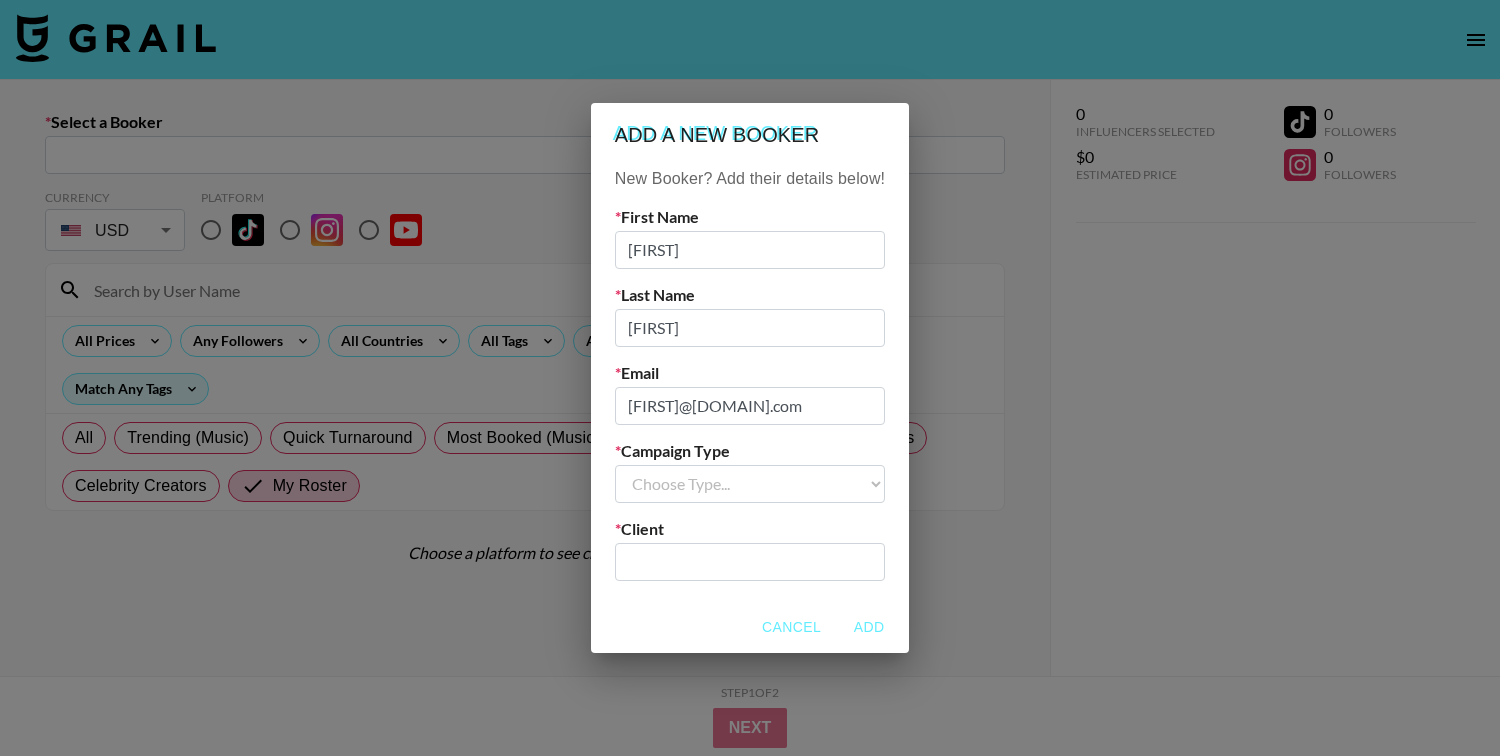 type on "Cordova" 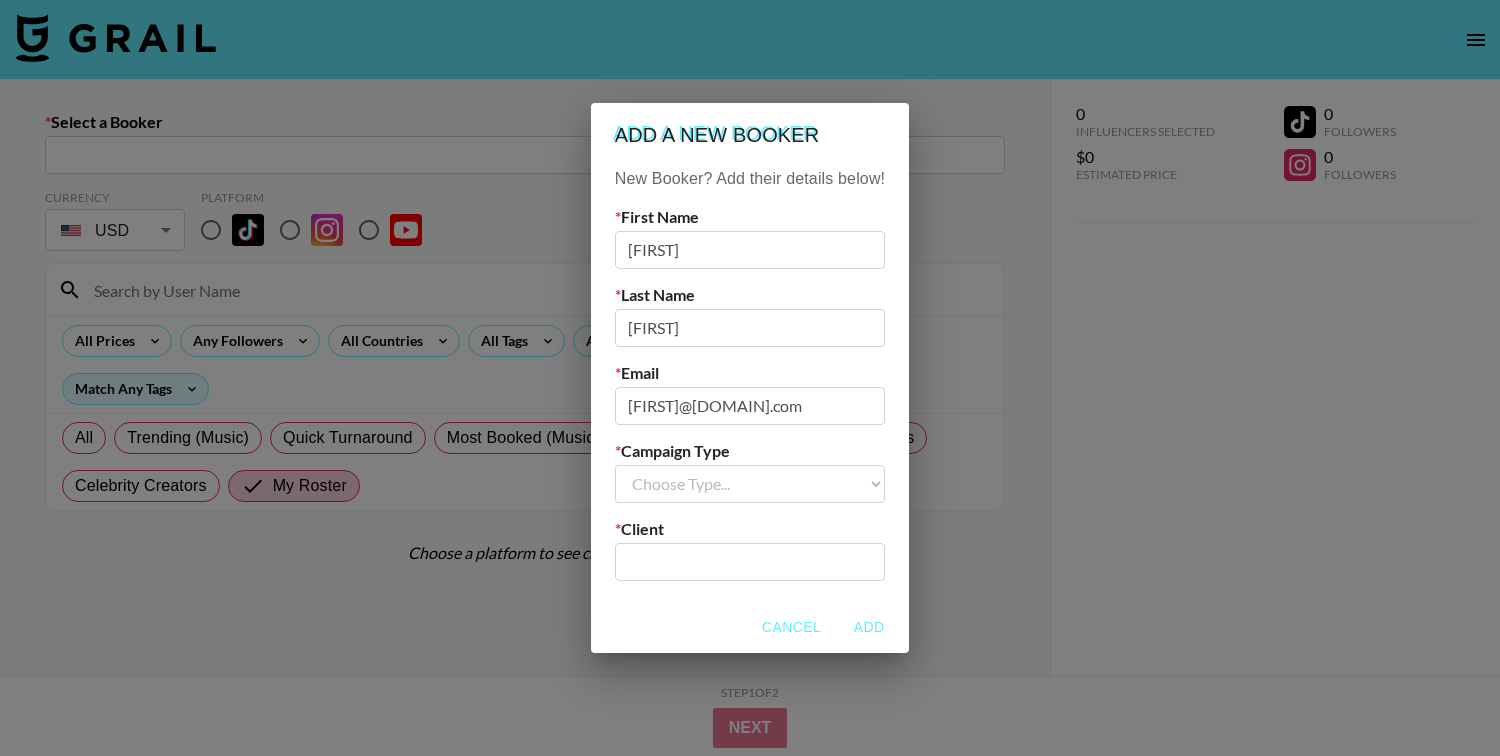 click on "Choose Type... Song Promos Brand Promos" at bounding box center [750, 484] 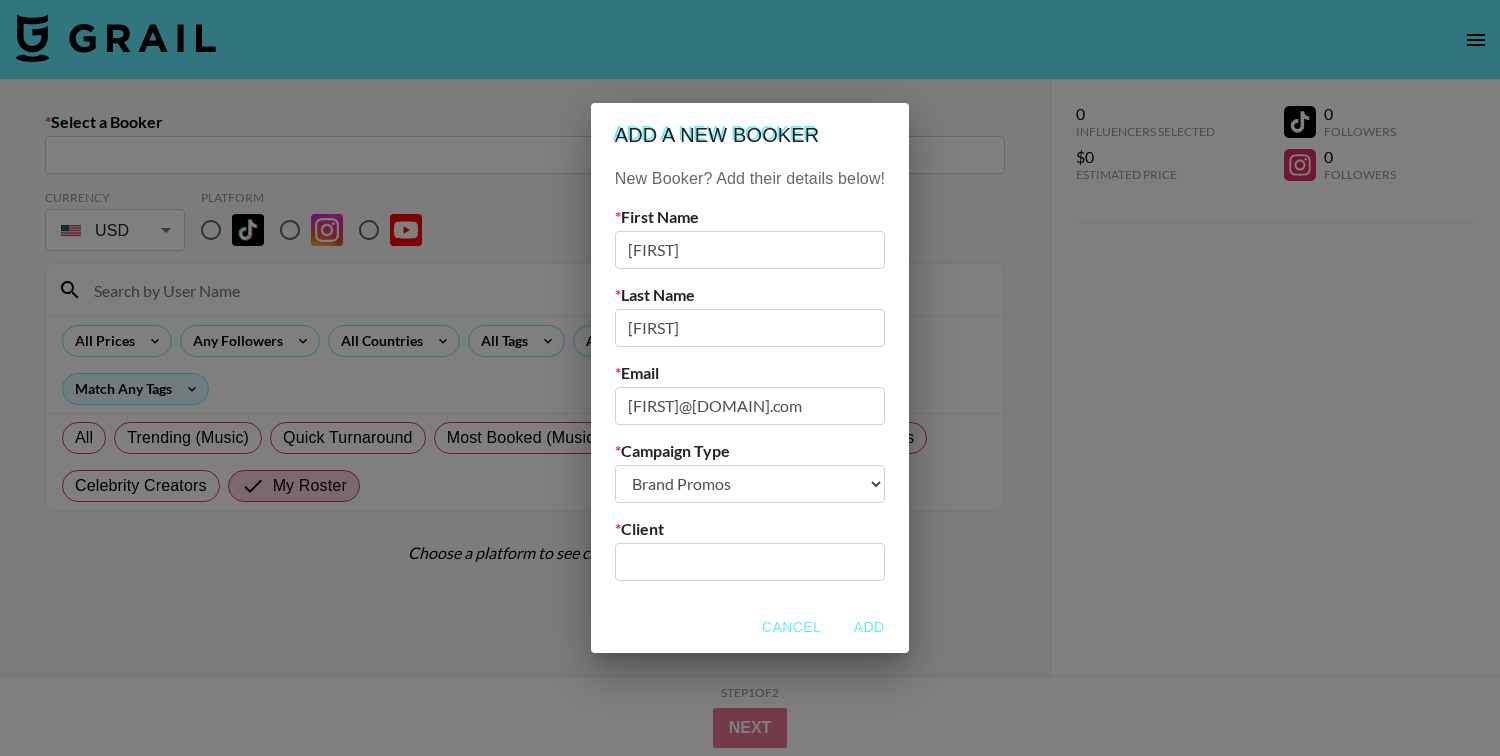 click at bounding box center (750, 561) 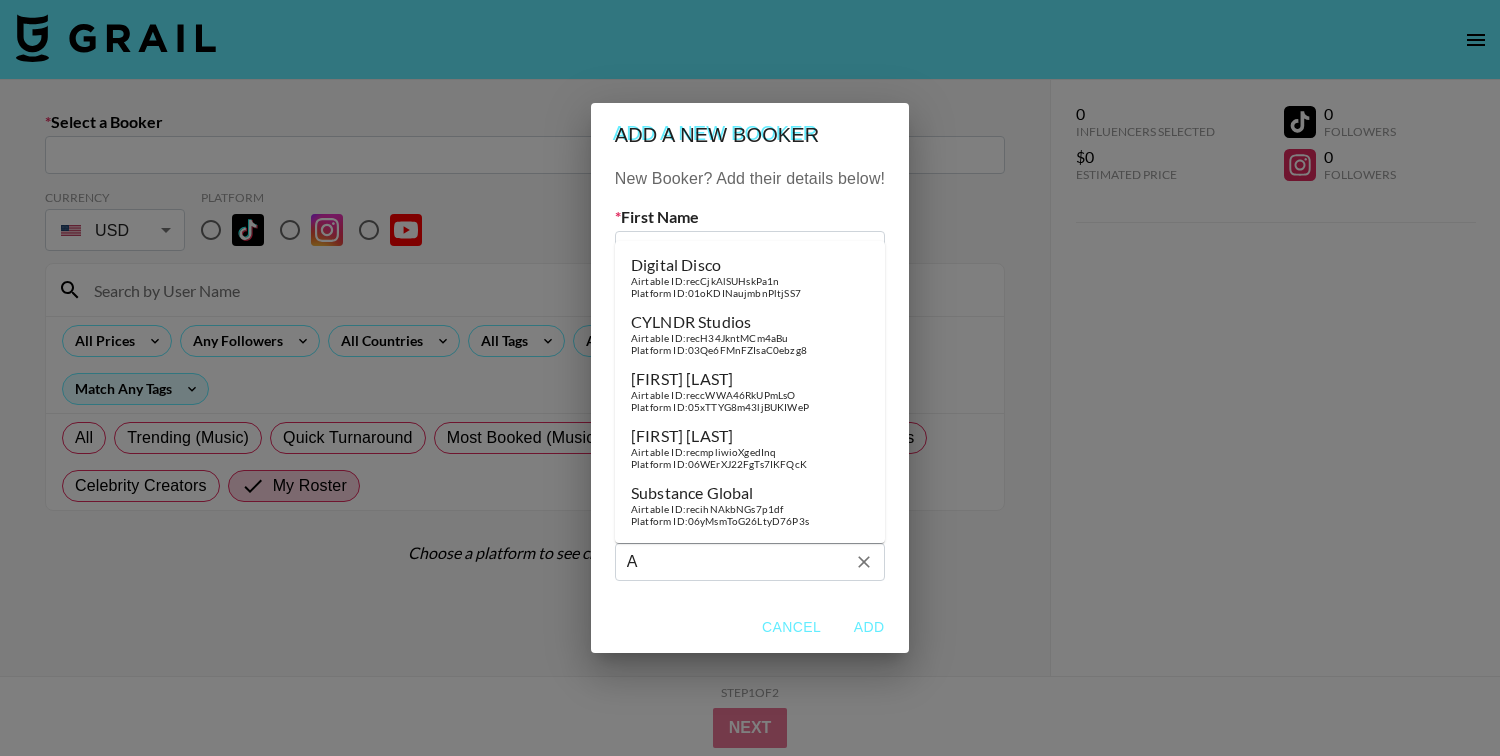 click on "A" at bounding box center (736, 561) 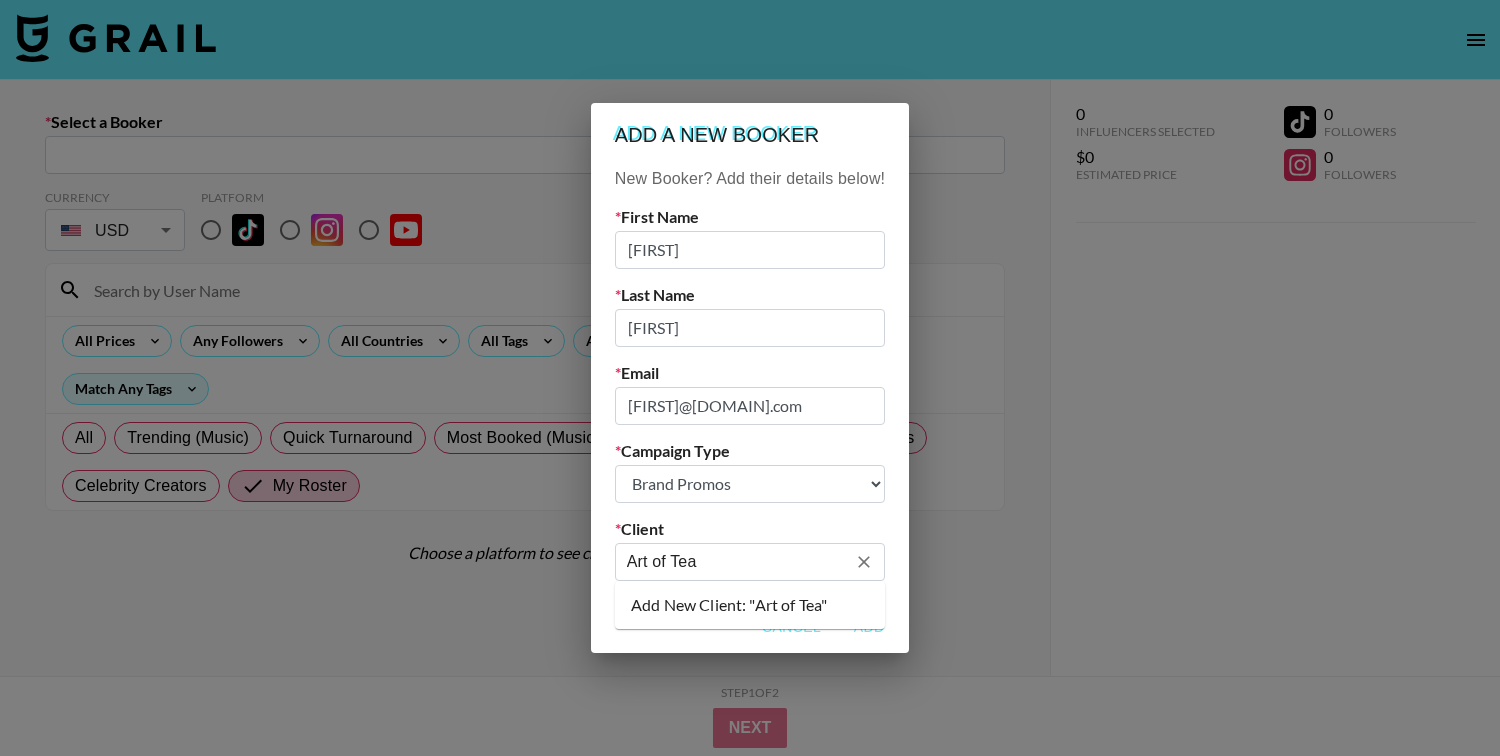 click on "Add New Client: "Art of Tea"" at bounding box center (750, 605) 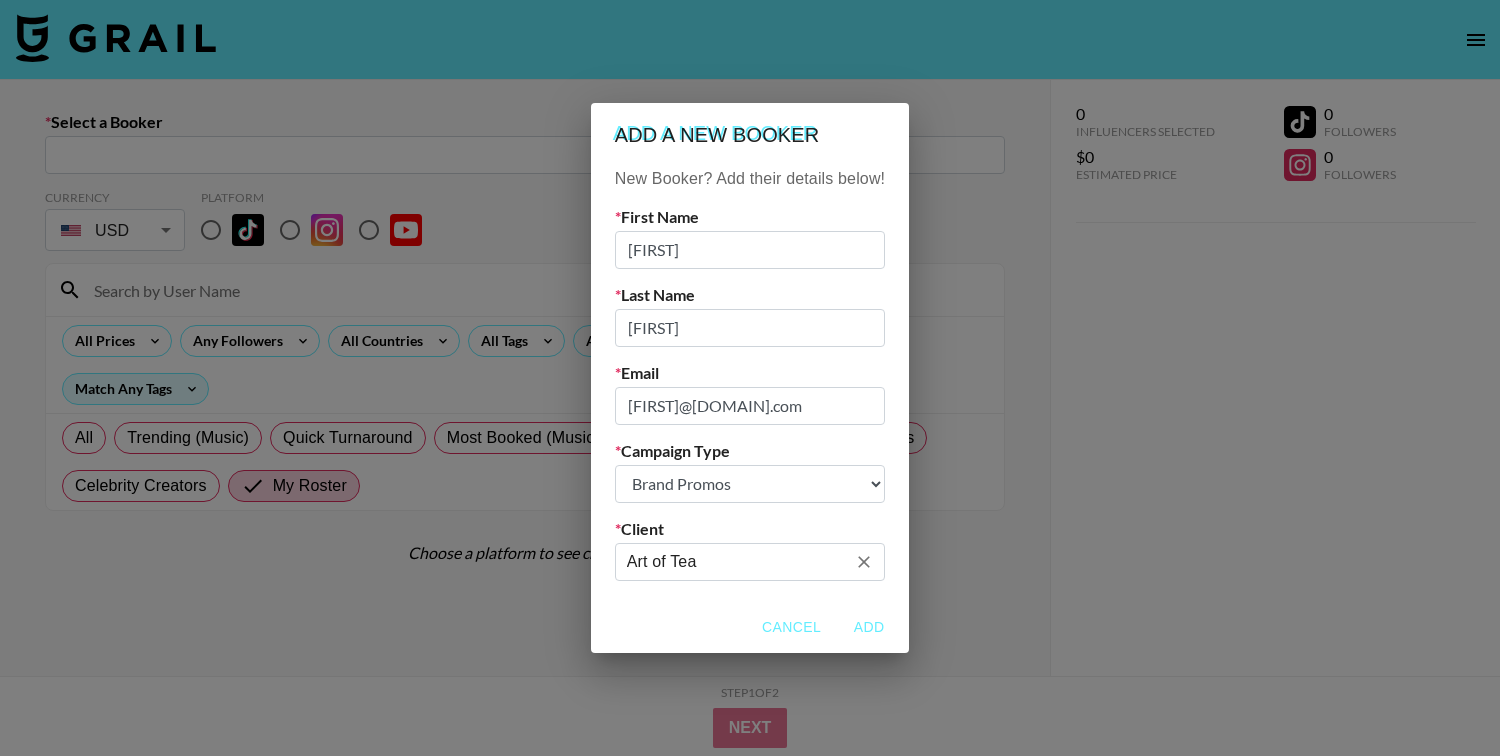 type on "Art of Tea" 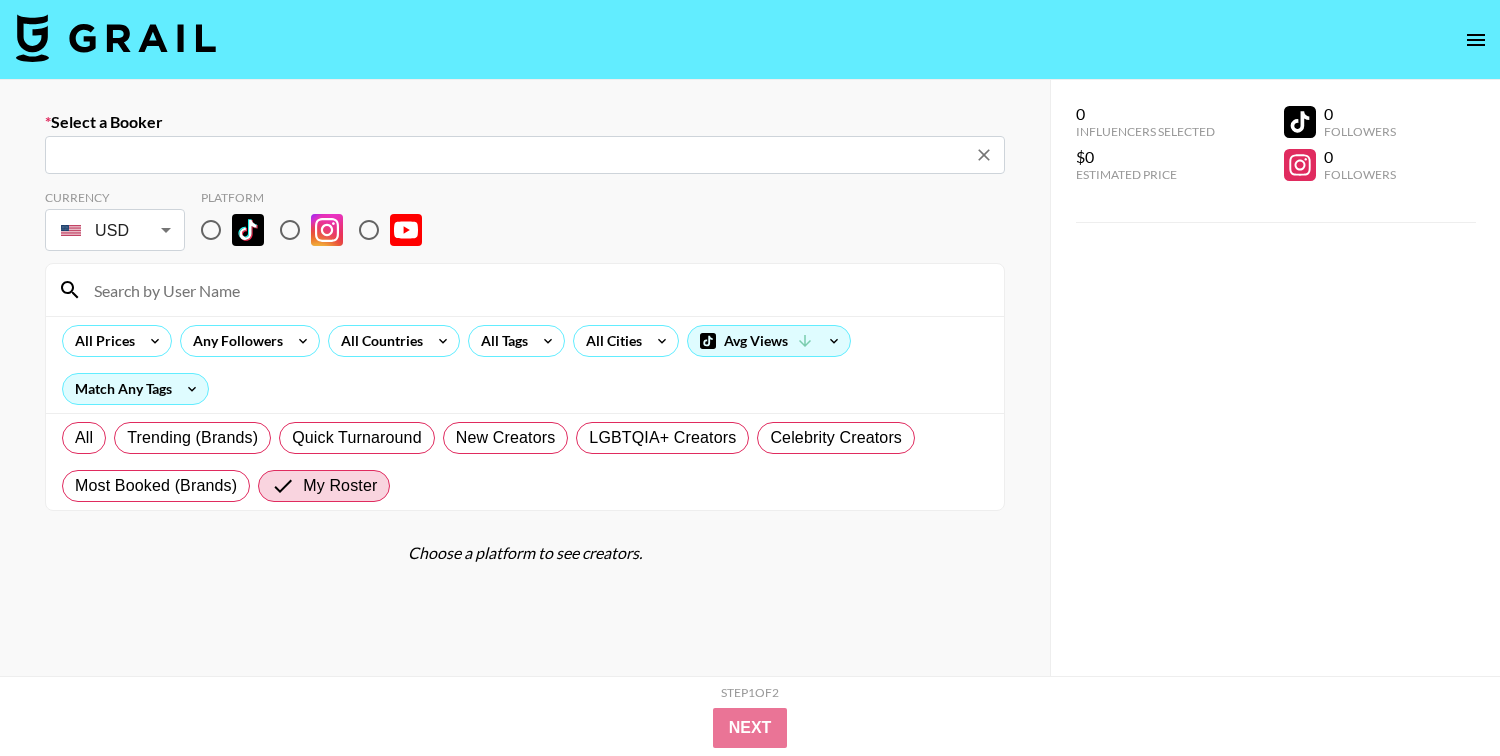 type on "emilia@artoftea.com: Emilia Cordova -- Art of Tea -- VdJp6t1iRxS4hox9lhKEkDYdjKR2" 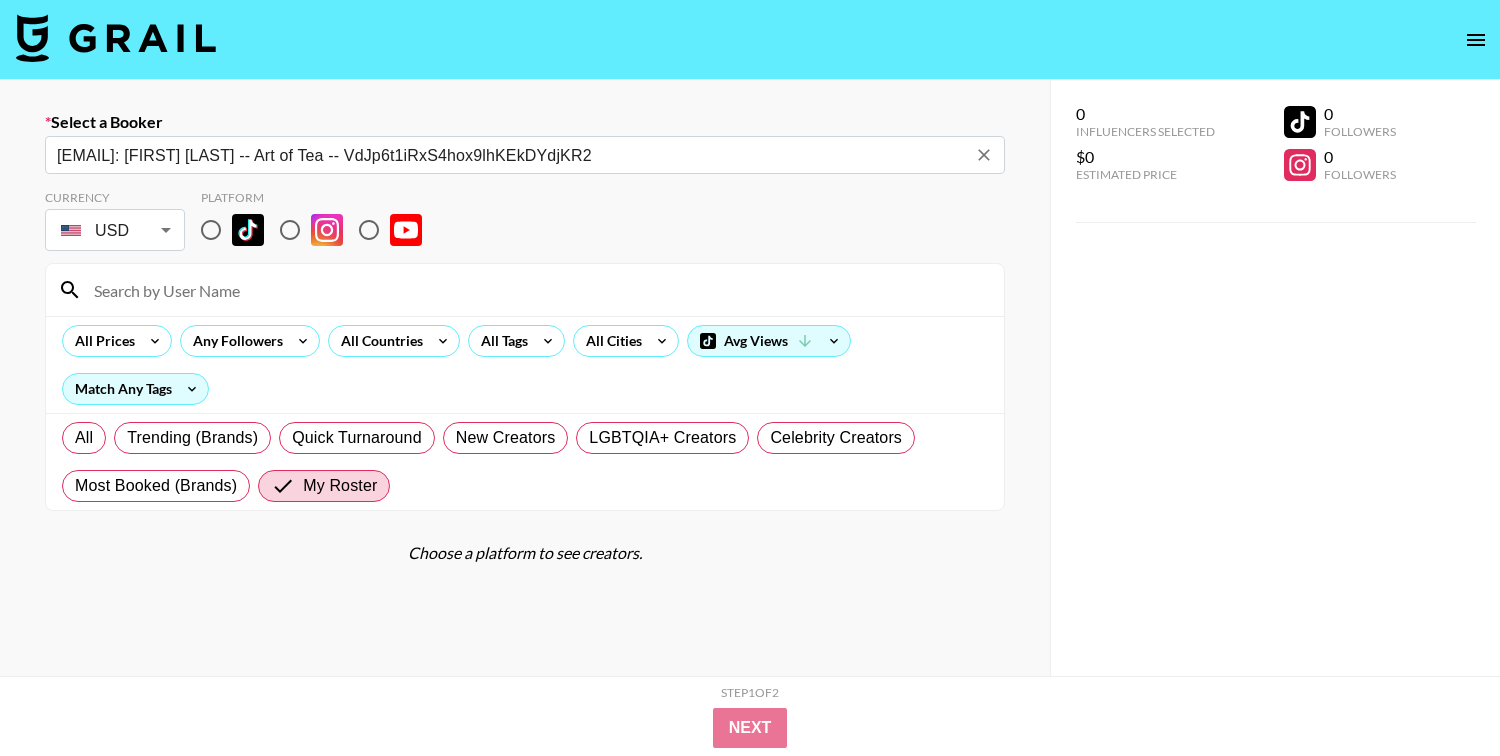 click at bounding box center (290, 230) 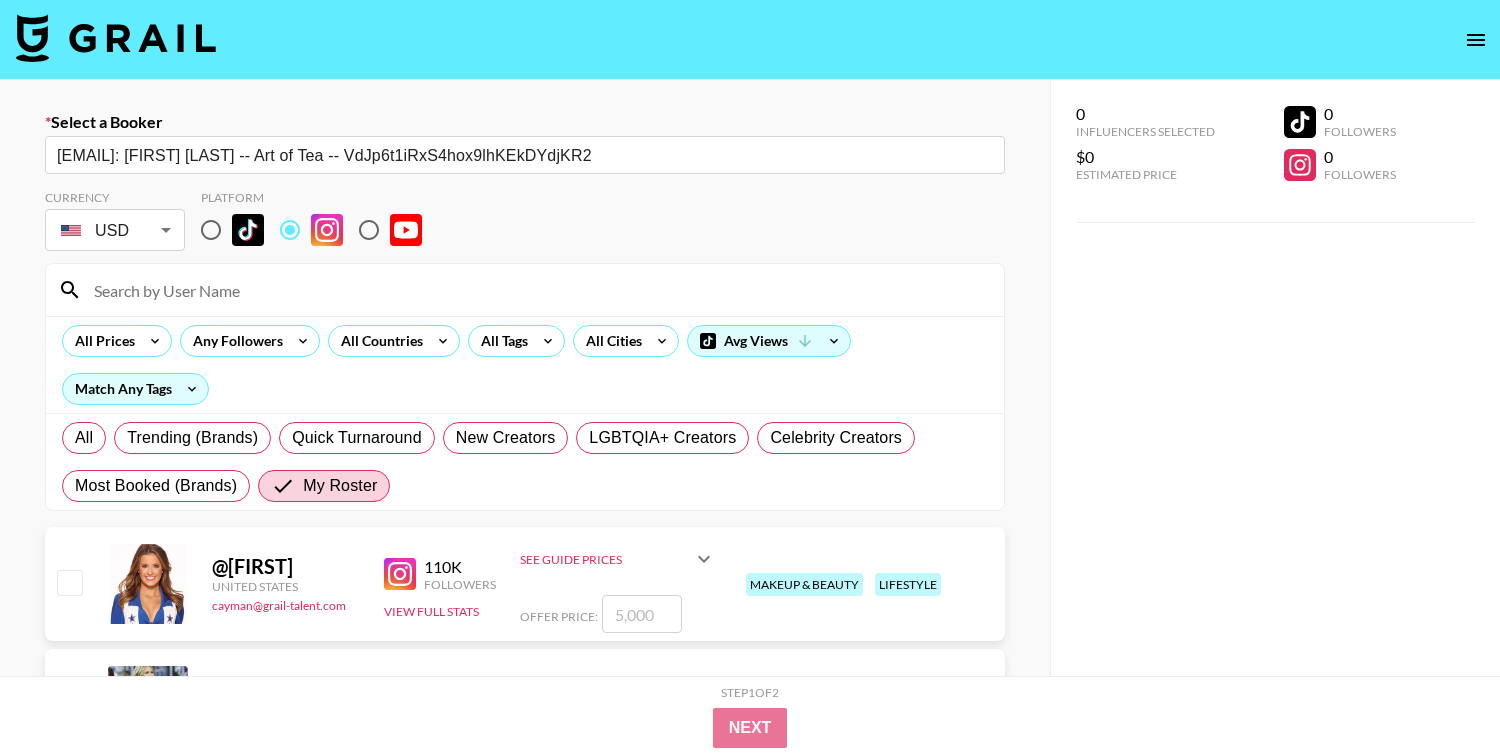 click at bounding box center [537, 290] 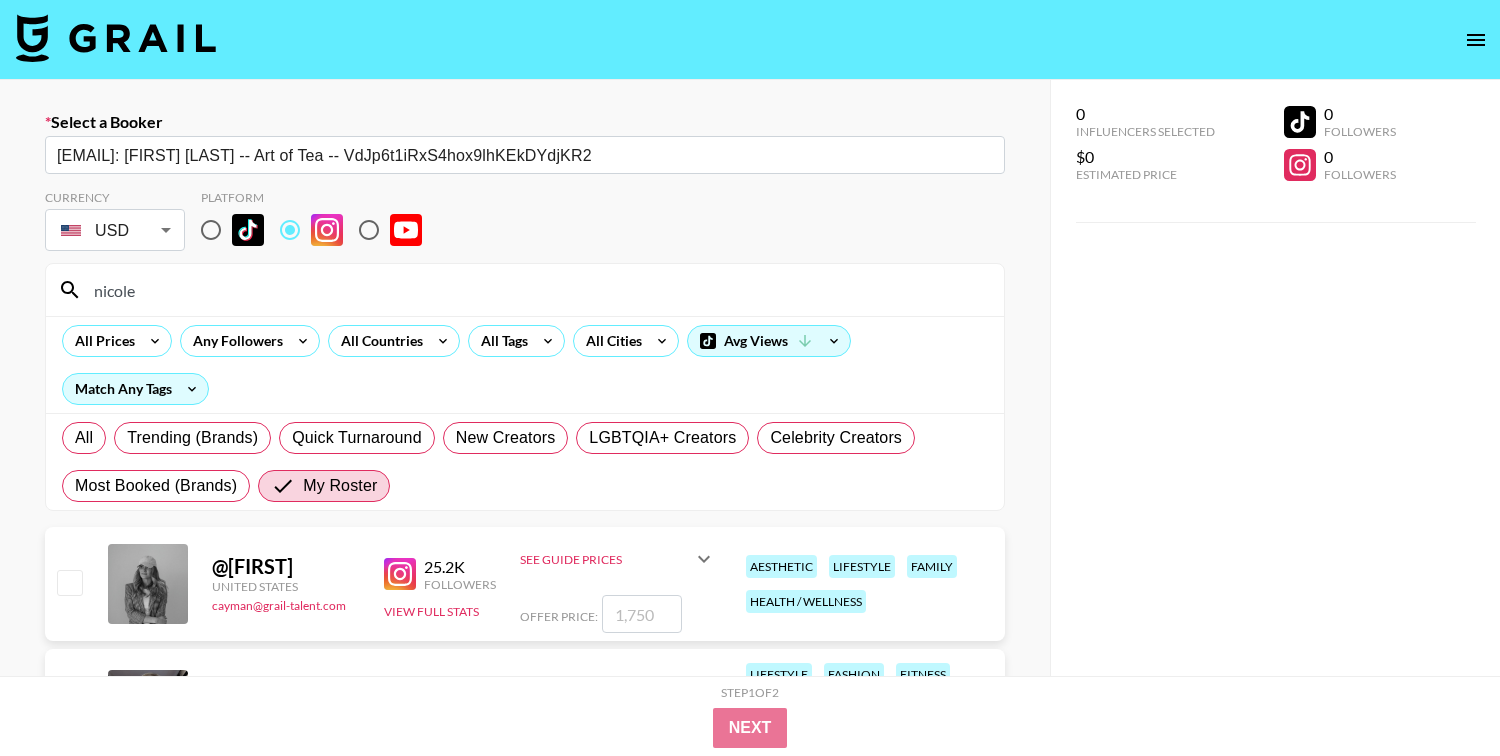type on "nicole" 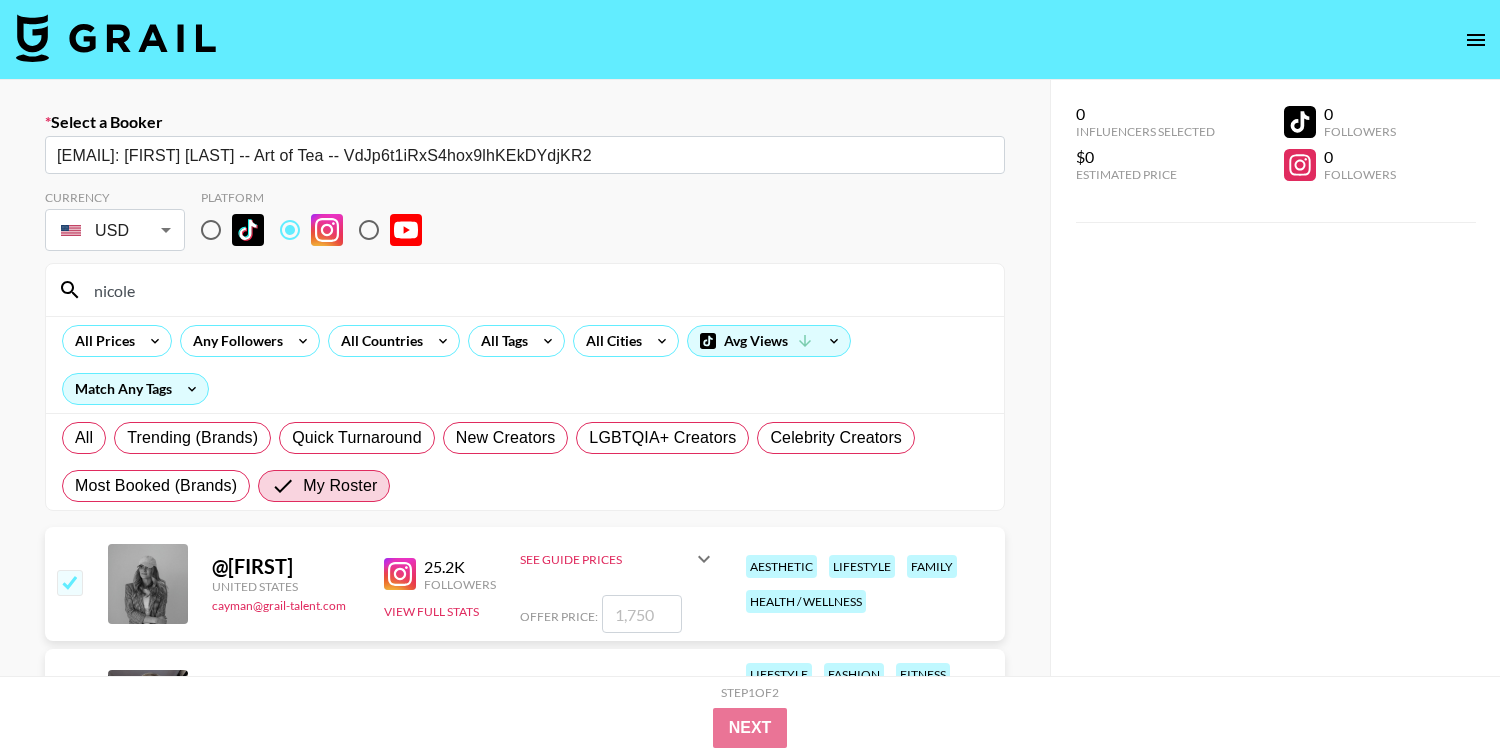 checkbox on "true" 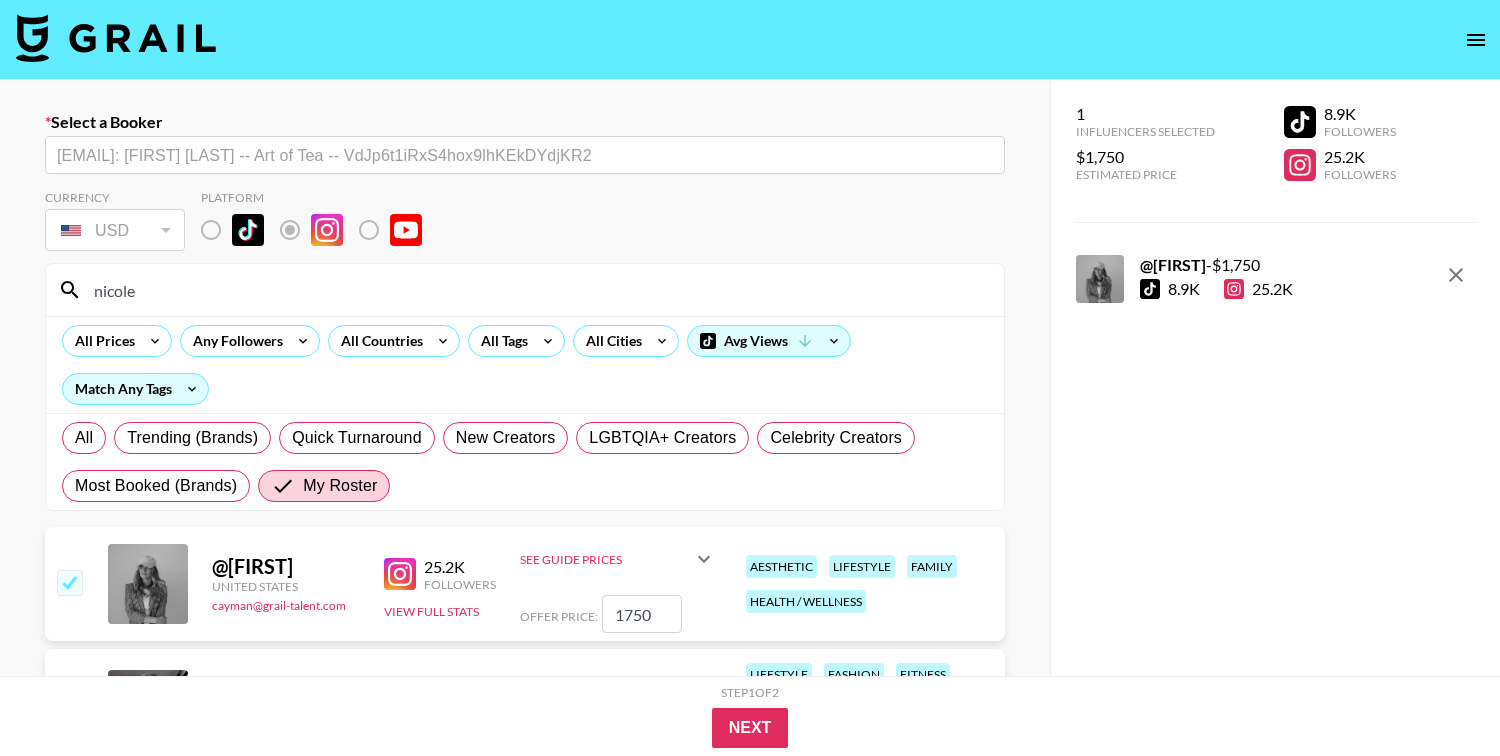 click on "1750" at bounding box center (642, 614) 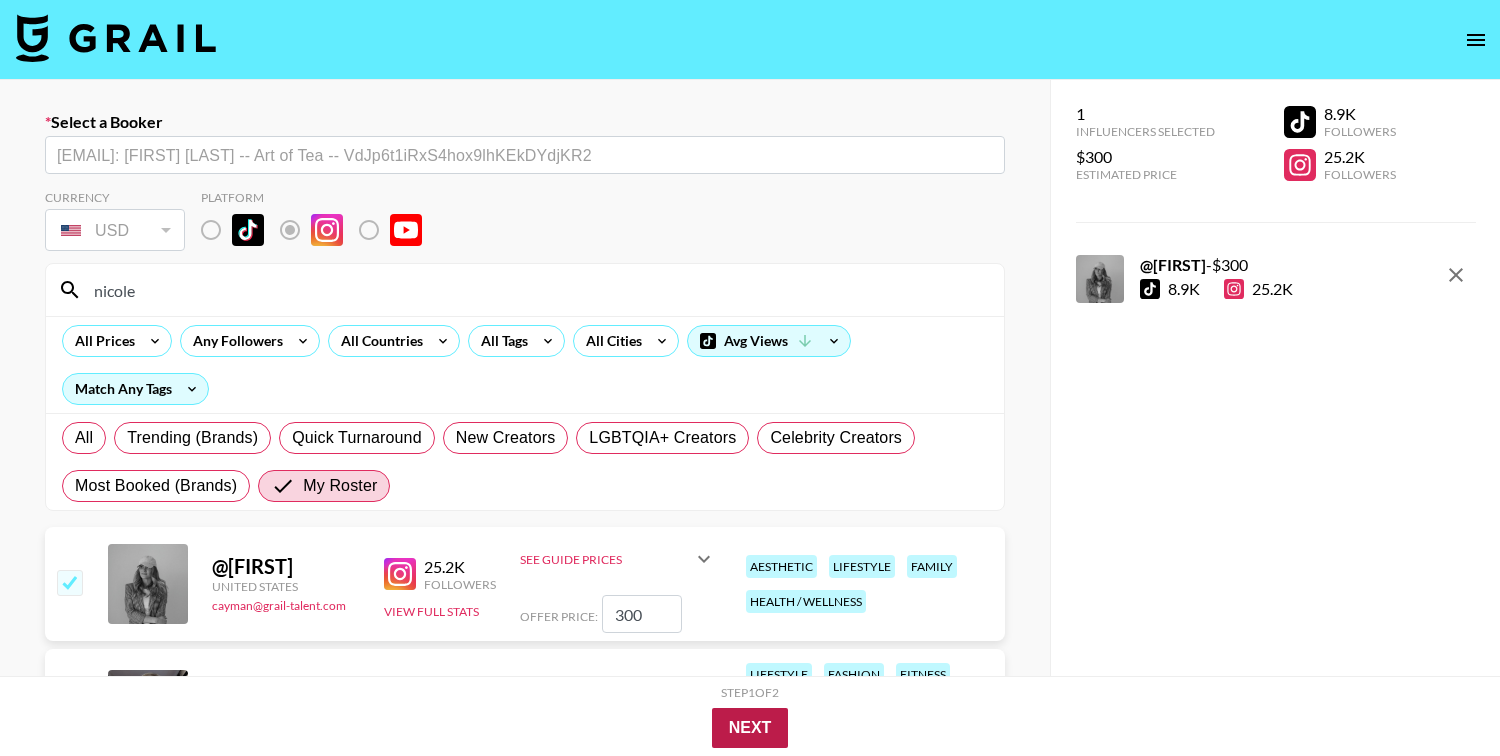 type on "300" 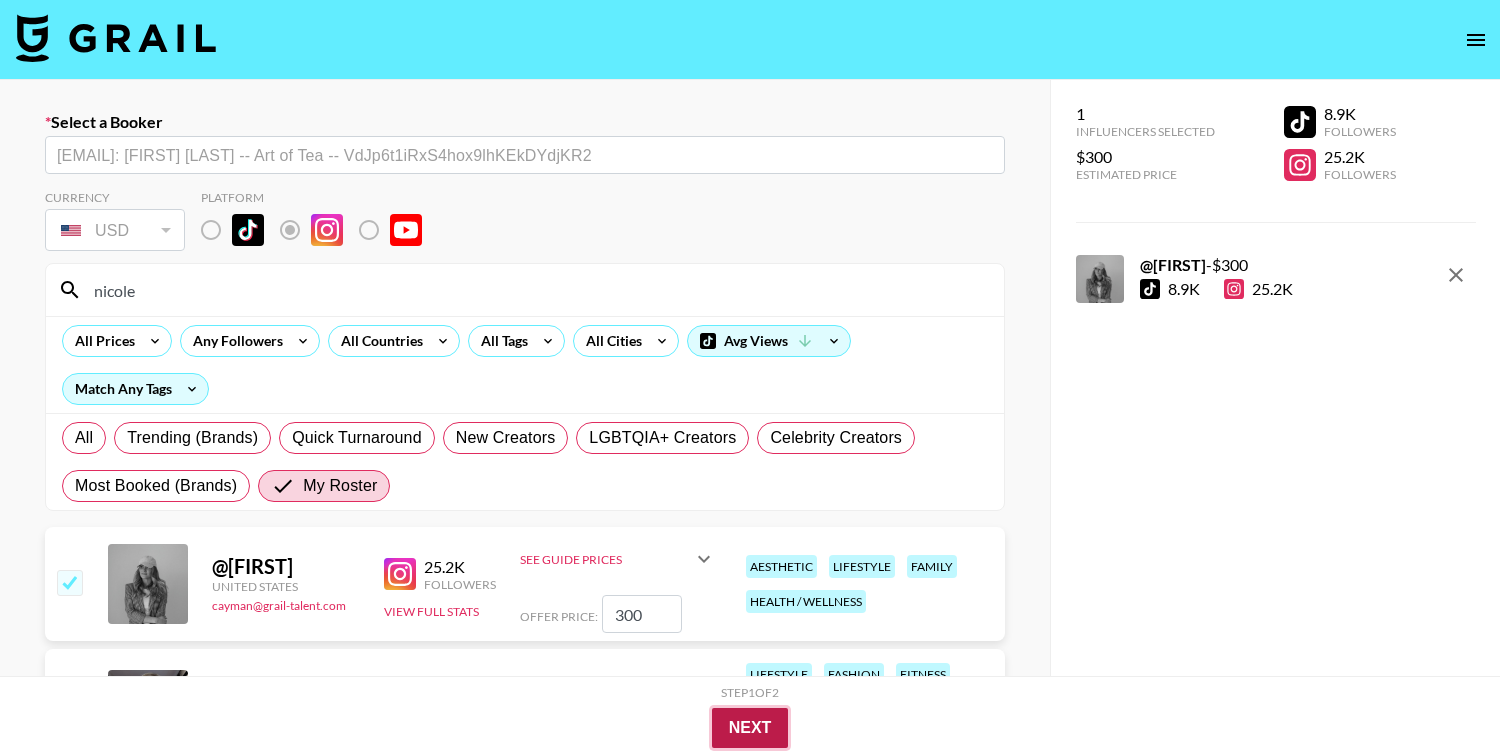click on "Next" at bounding box center [750, 728] 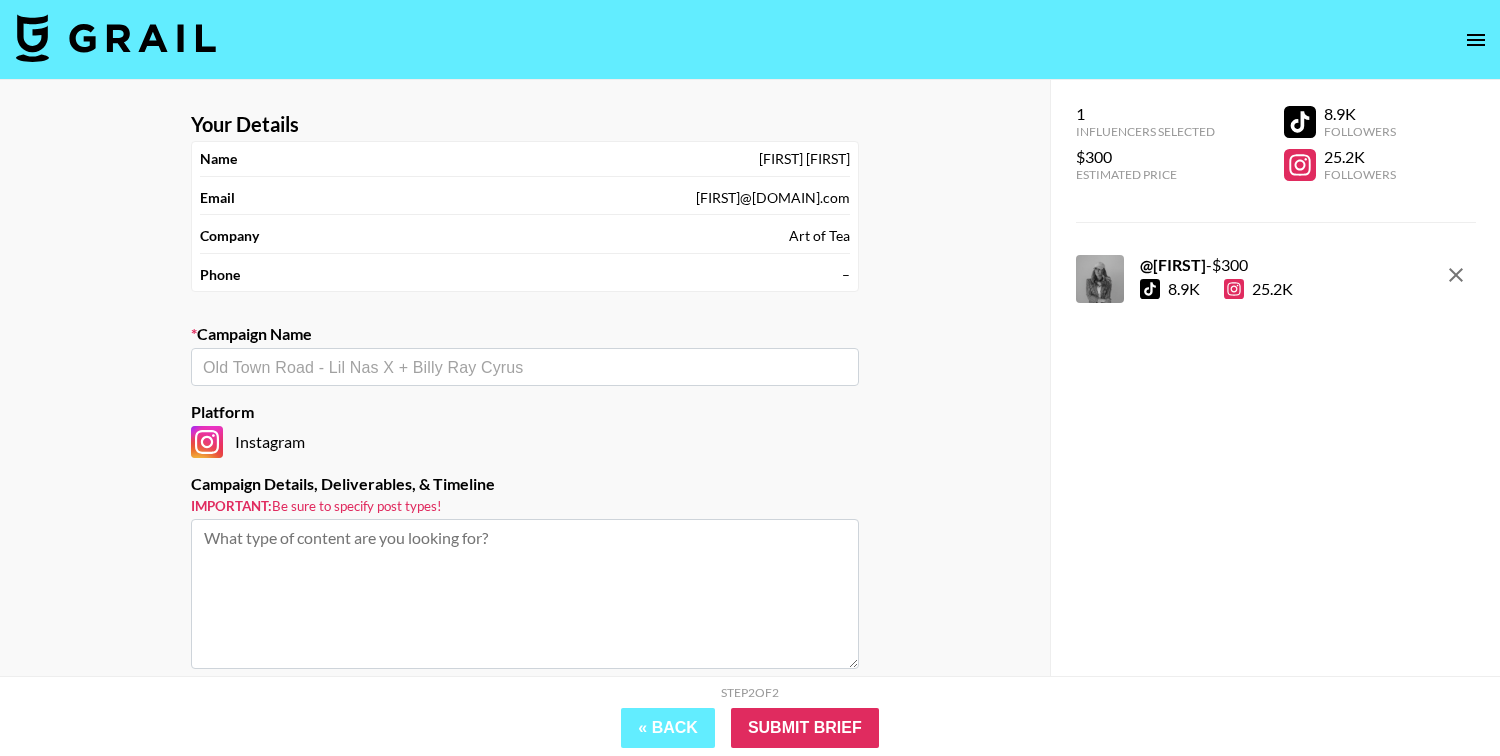 click at bounding box center (525, 367) 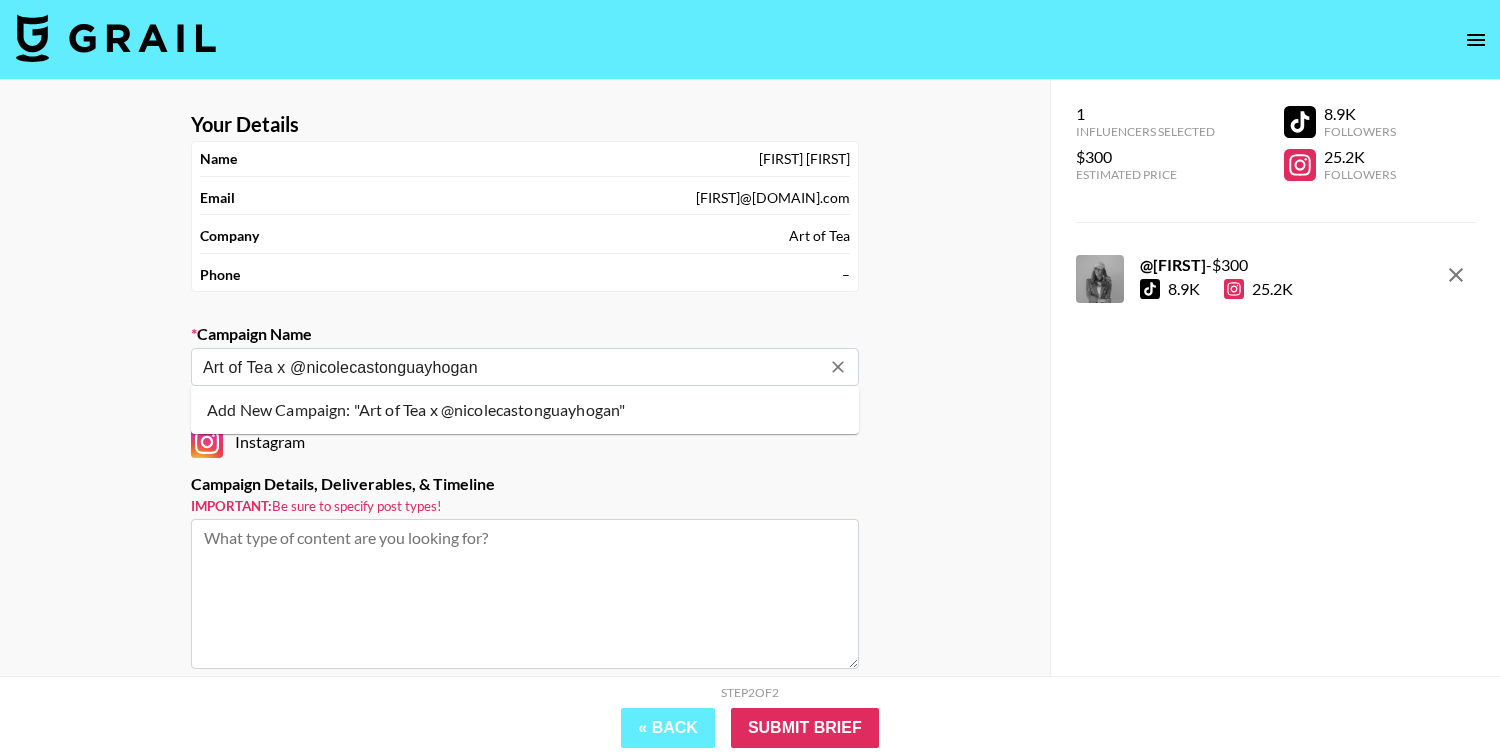 click on "Add New Campaign: "Art of Tea x @nicolecastonguayhogan"" at bounding box center [525, 410] 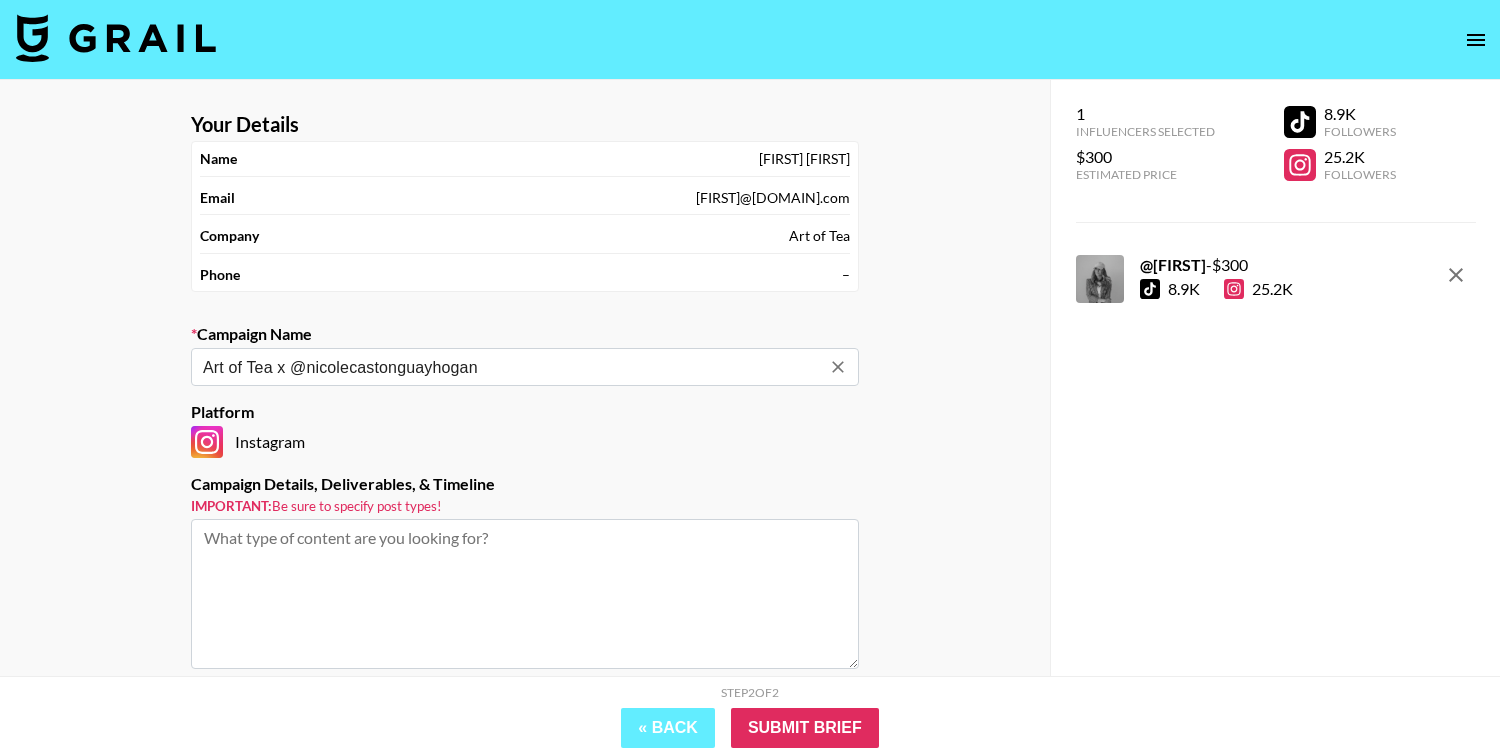 type on "Art of Tea x @nicolecastonguayhogan" 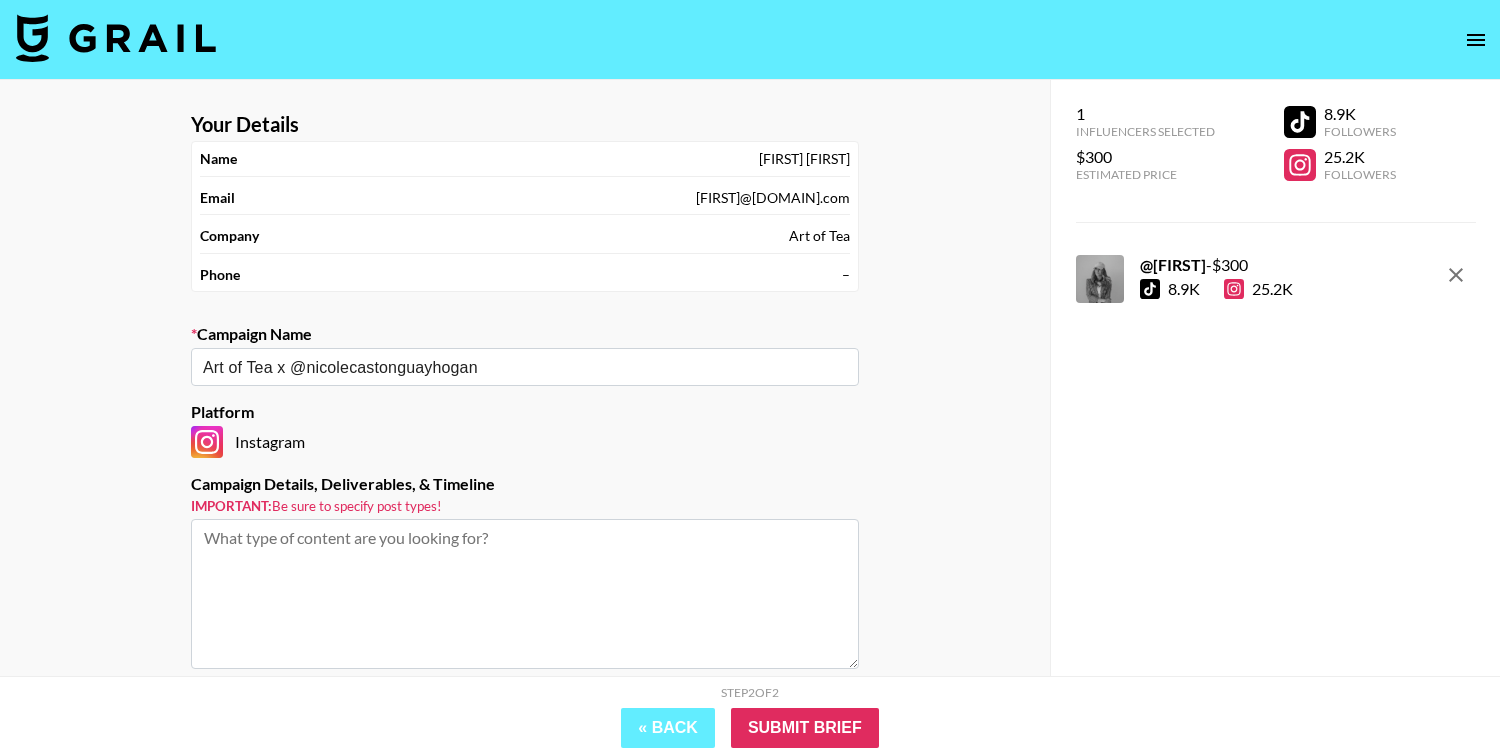 click at bounding box center (525, 594) 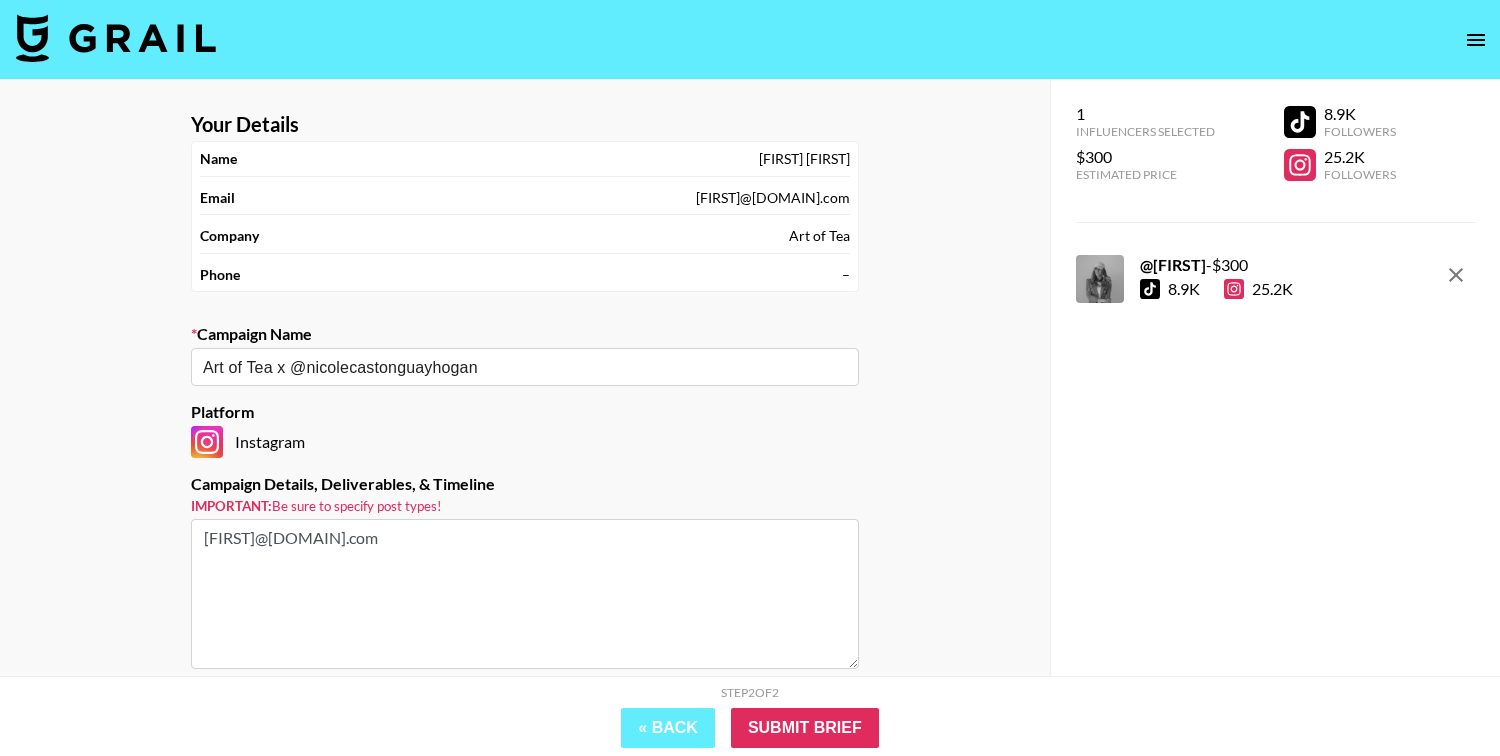 click on "emilia@artoftea.com" at bounding box center (525, 594) 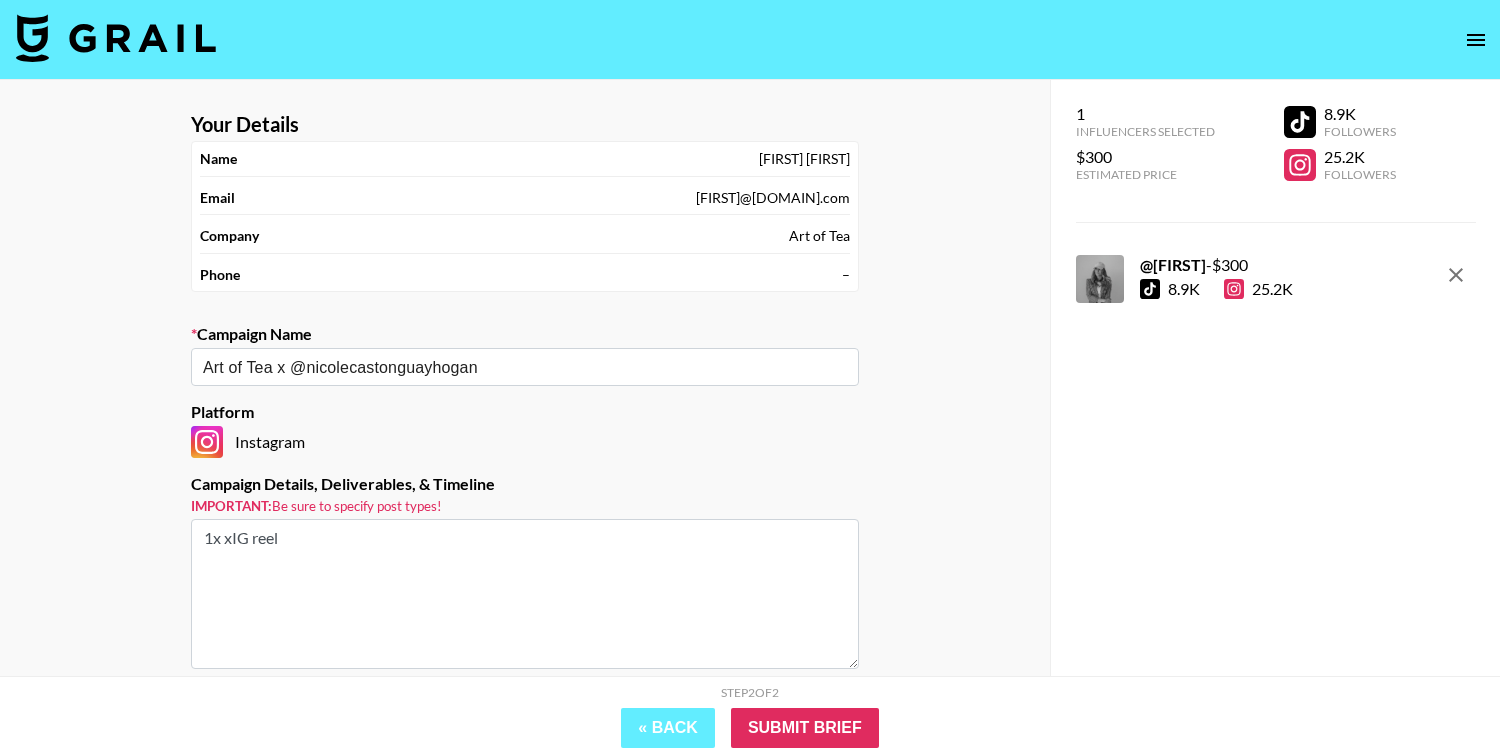drag, startPoint x: 287, startPoint y: 546, endPoint x: 226, endPoint y: 545, distance: 61.008198 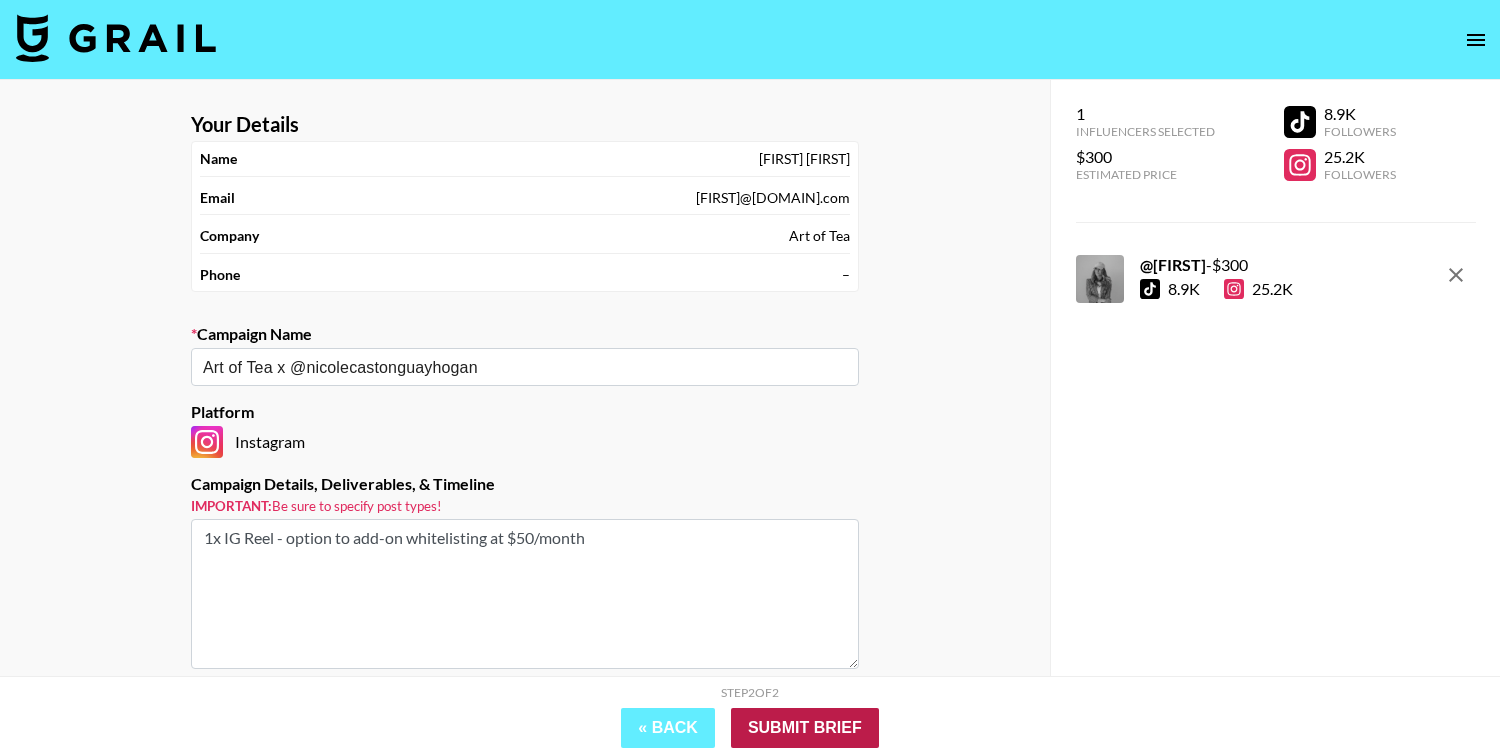 type on "1x IG Reel - option to add-on whitelisting at $50/month" 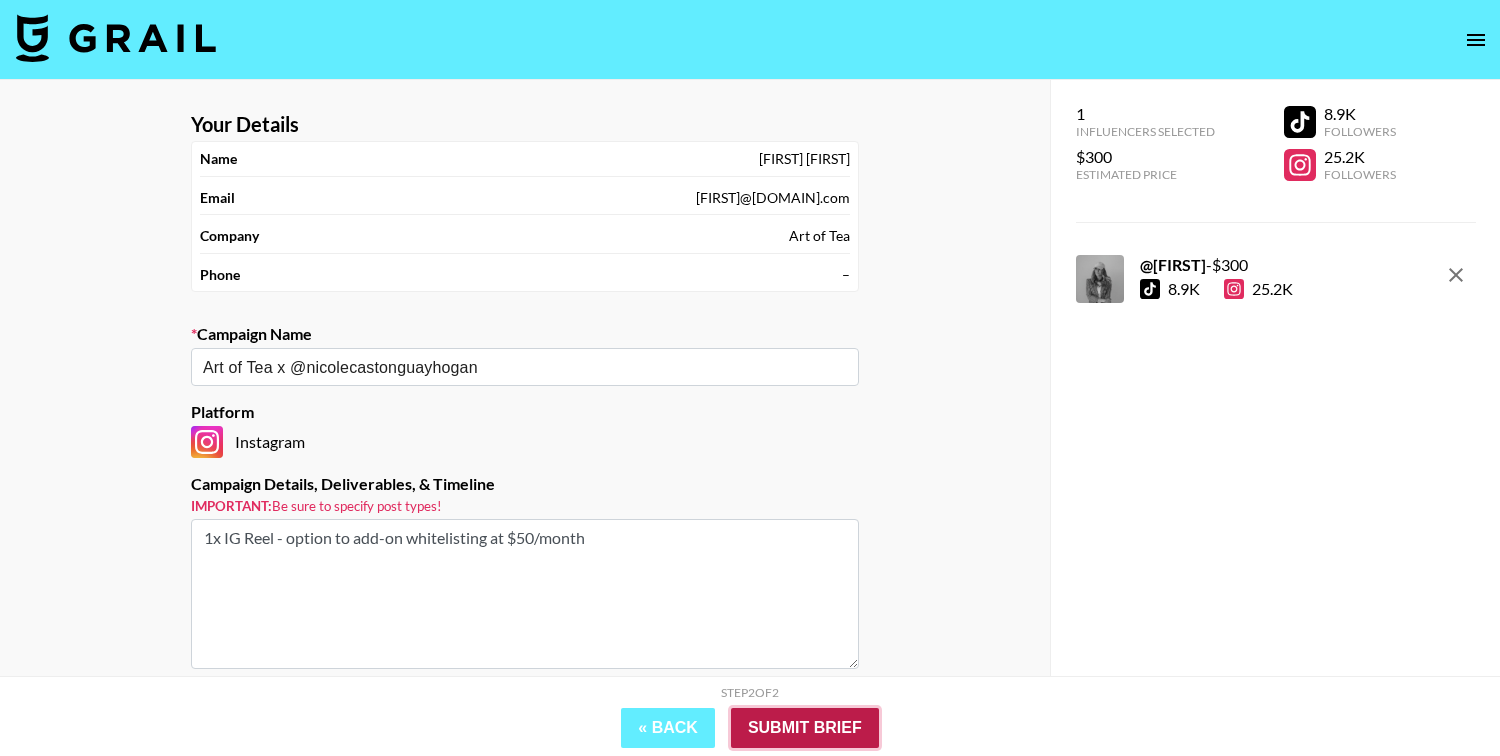 click on "Submit Brief" at bounding box center (805, 728) 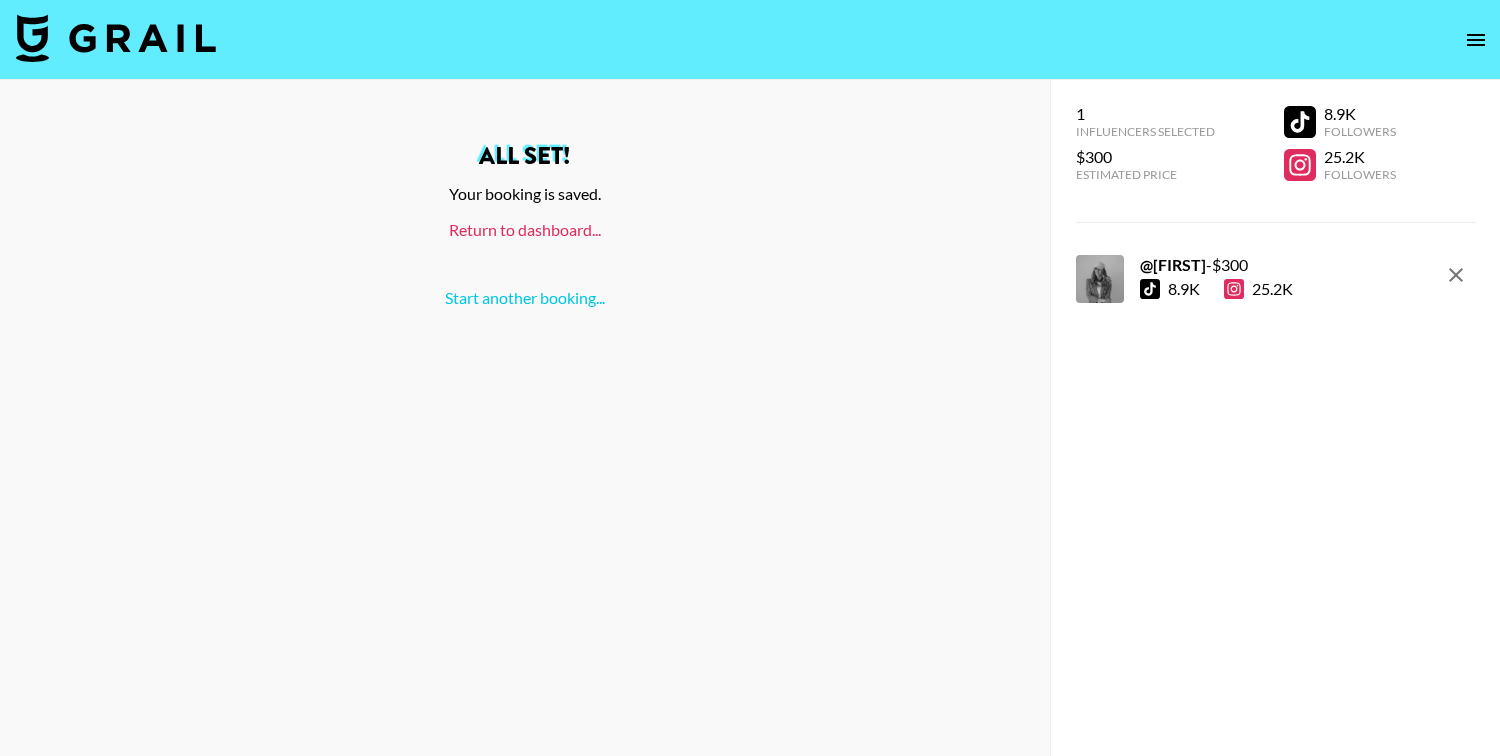 click on "Return to dashboard..." at bounding box center [525, 229] 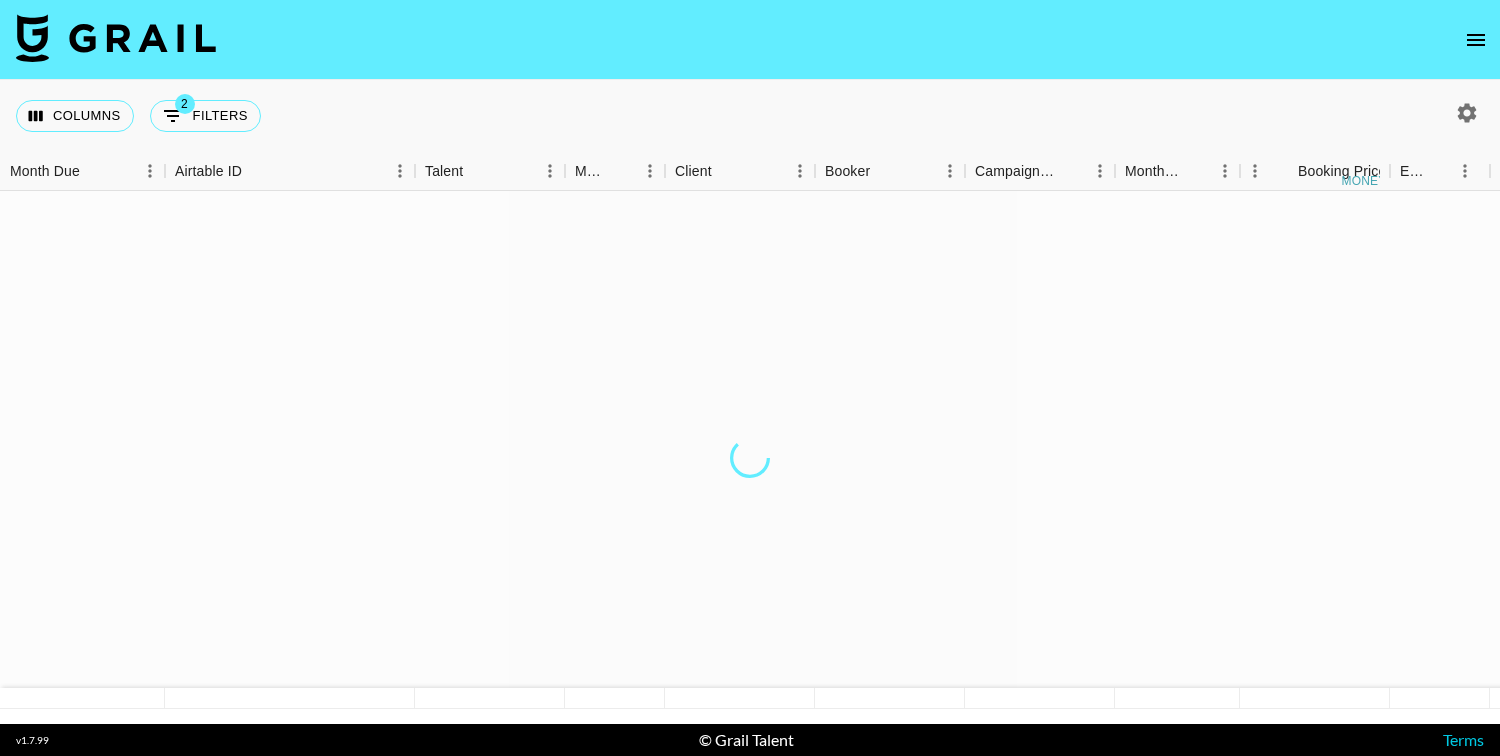 scroll, scrollTop: 0, scrollLeft: 0, axis: both 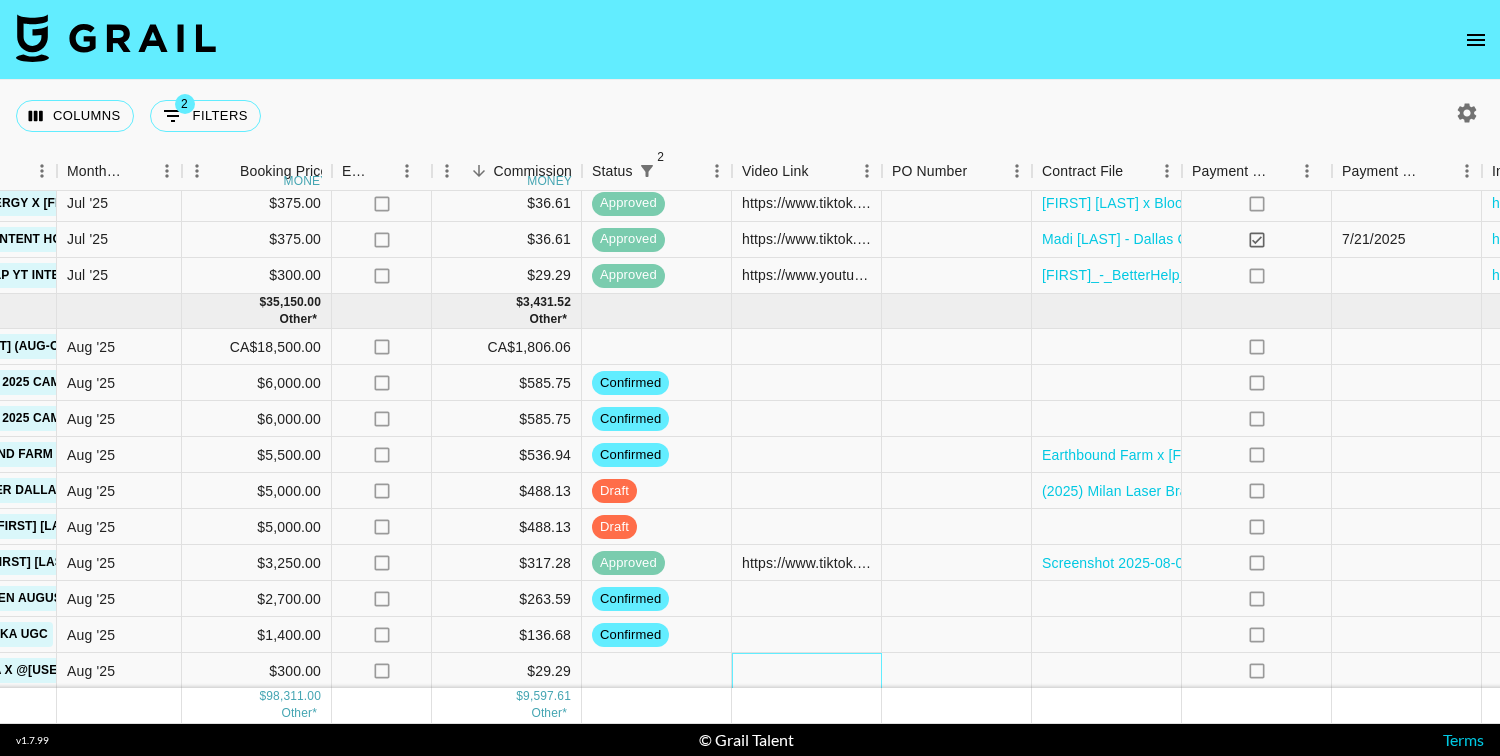 click at bounding box center (807, 671) 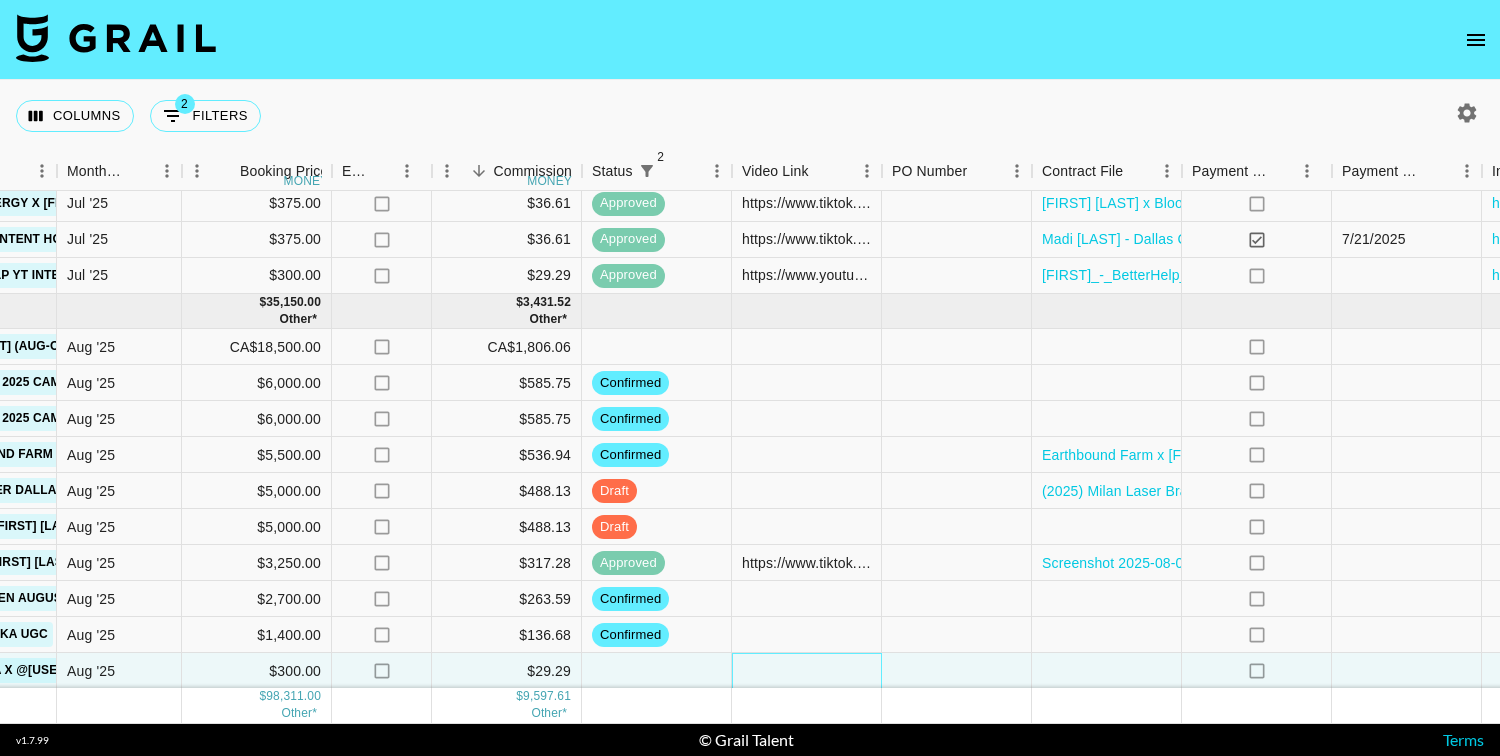 click at bounding box center (807, 671) 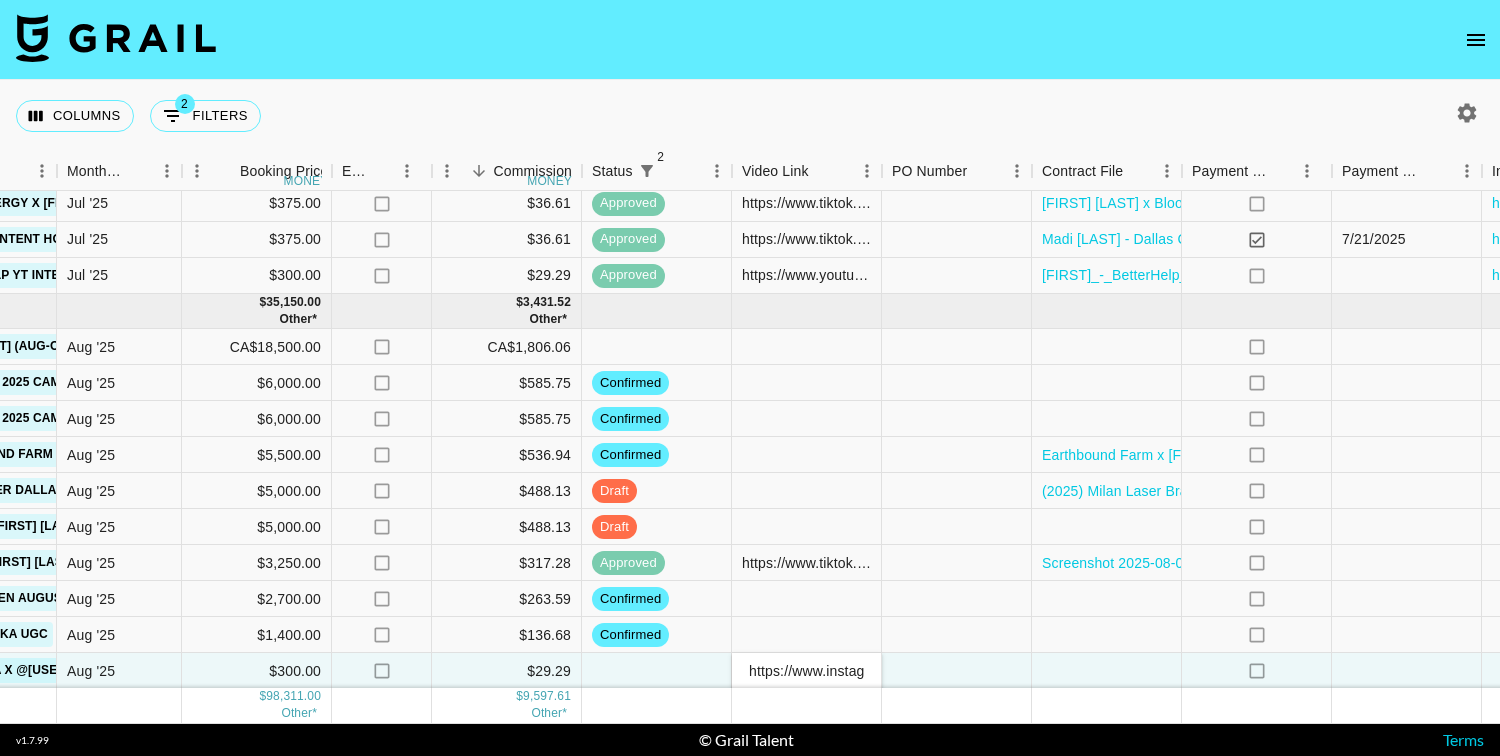 scroll, scrollTop: 0, scrollLeft: 228, axis: horizontal 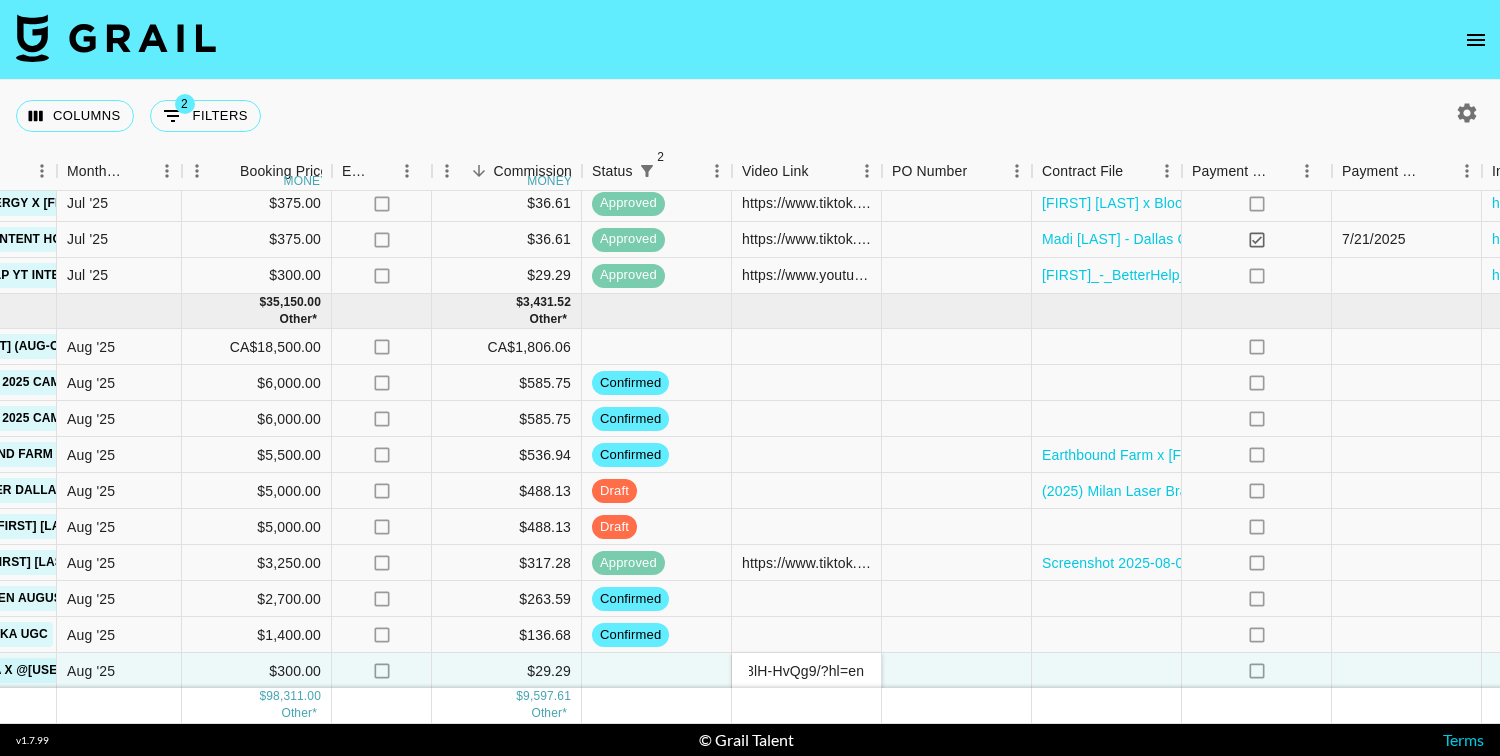 type on "https://www.instagram.com/reel/DM8lH-HvQg9/?hl=en" 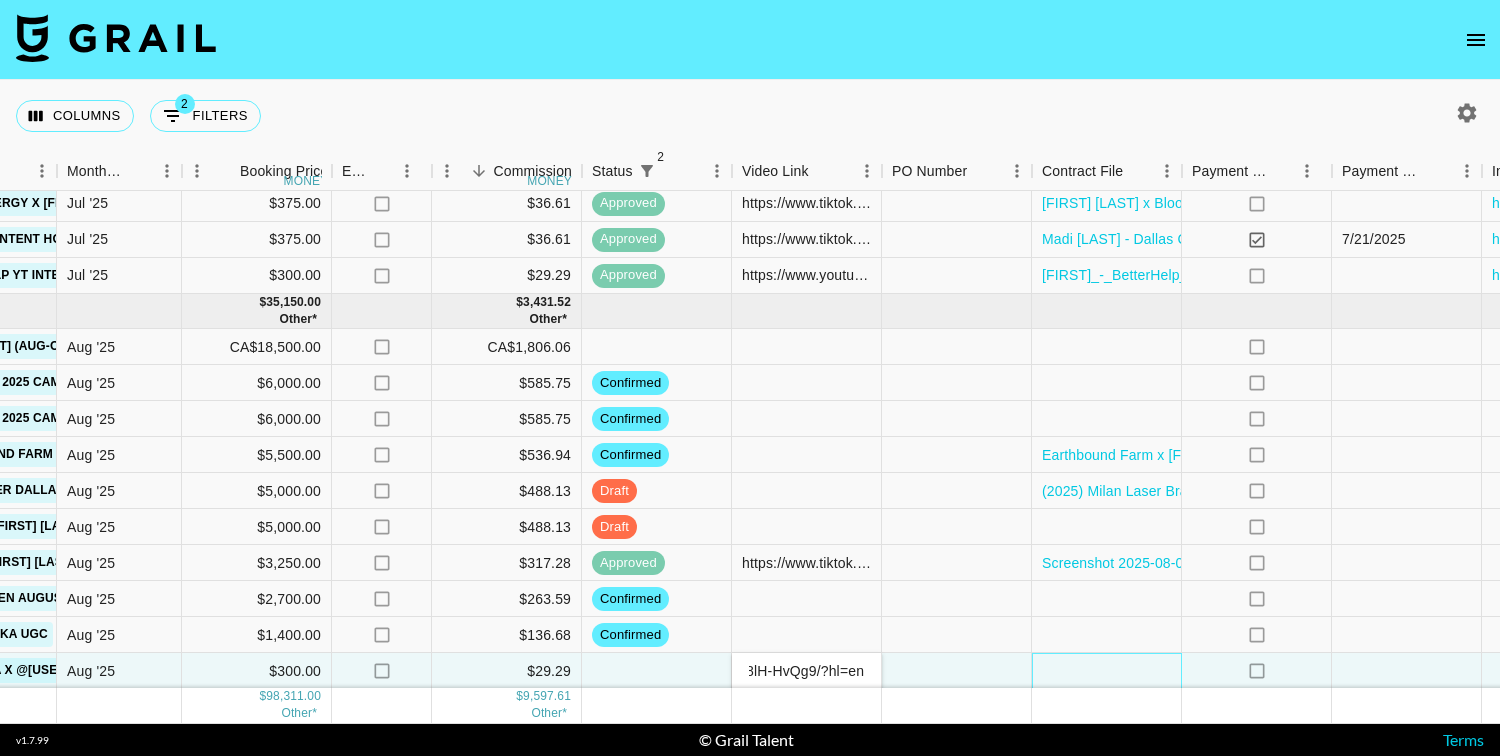 scroll, scrollTop: 0, scrollLeft: 0, axis: both 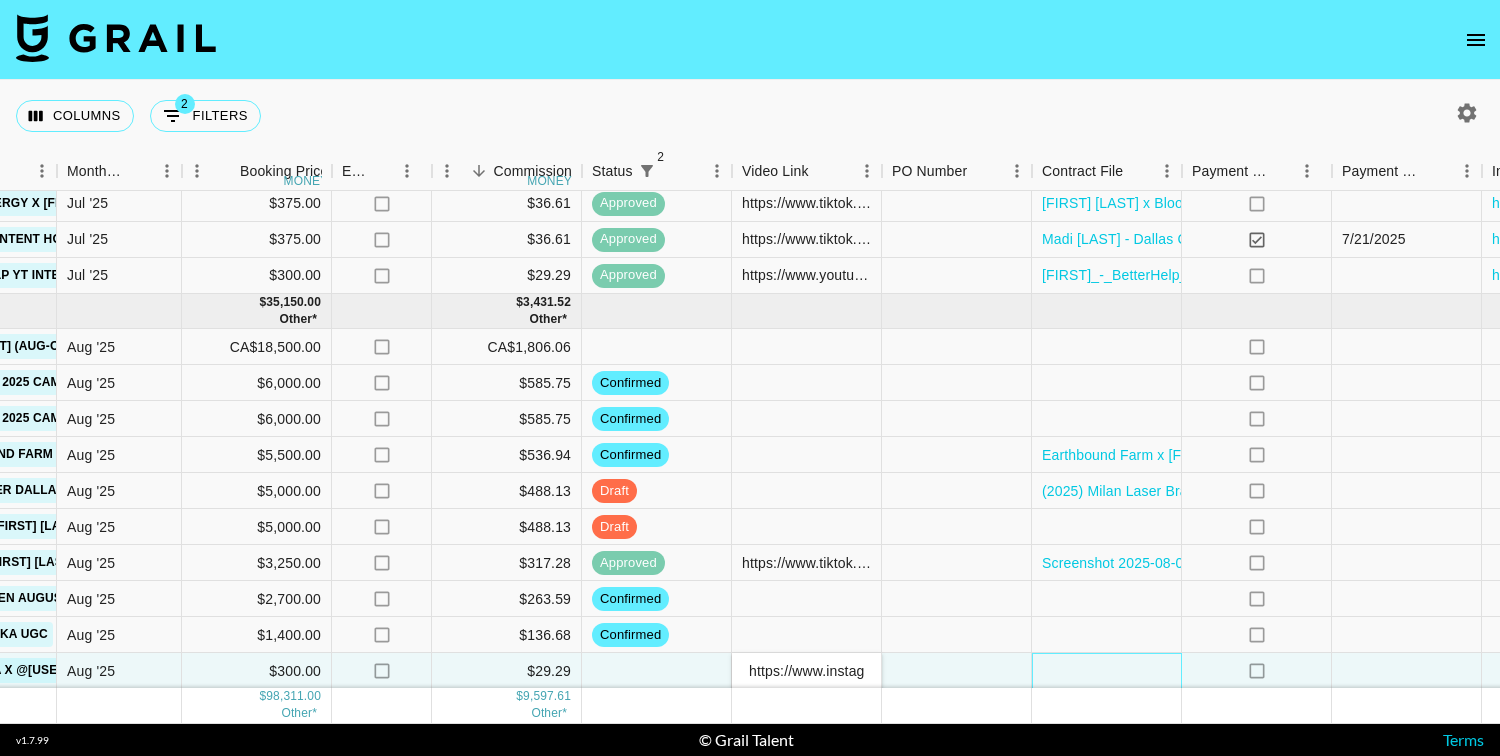 click at bounding box center (1107, 671) 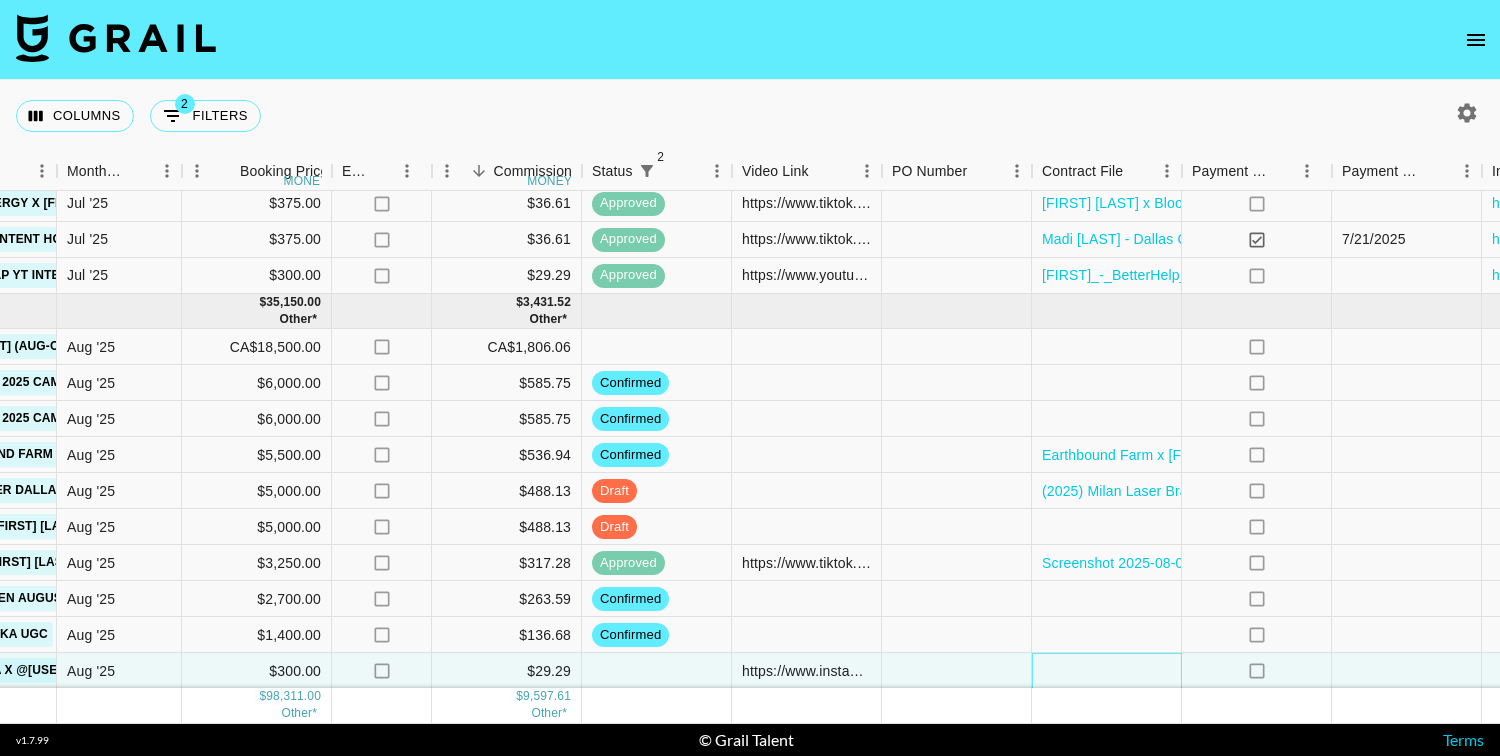 click at bounding box center [1107, 671] 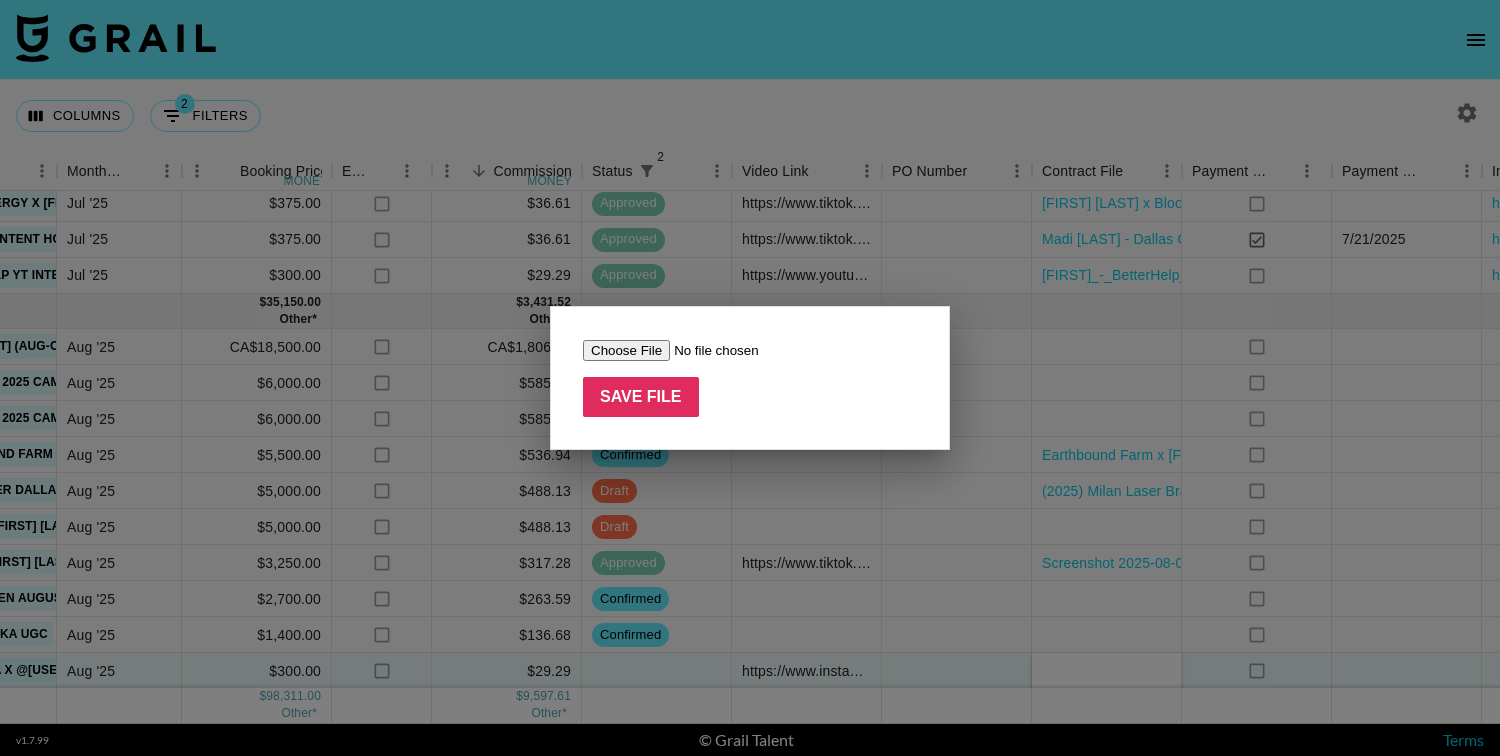 click at bounding box center (709, 350) 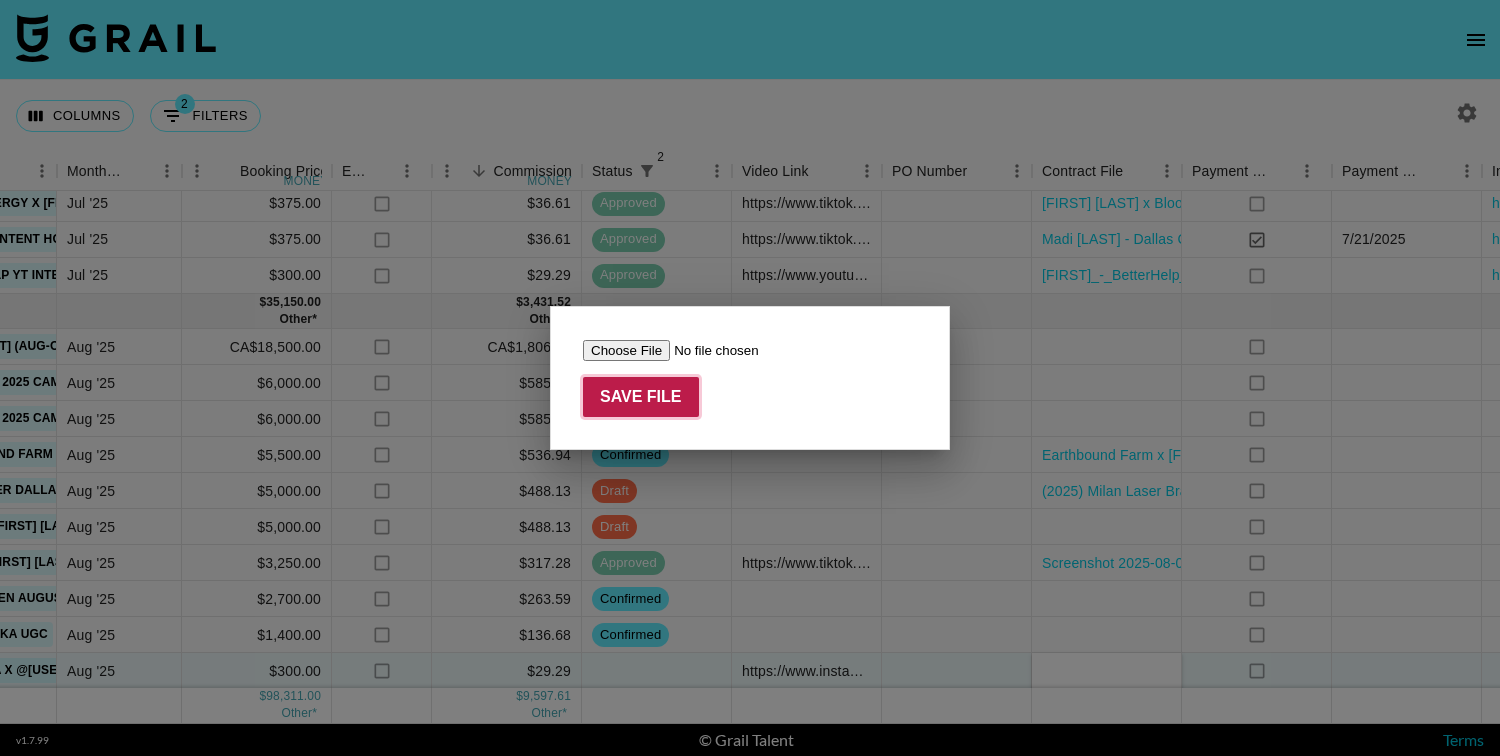 click on "Save File" at bounding box center [641, 397] 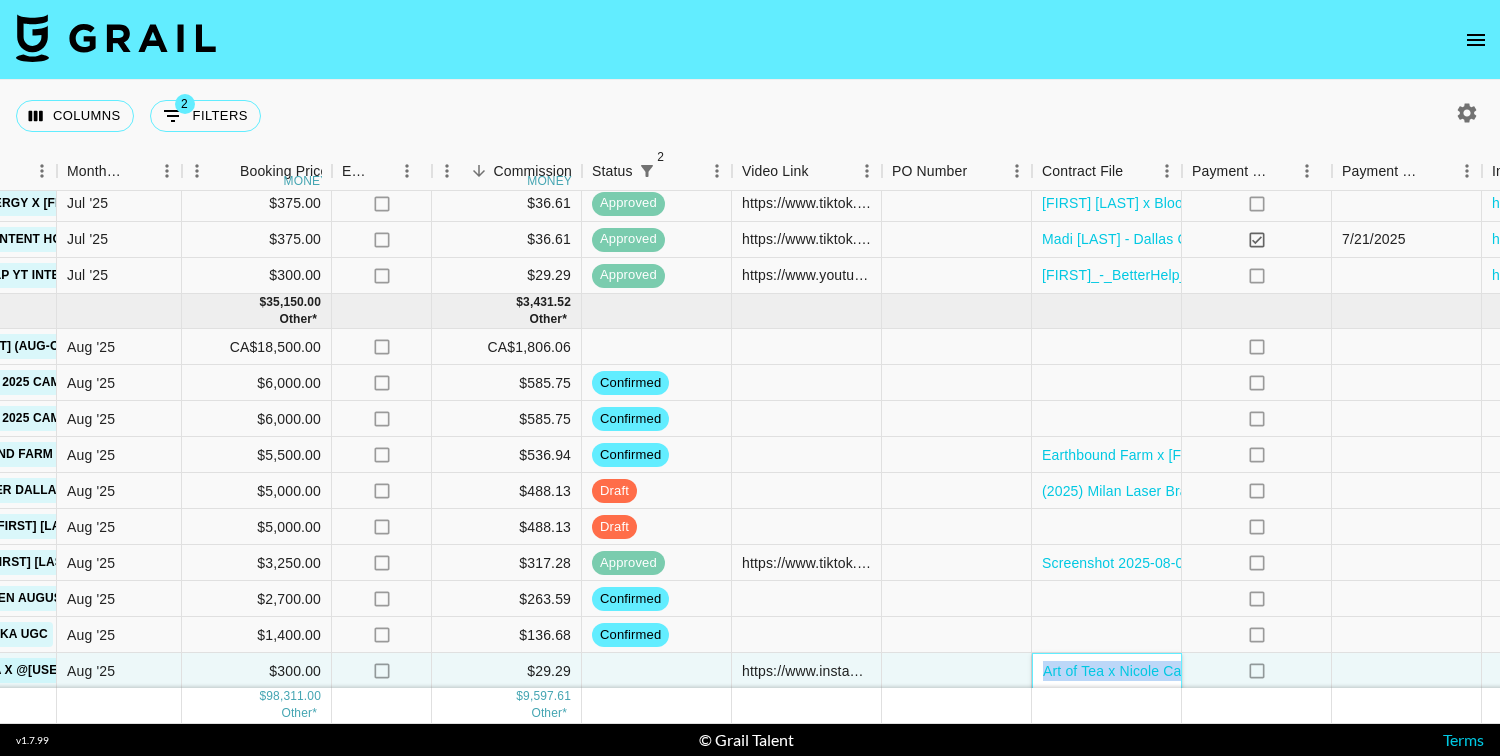 scroll, scrollTop: 1064, scrollLeft: 1270, axis: both 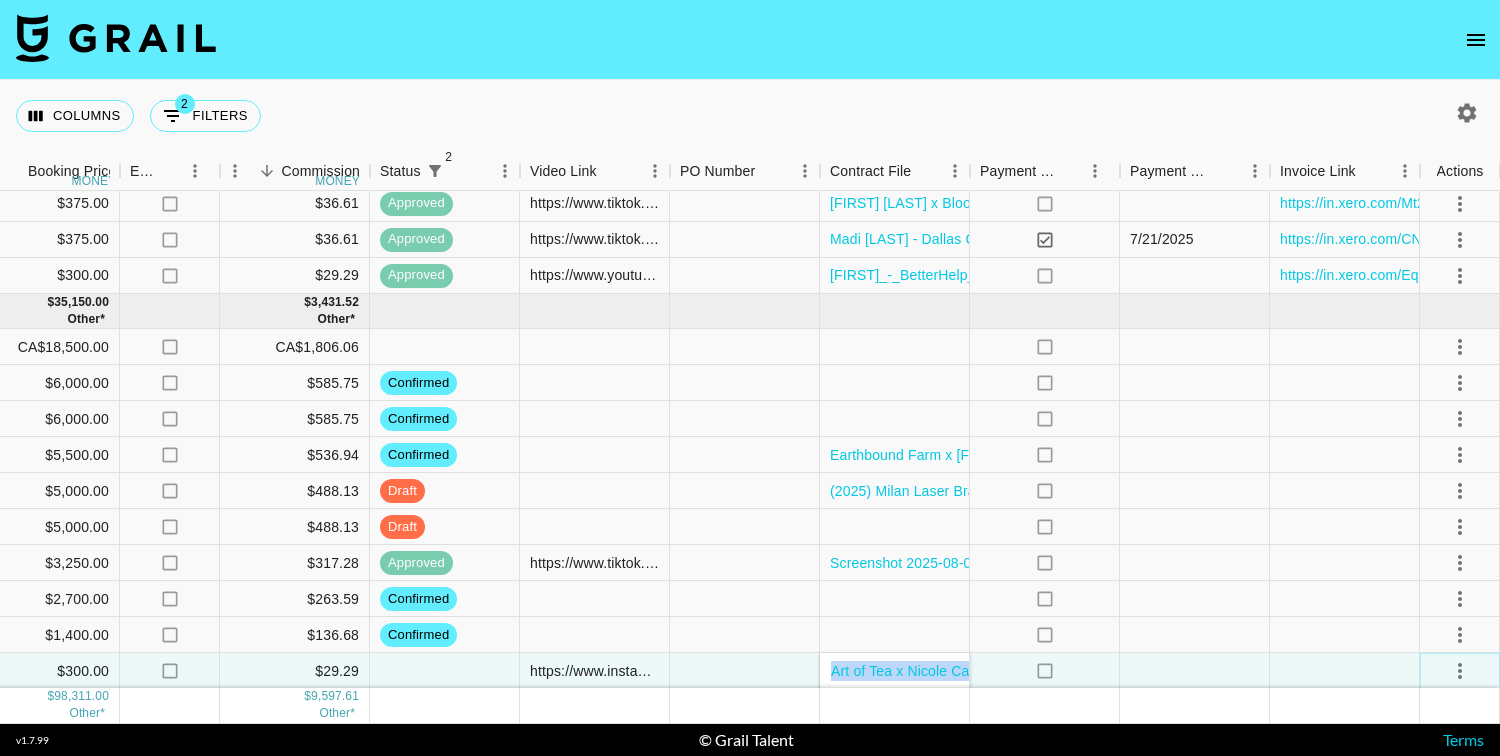 click 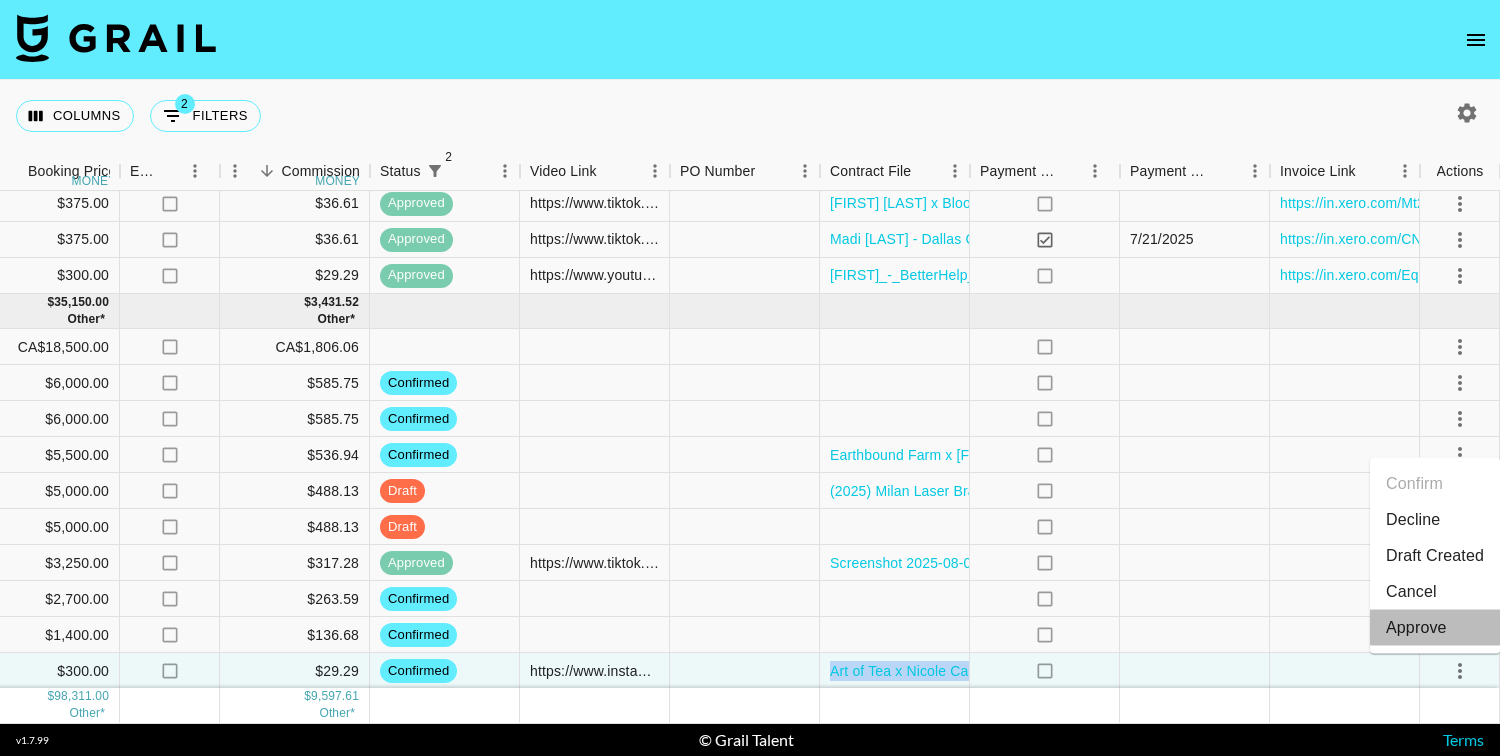 click on "Approve" at bounding box center [1416, 628] 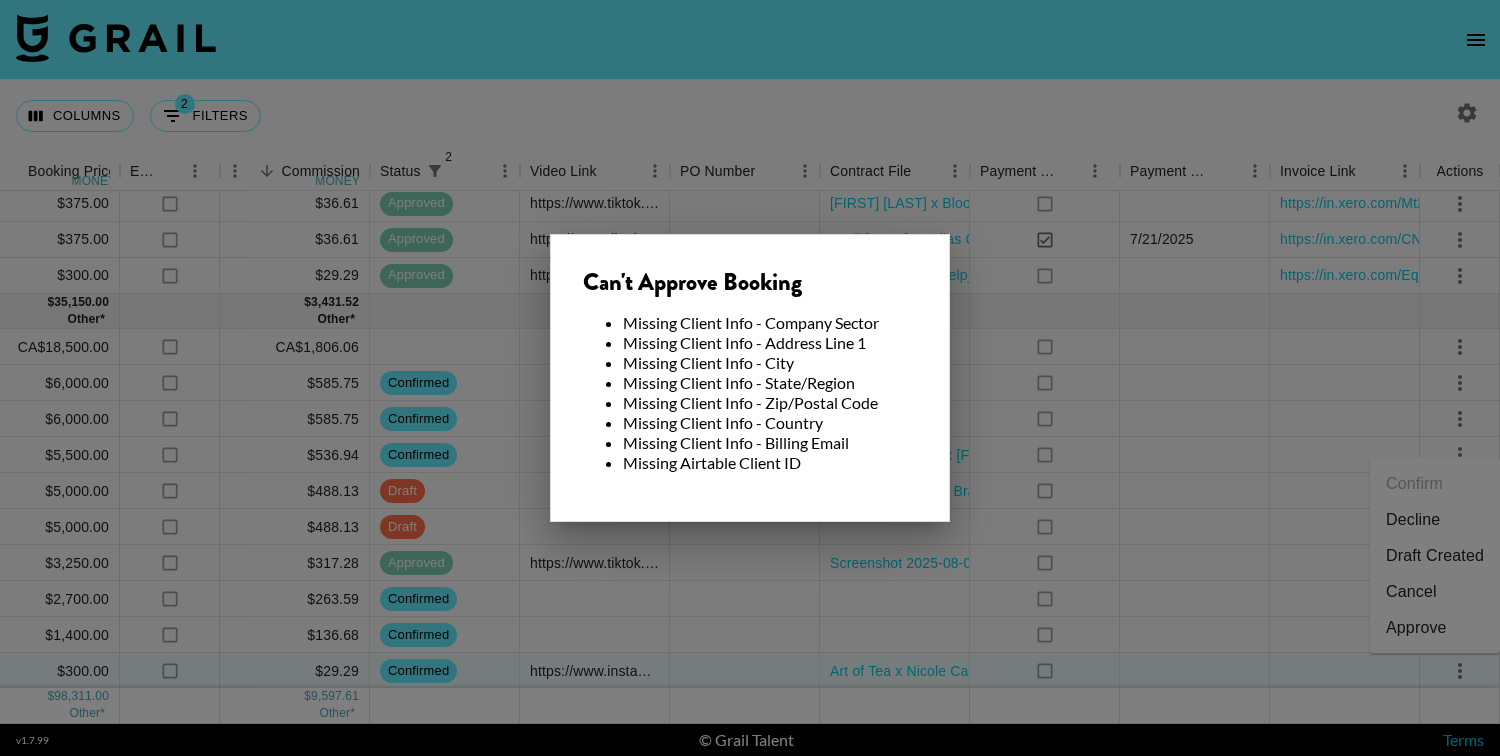 click at bounding box center (750, 378) 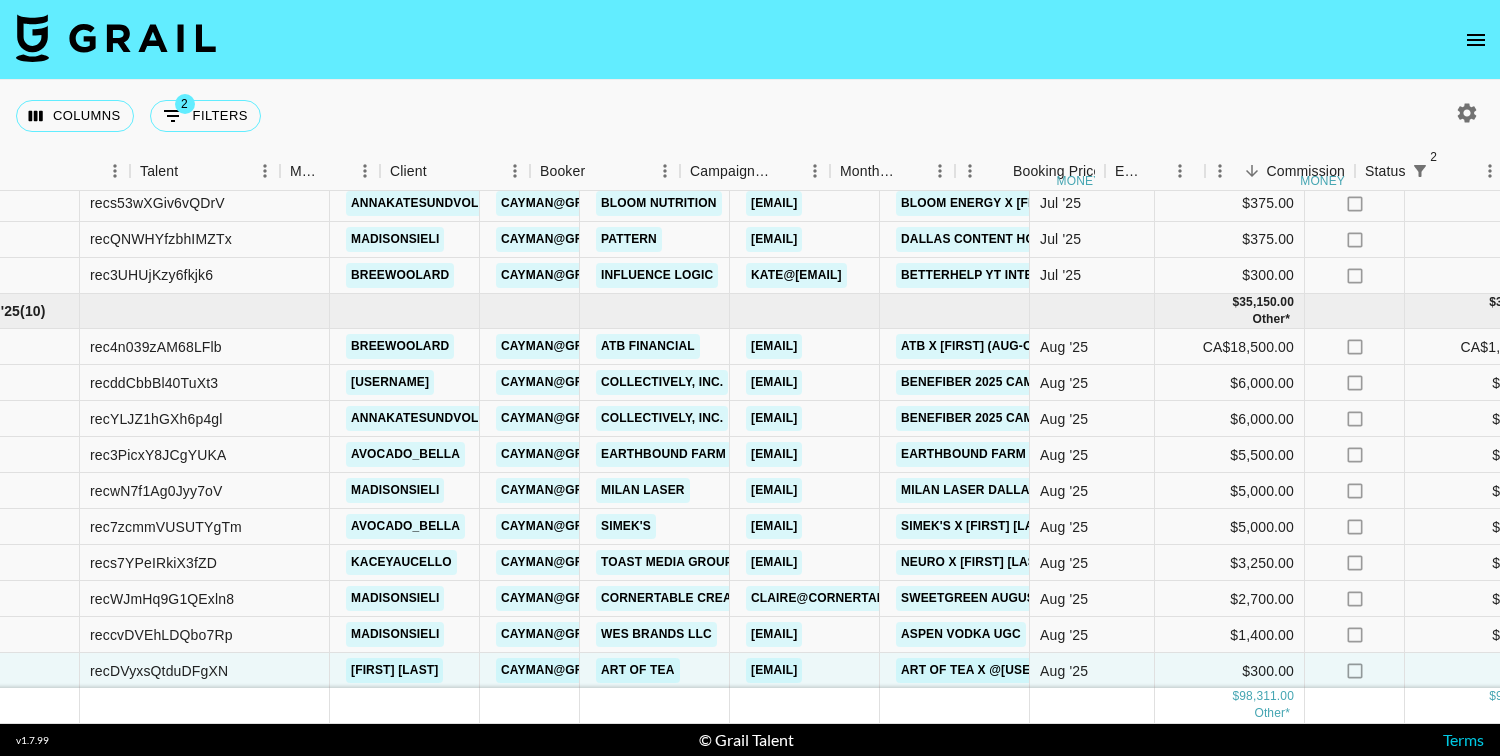 scroll, scrollTop: 1064, scrollLeft: 0, axis: vertical 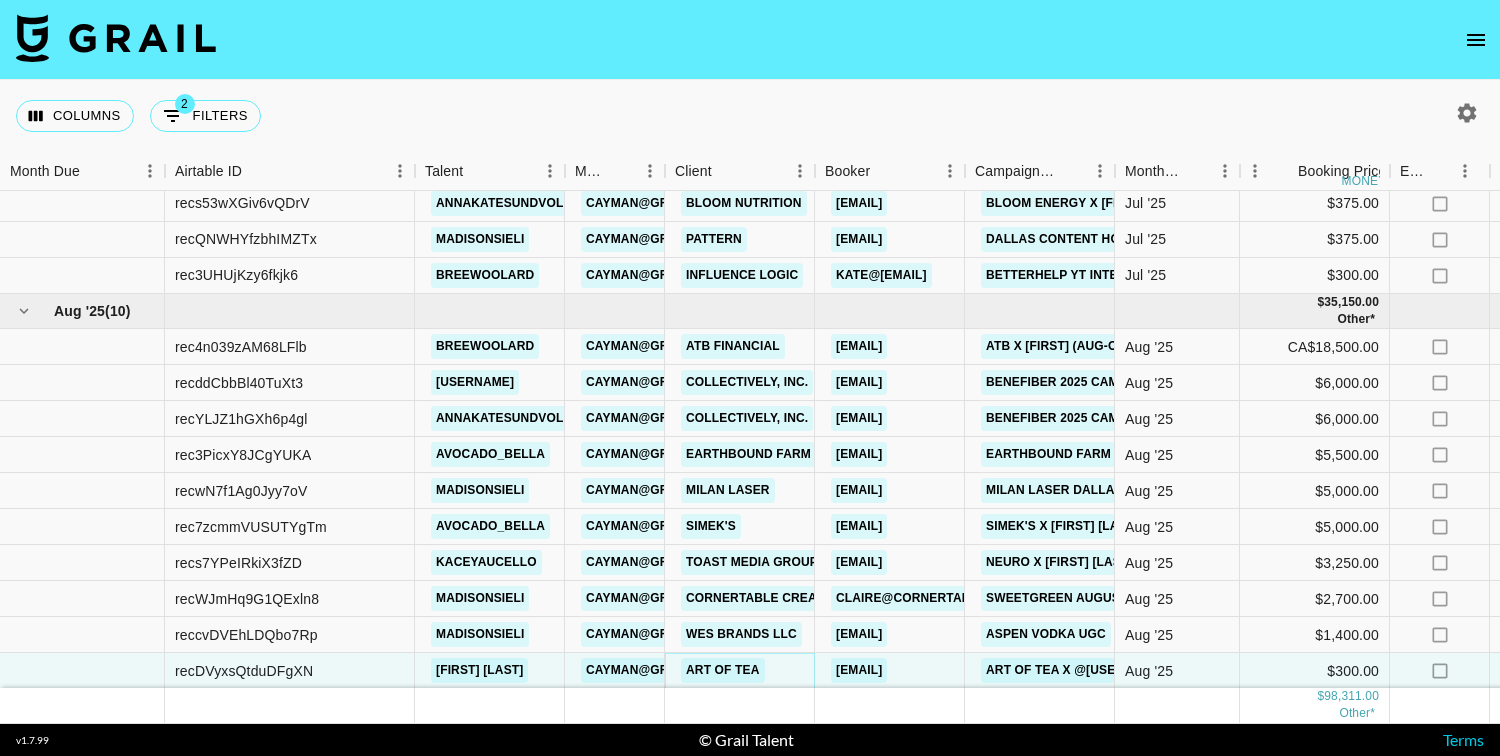 click on "Art of Tea" at bounding box center (723, 670) 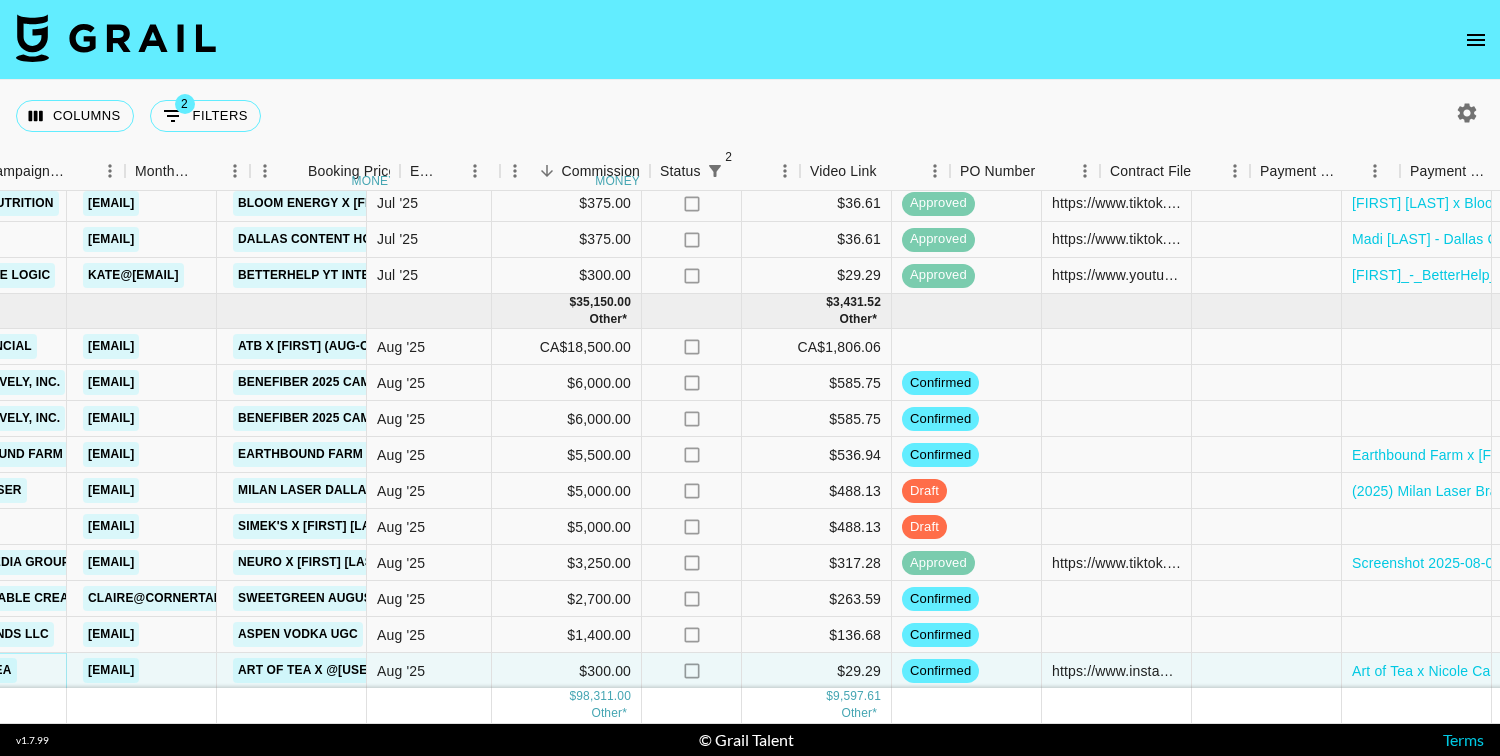 scroll, scrollTop: 1064, scrollLeft: 1270, axis: both 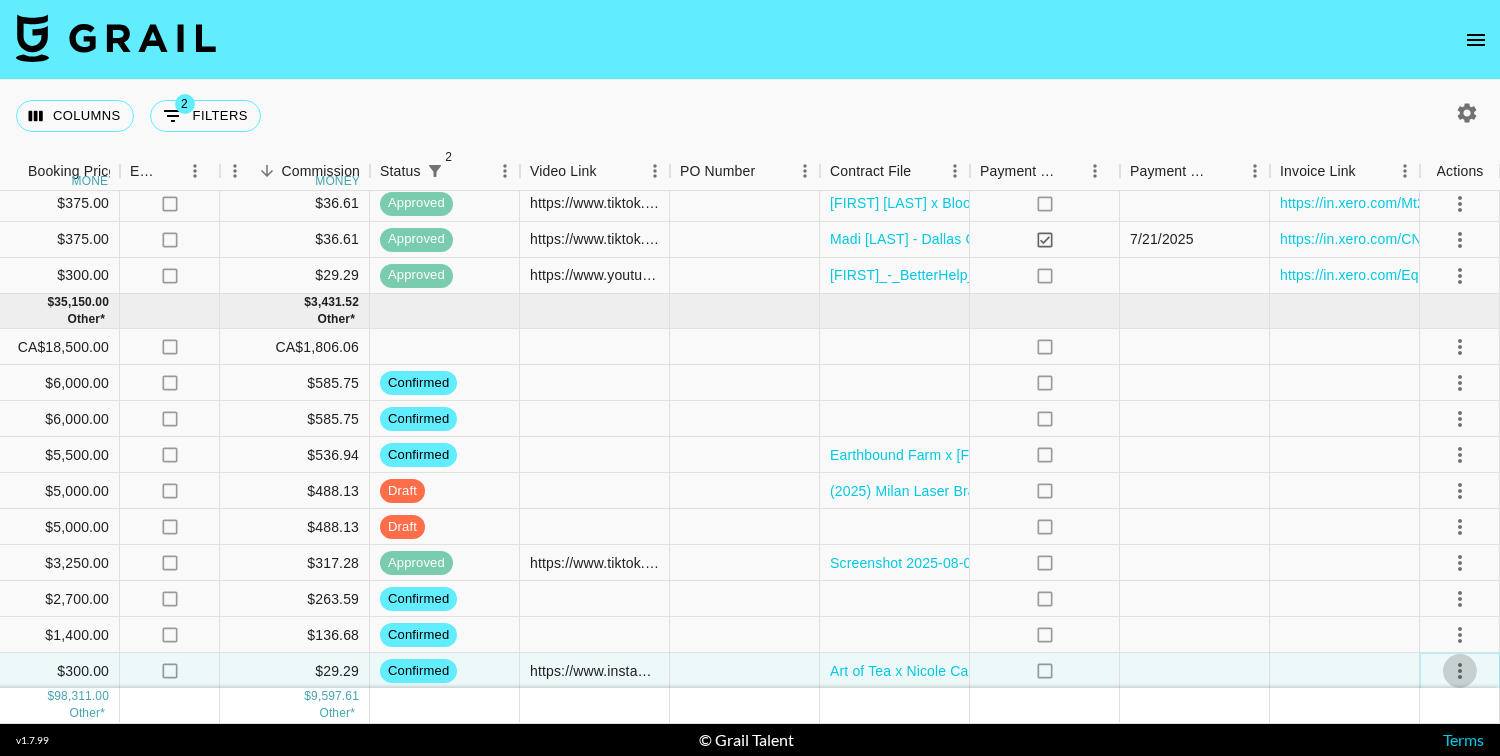 click 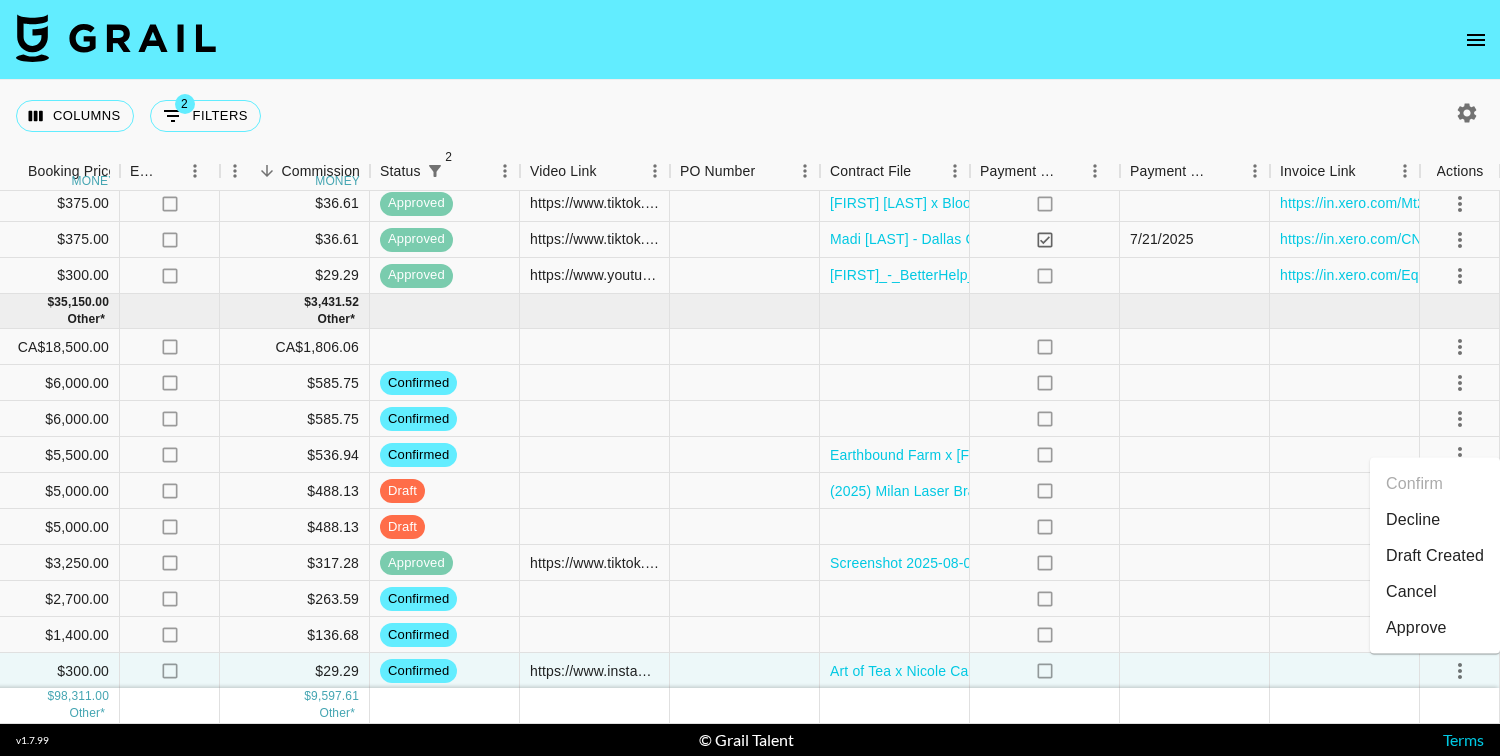 click on "Approve" at bounding box center [1435, 628] 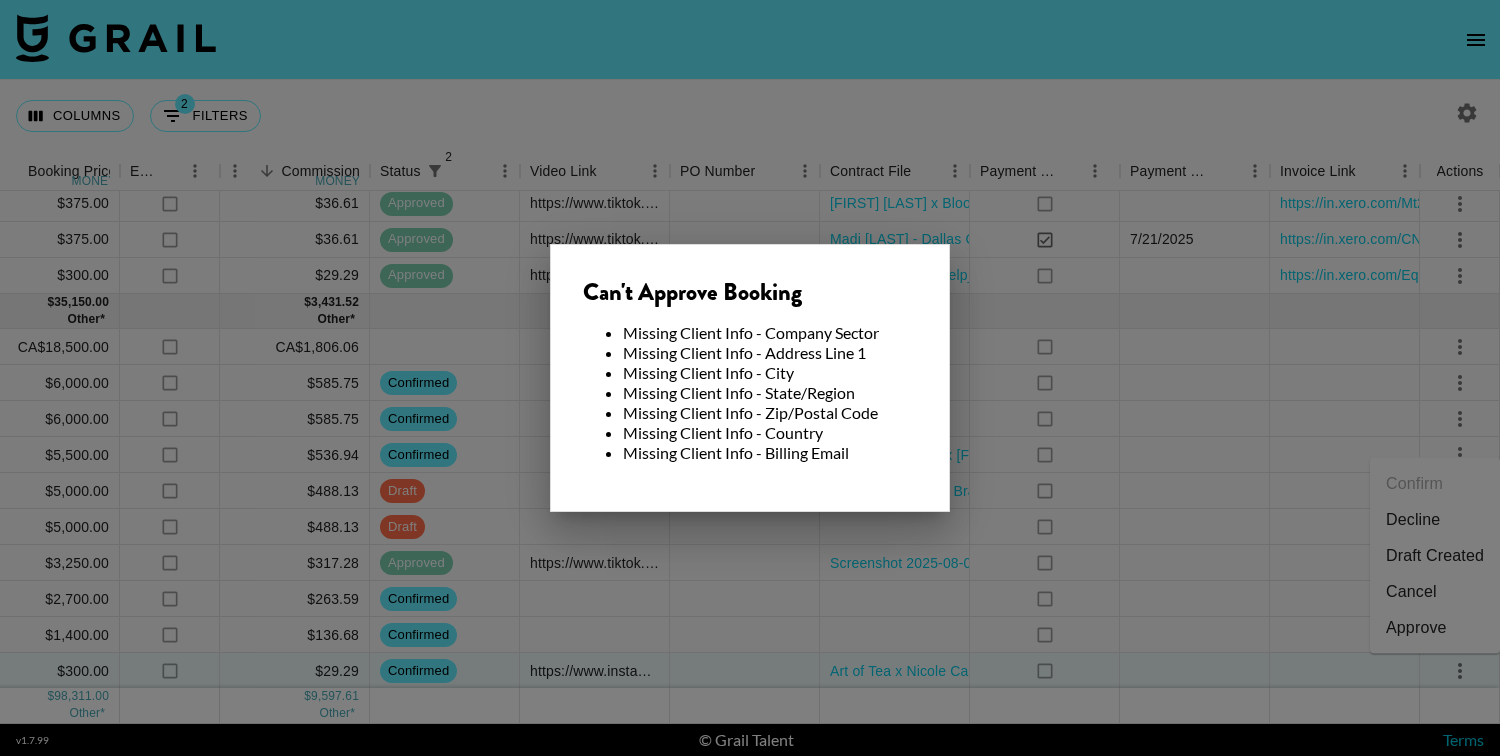 click at bounding box center (750, 378) 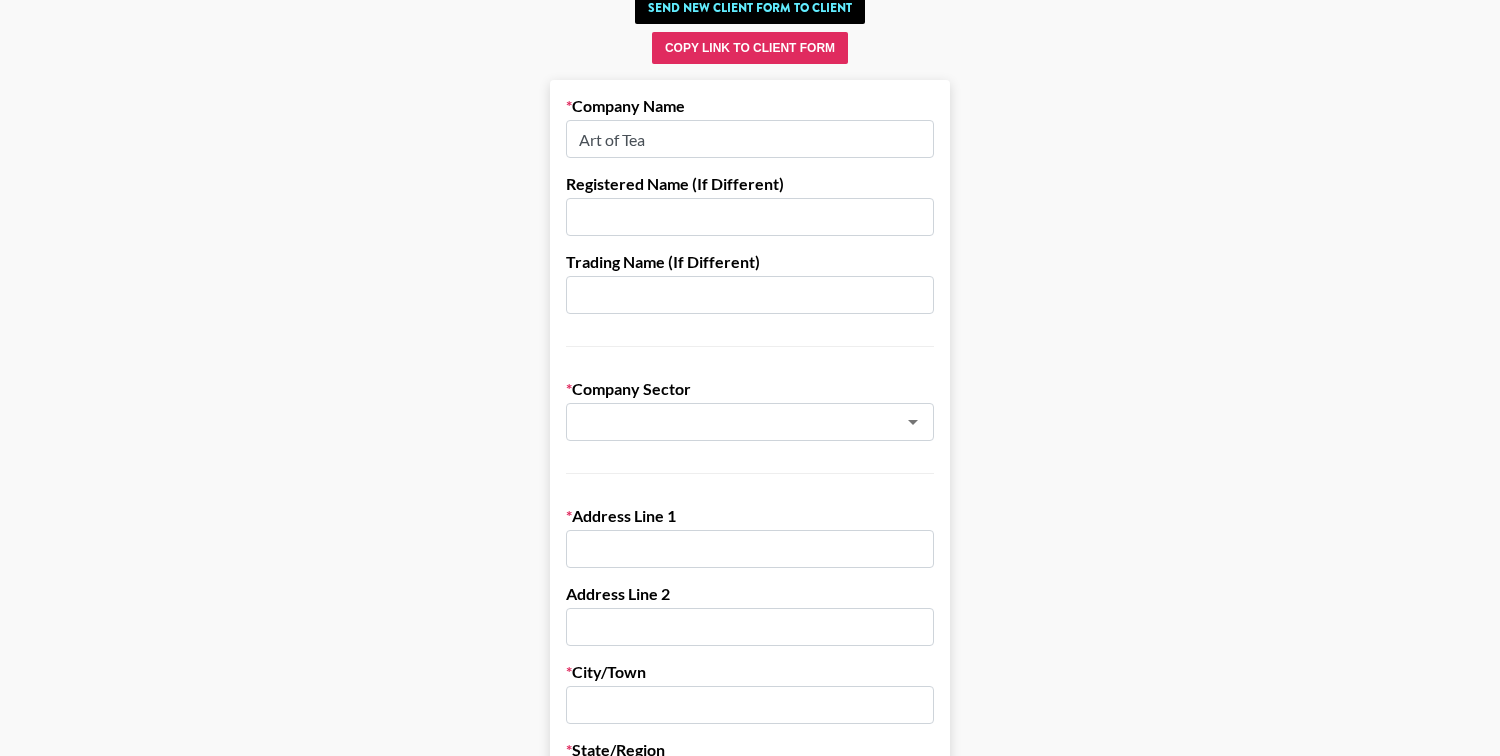 scroll, scrollTop: 152, scrollLeft: 0, axis: vertical 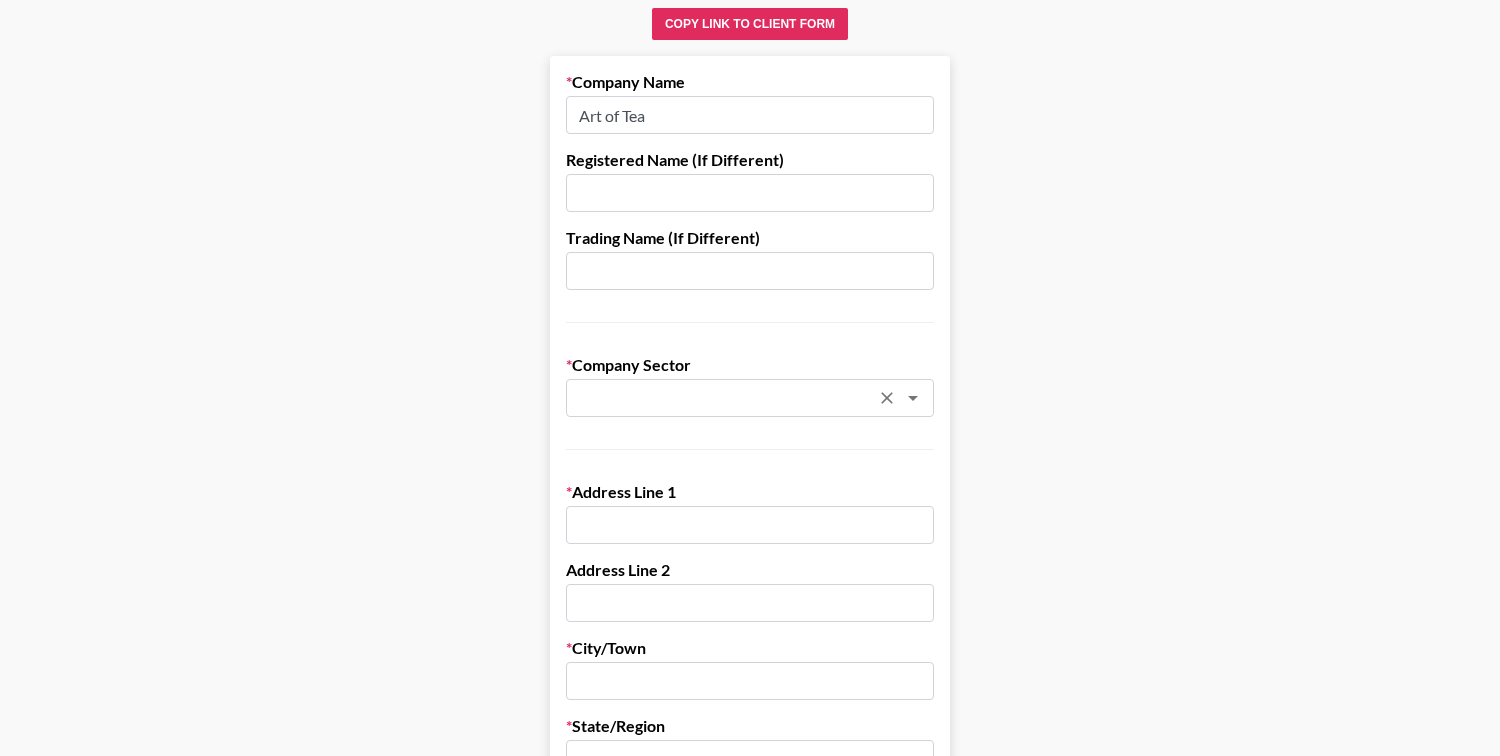 click at bounding box center (723, 398) 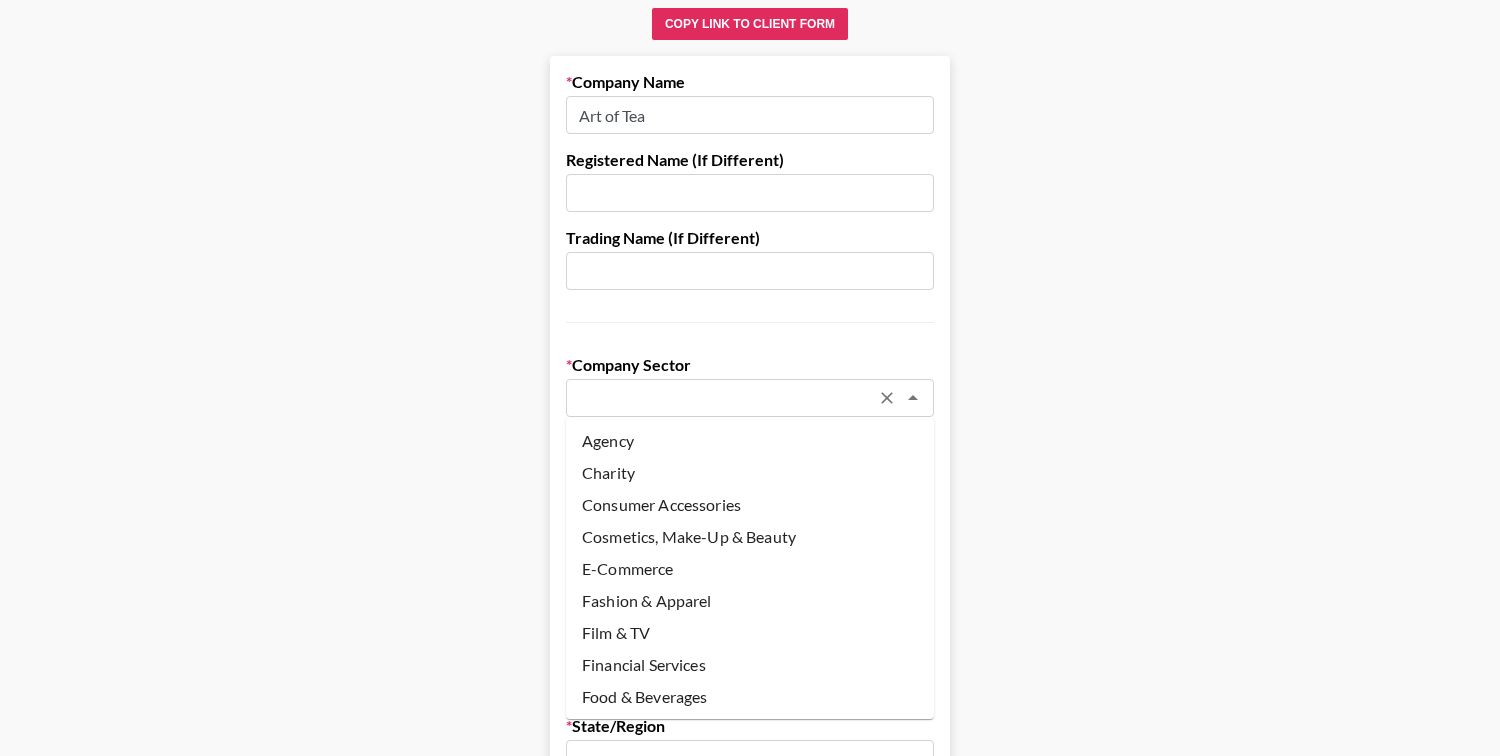 scroll, scrollTop: 13, scrollLeft: 0, axis: vertical 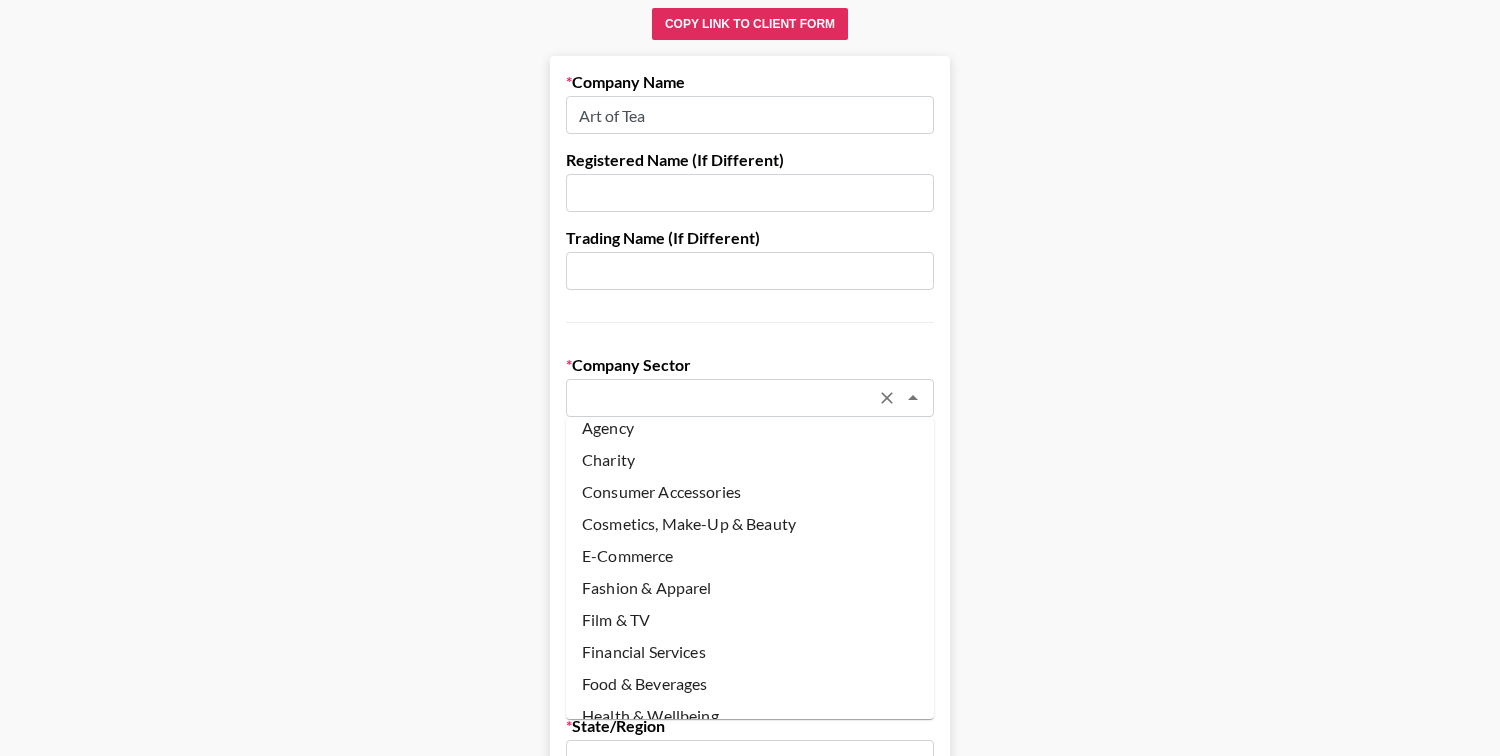 click on "Food & Beverages" at bounding box center [750, 684] 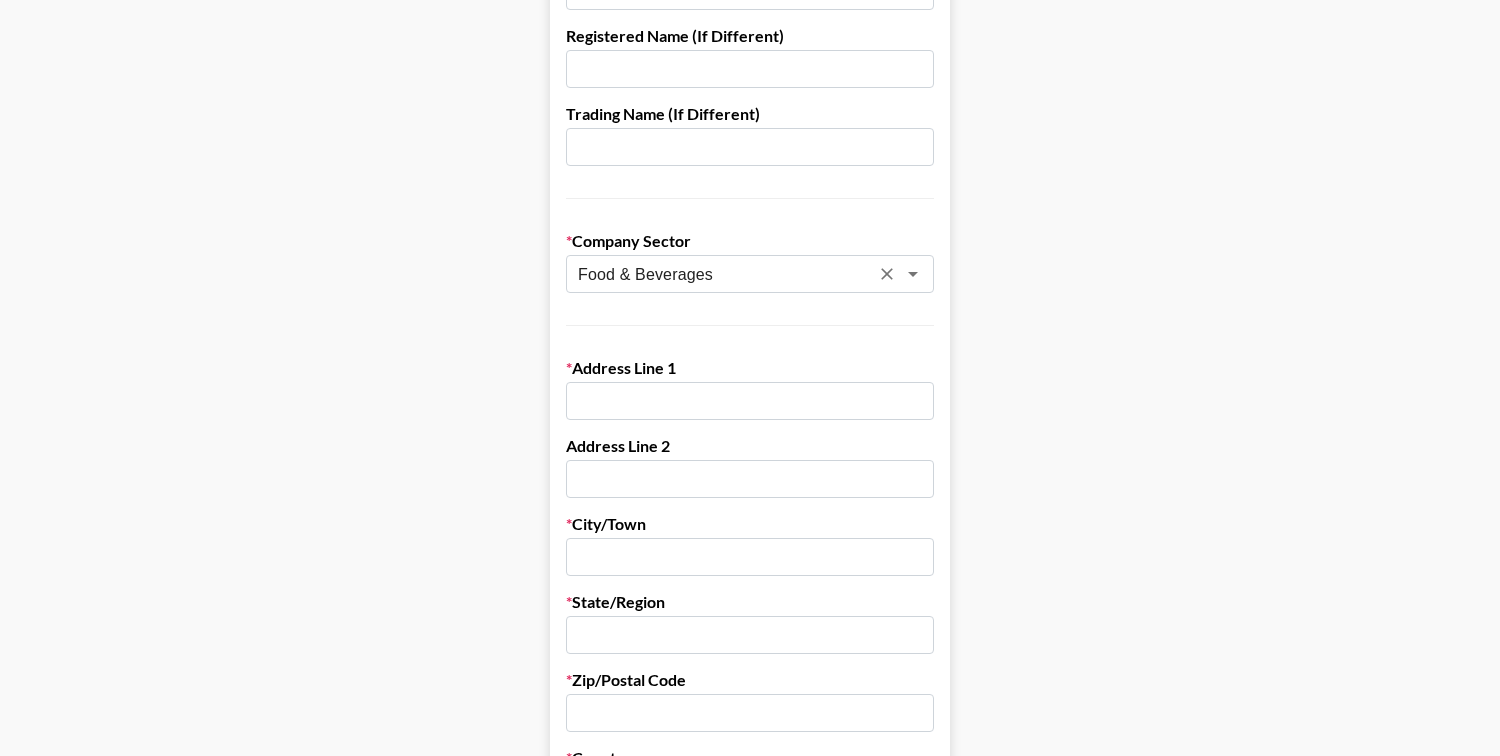 scroll, scrollTop: 285, scrollLeft: 0, axis: vertical 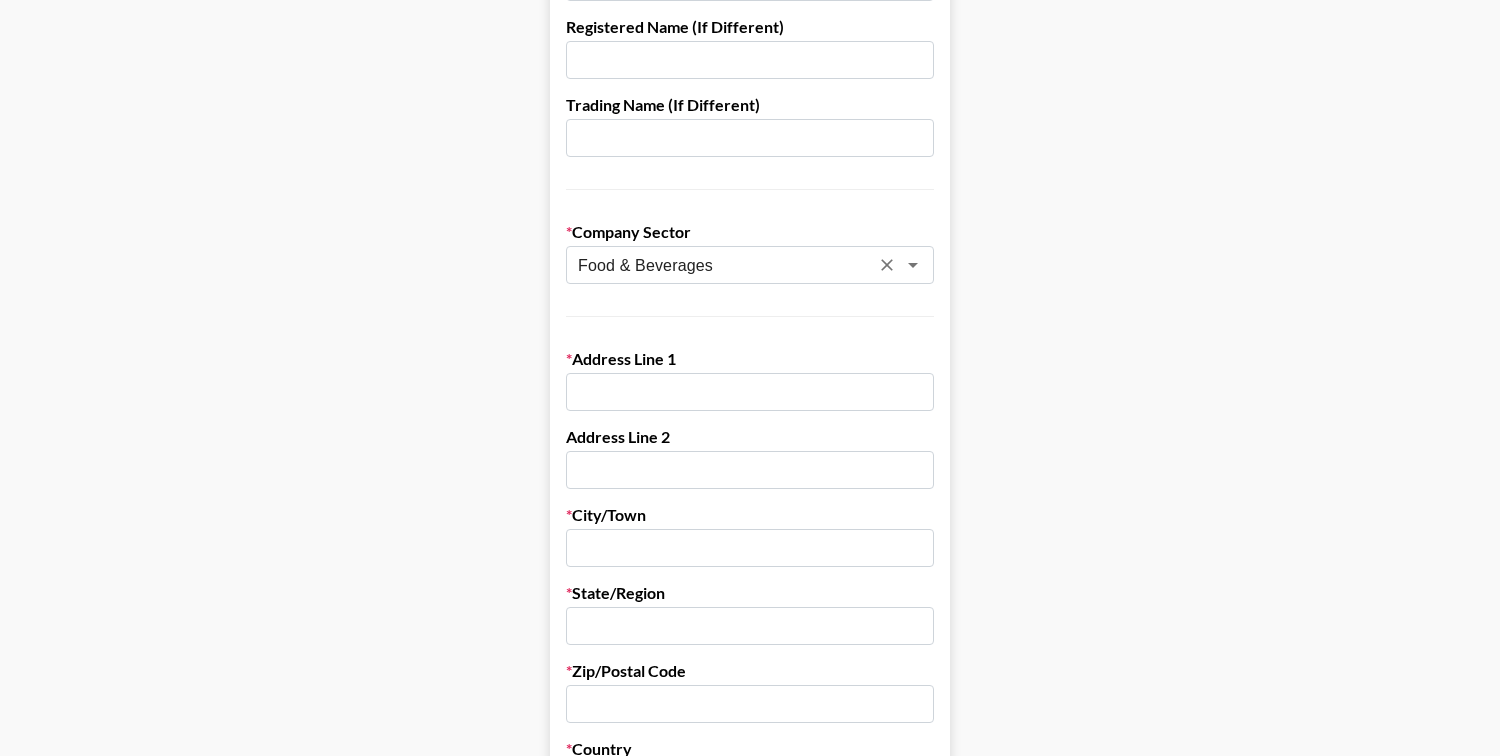 click at bounding box center [750, 392] 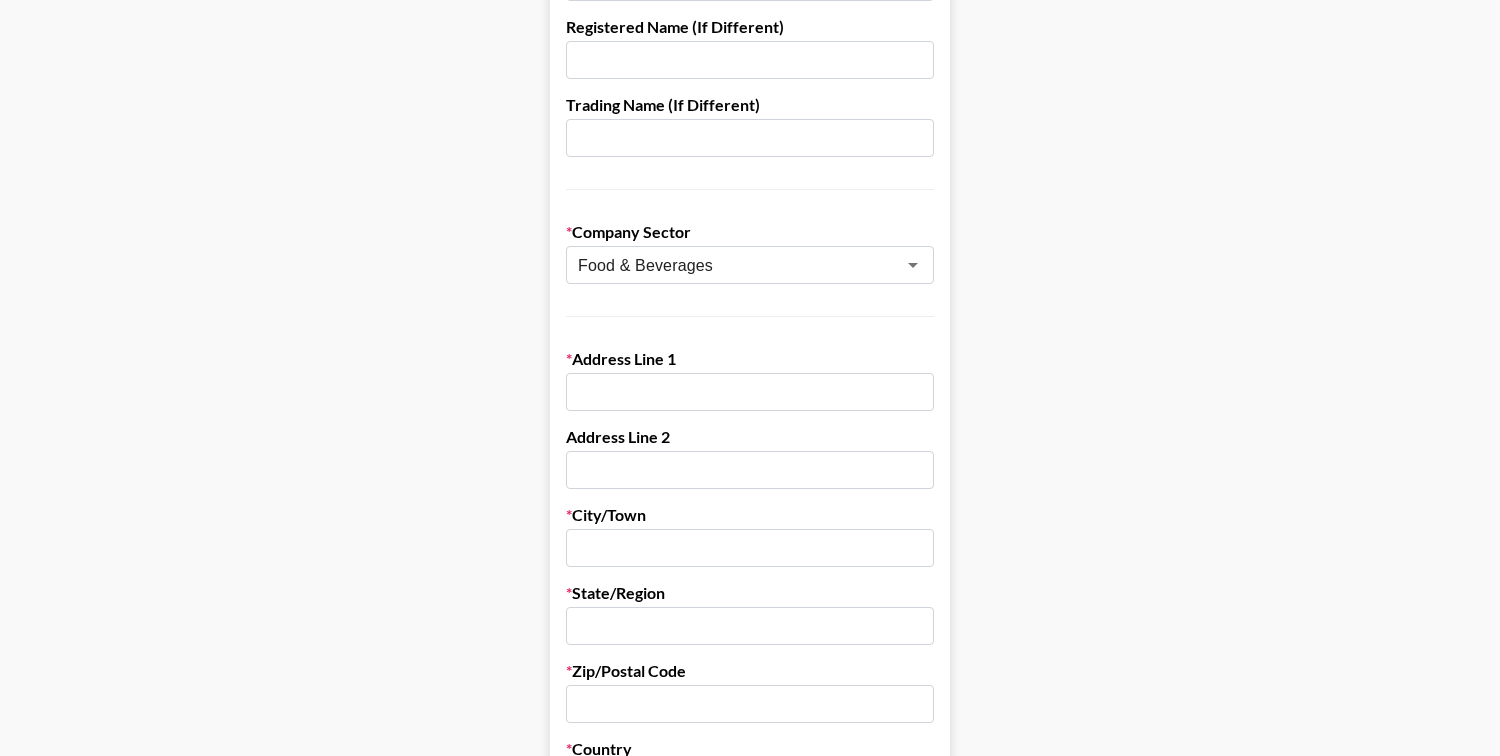 paste on "[NUMBER] [STREET] [STREET_NAME], [CITY], [STATE] [POSTAL_CODE]" 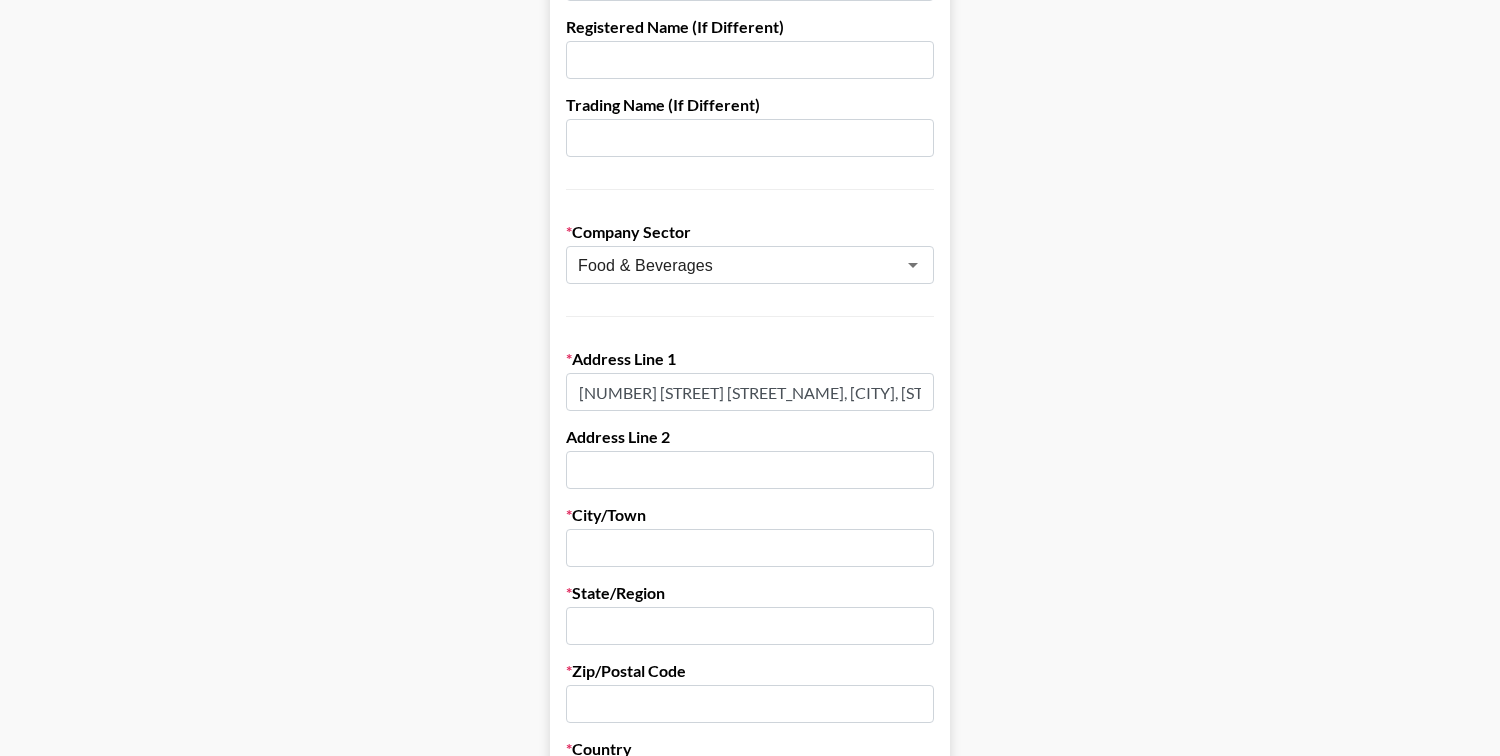 scroll, scrollTop: 0, scrollLeft: 11, axis: horizontal 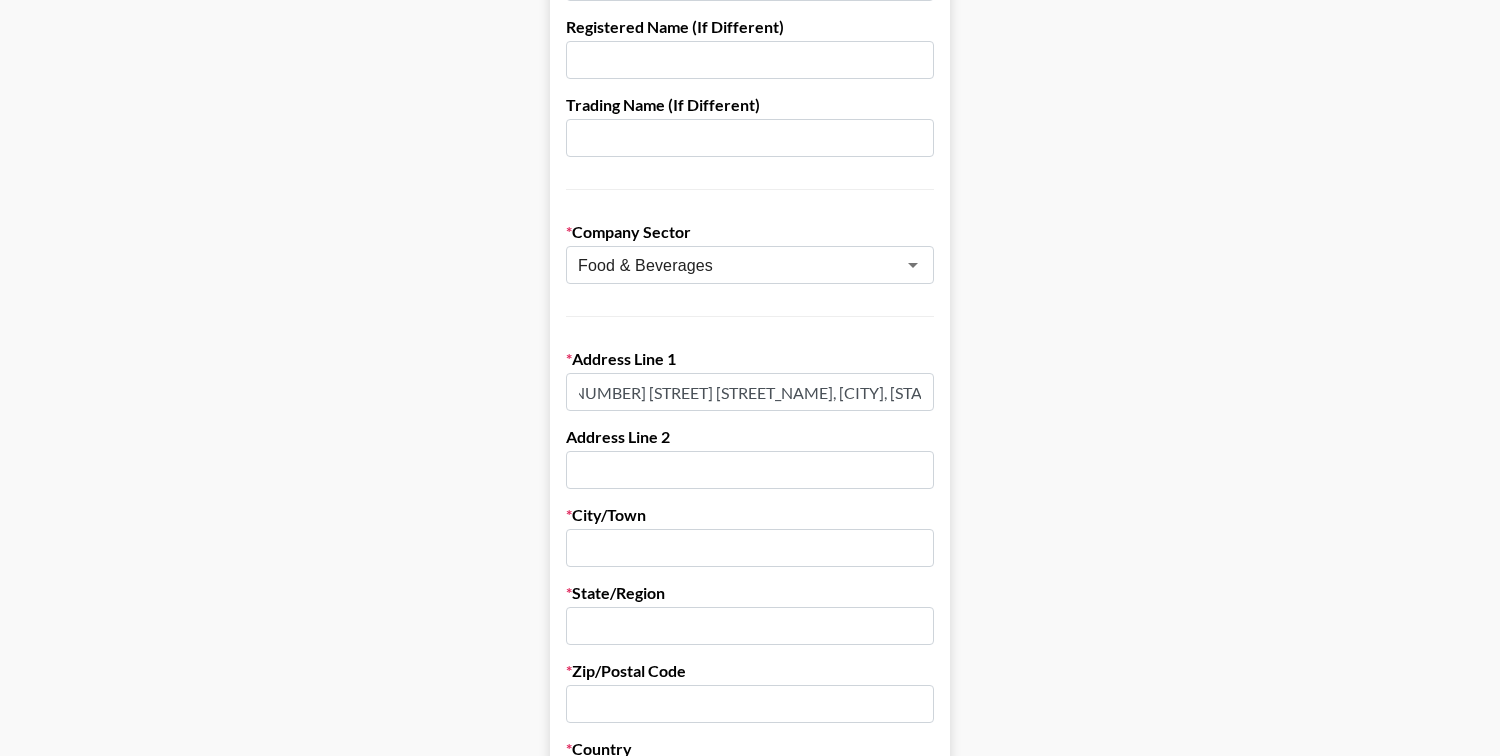 drag, startPoint x: 738, startPoint y: 395, endPoint x: 993, endPoint y: 396, distance: 255.00197 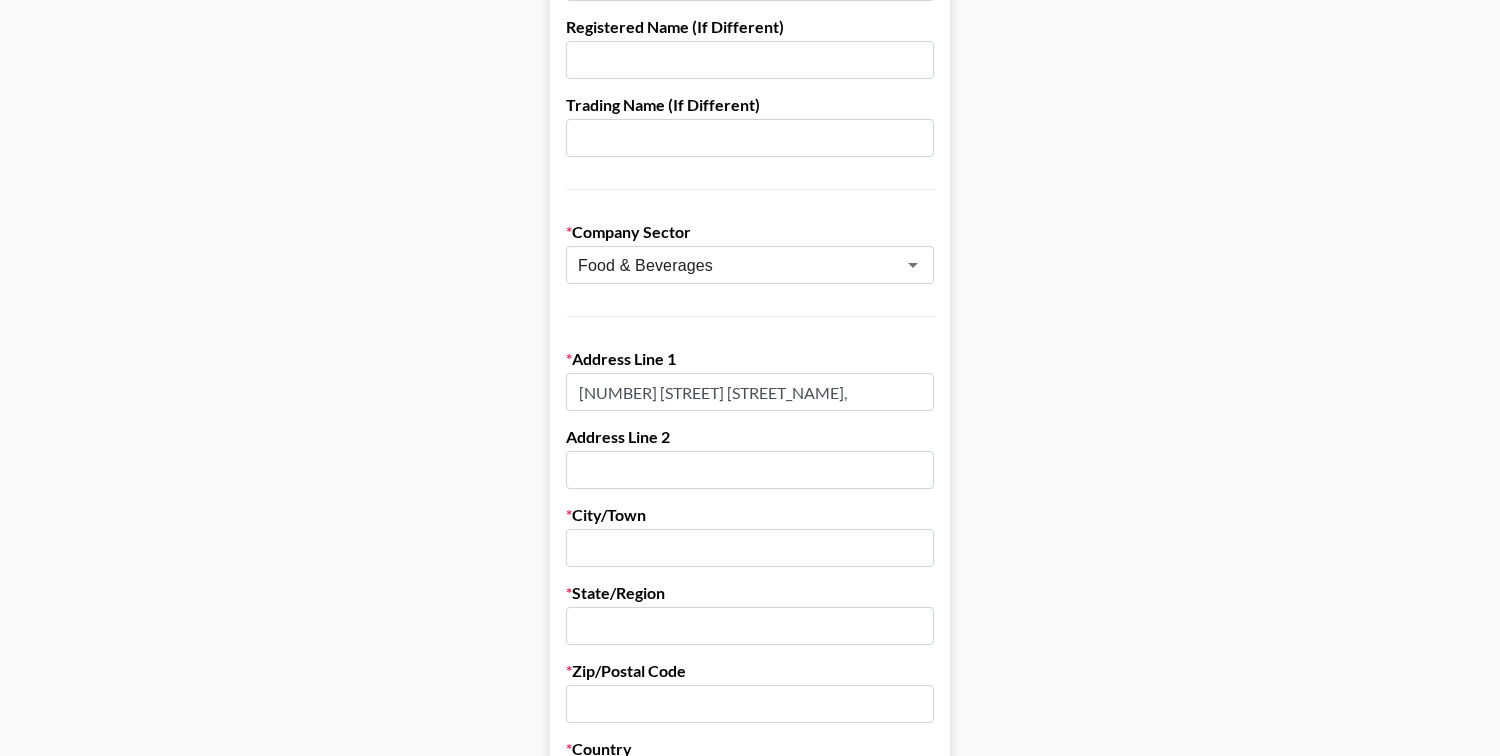 scroll, scrollTop: 0, scrollLeft: 0, axis: both 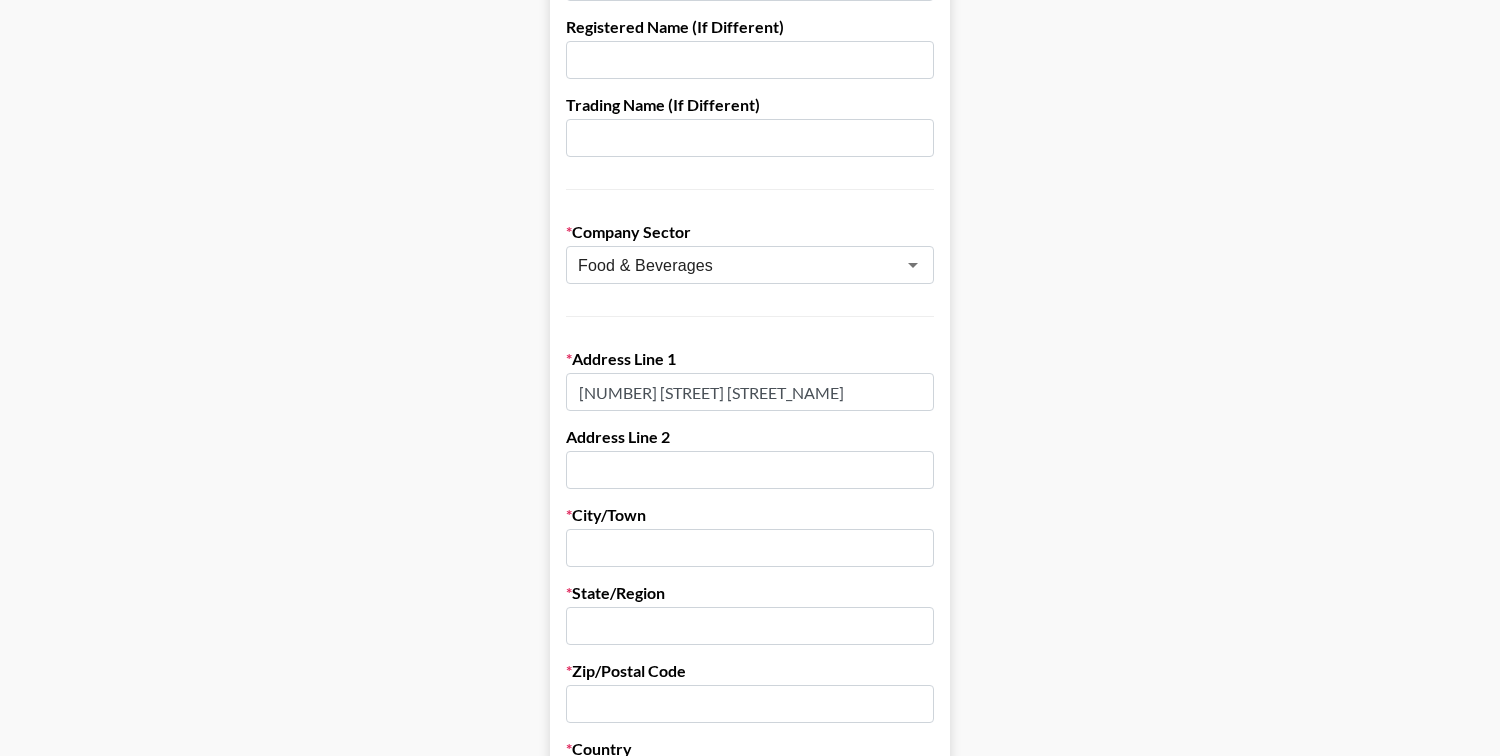 type on "[NUMBER] [STREET] [STREET_NAME]" 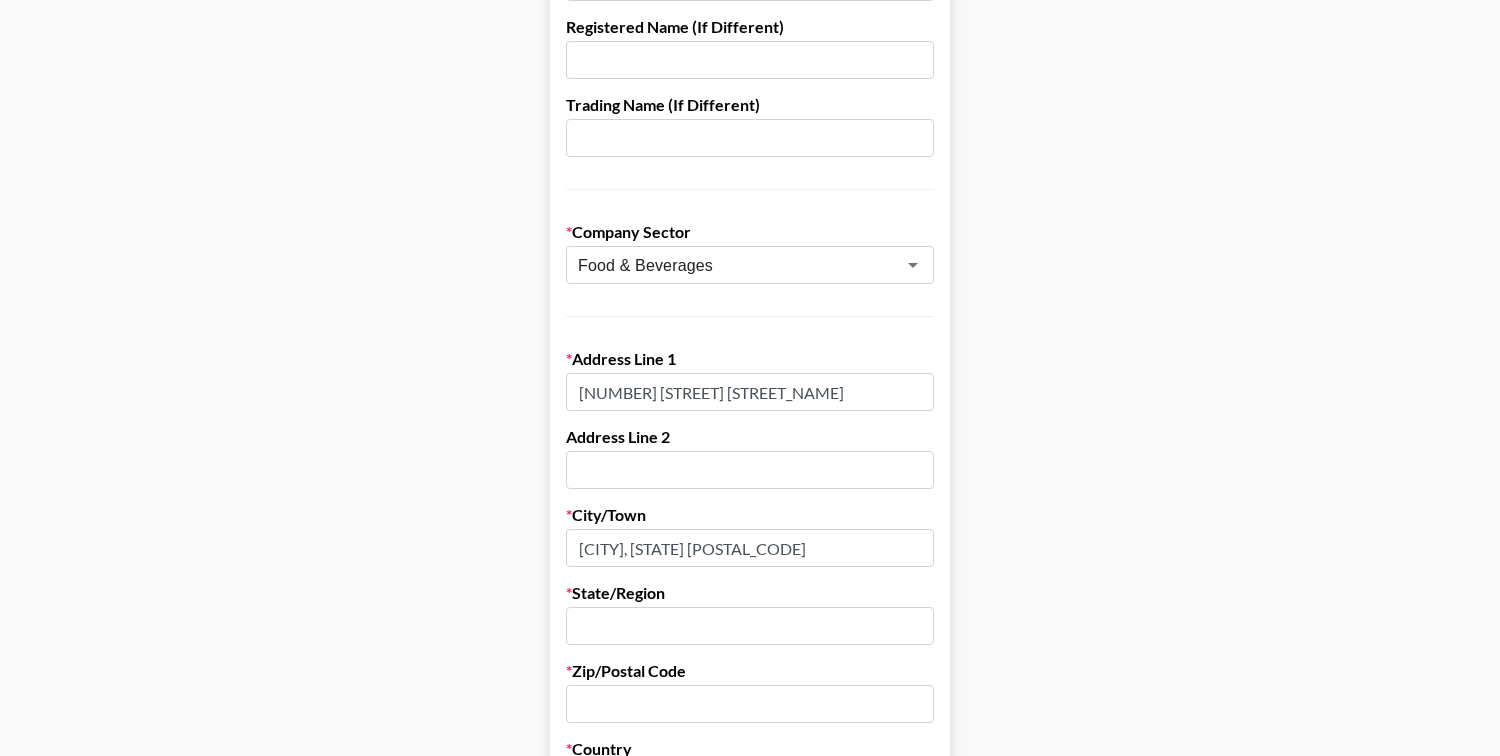 drag, startPoint x: 779, startPoint y: 552, endPoint x: 689, endPoint y: 552, distance: 90 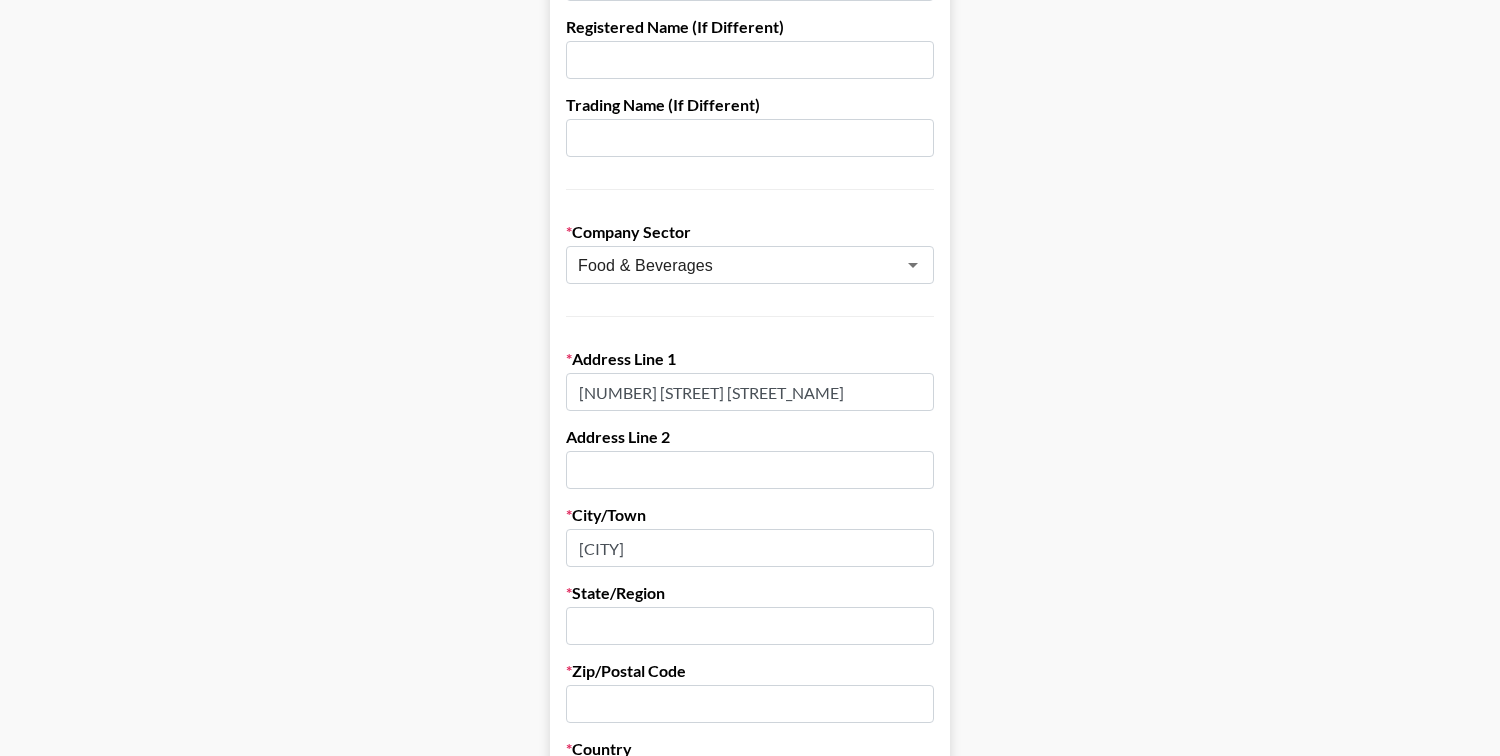 type on "Monterey Park" 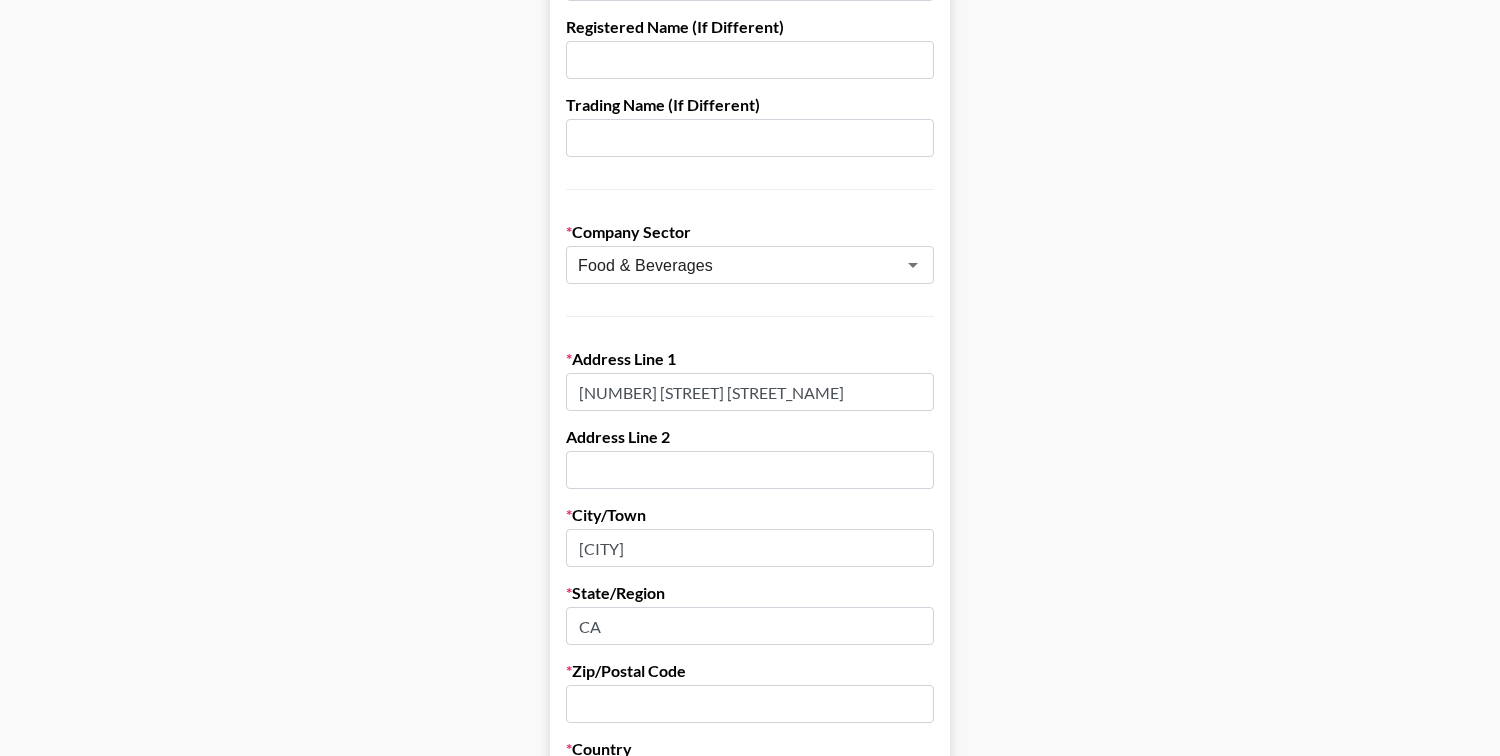 type on "CA" 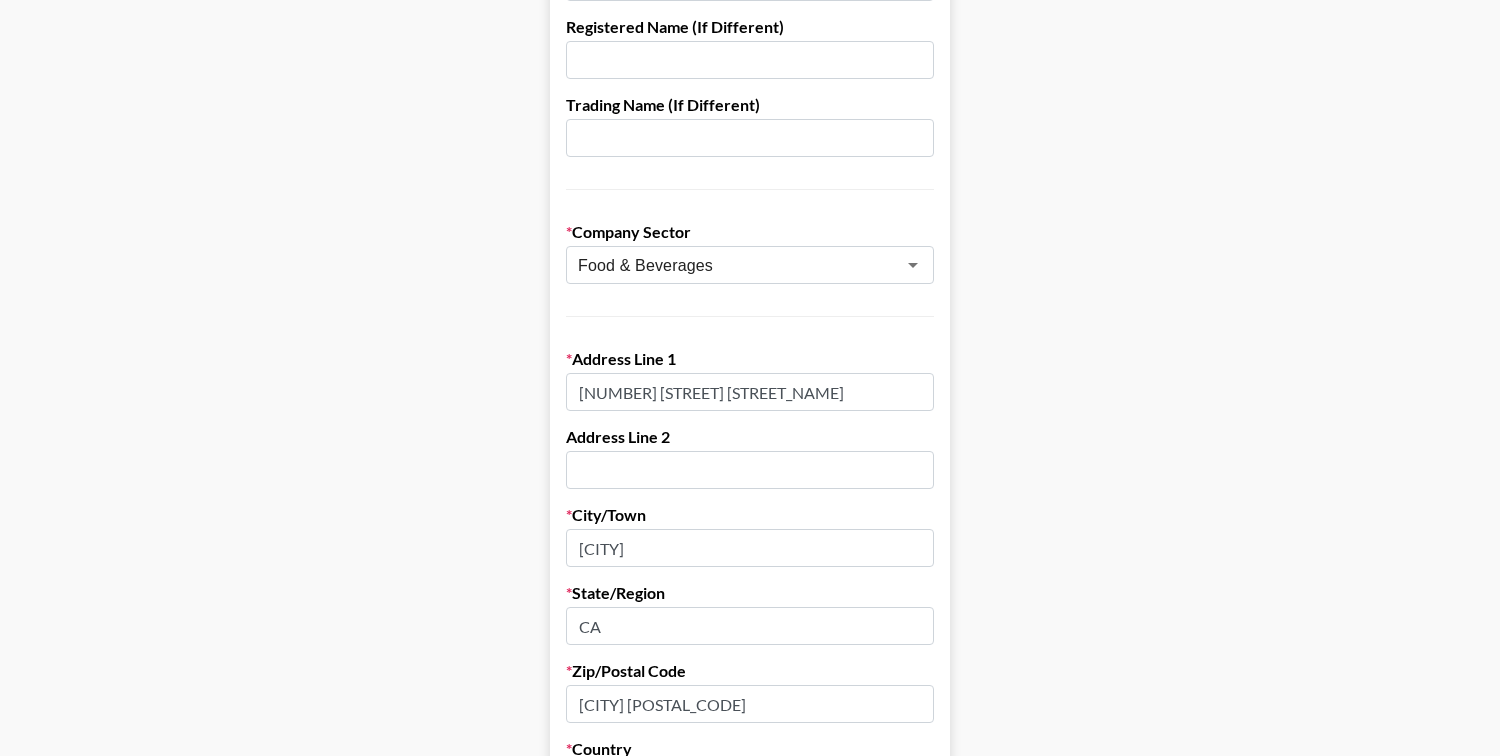 drag, startPoint x: 607, startPoint y: 706, endPoint x: 459, endPoint y: 666, distance: 153.31015 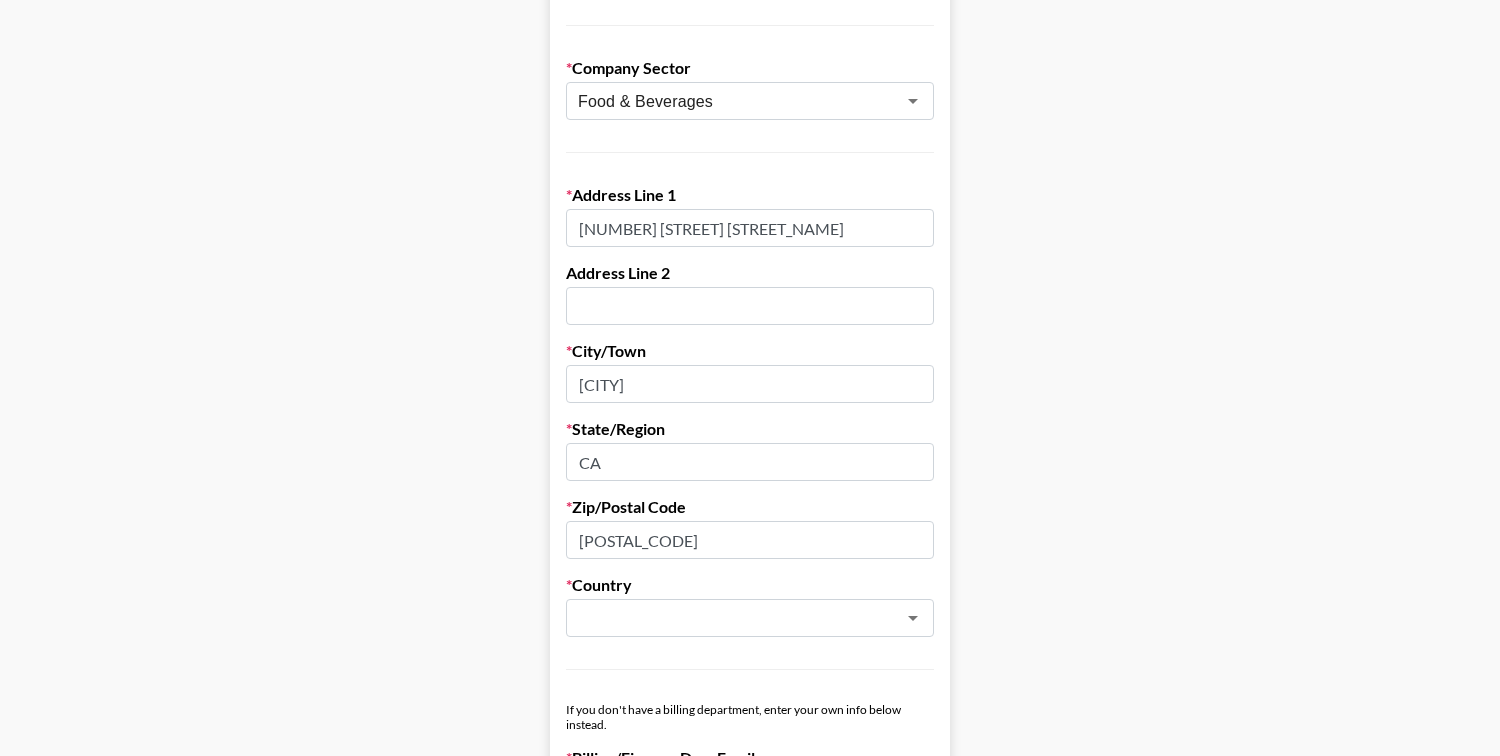 scroll, scrollTop: 495, scrollLeft: 0, axis: vertical 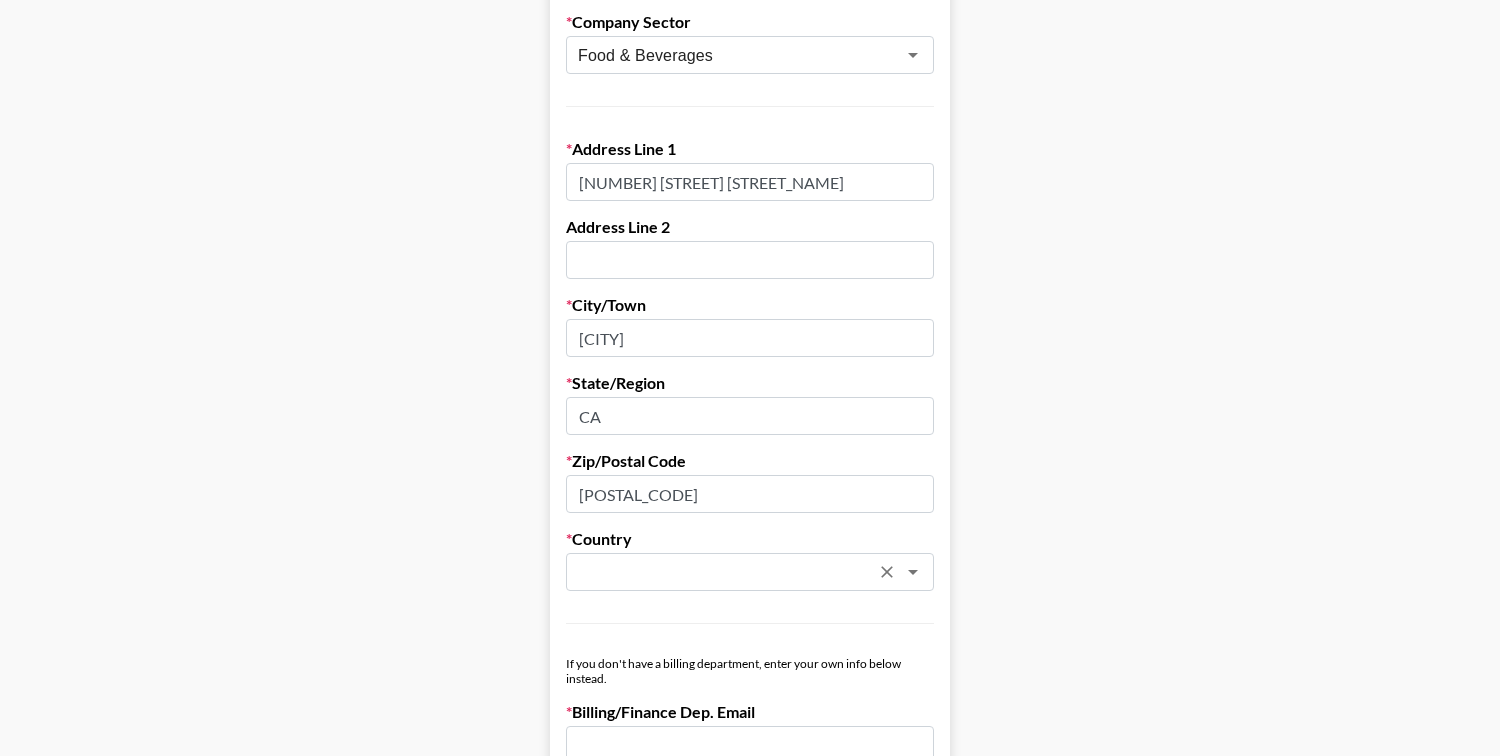 type on "91754" 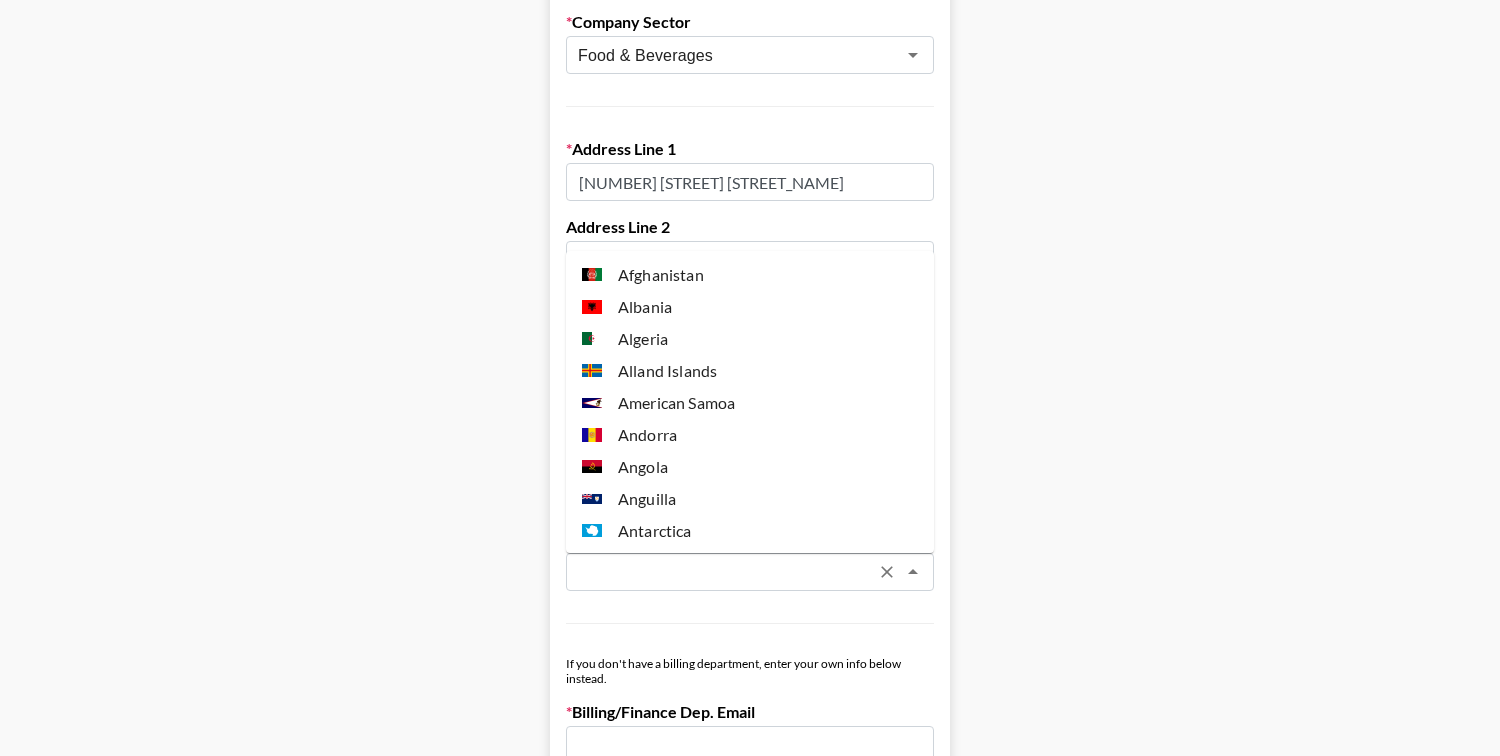 click at bounding box center [723, 572] 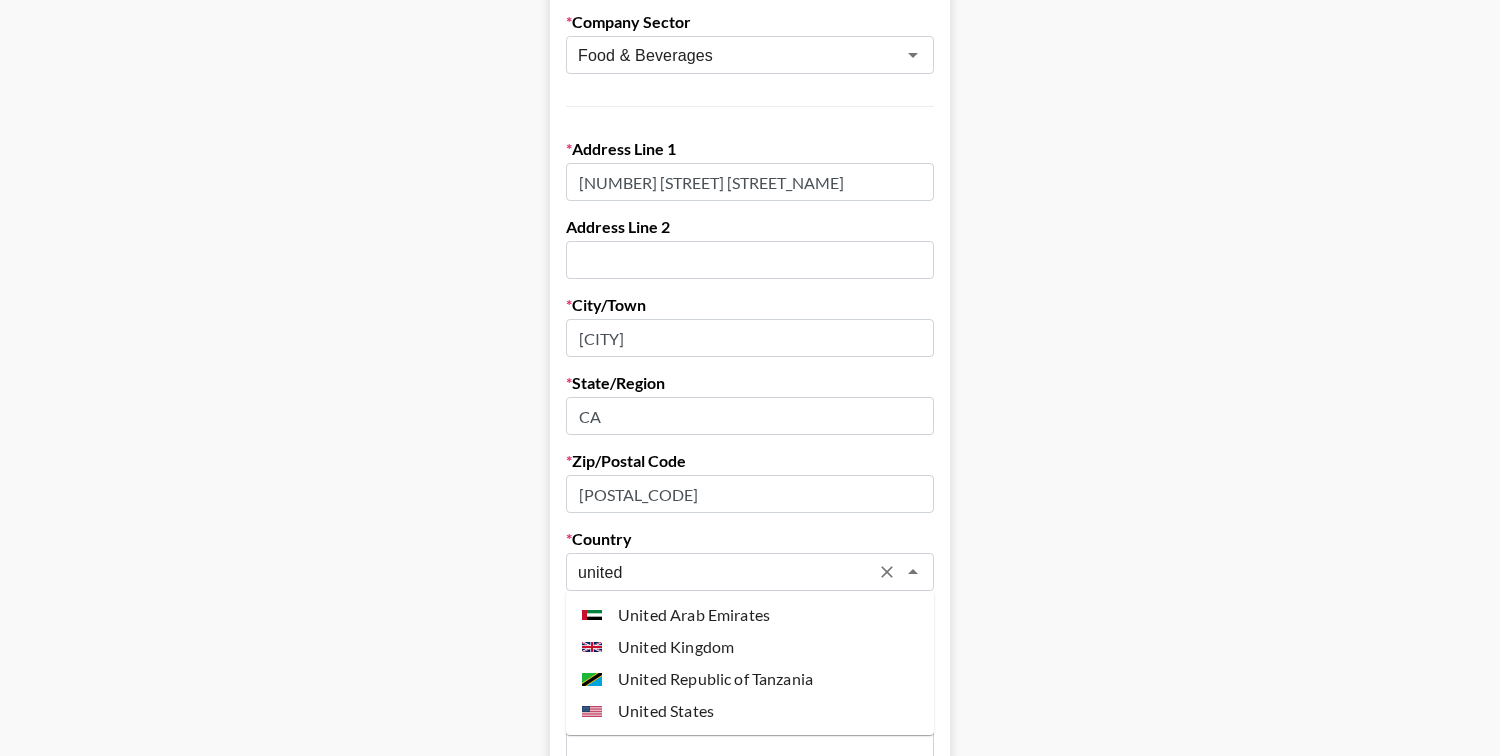 click on "United States" at bounding box center (750, 711) 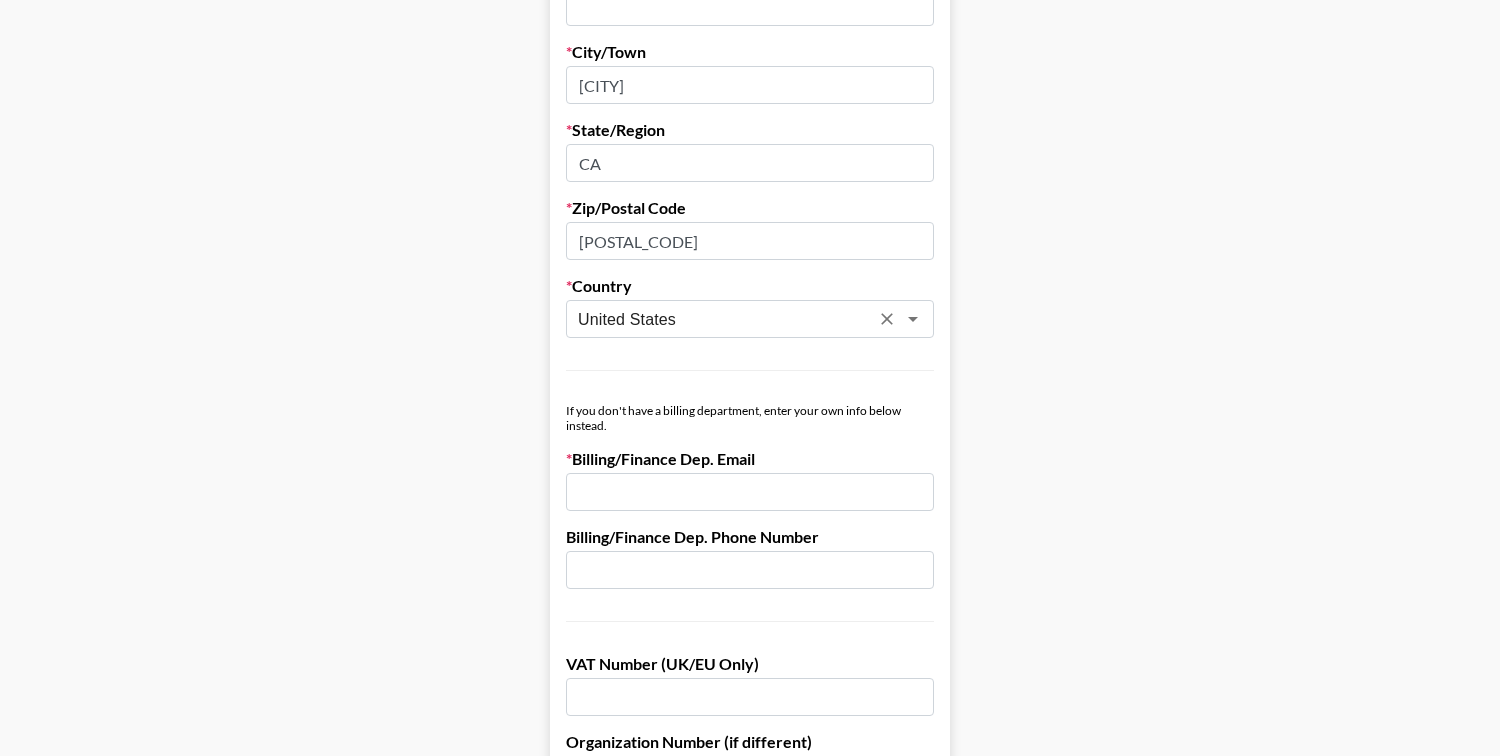 scroll, scrollTop: 763, scrollLeft: 0, axis: vertical 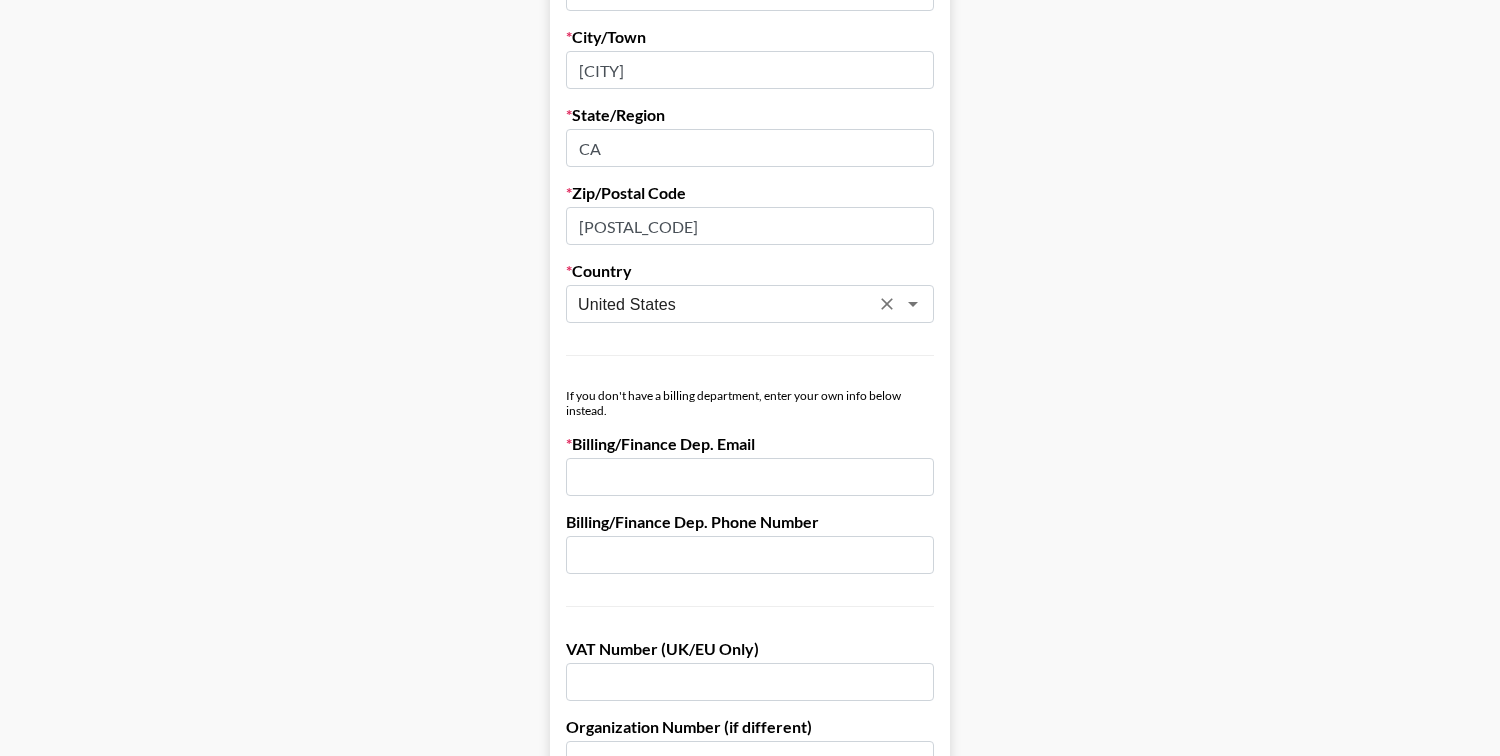type on "United States" 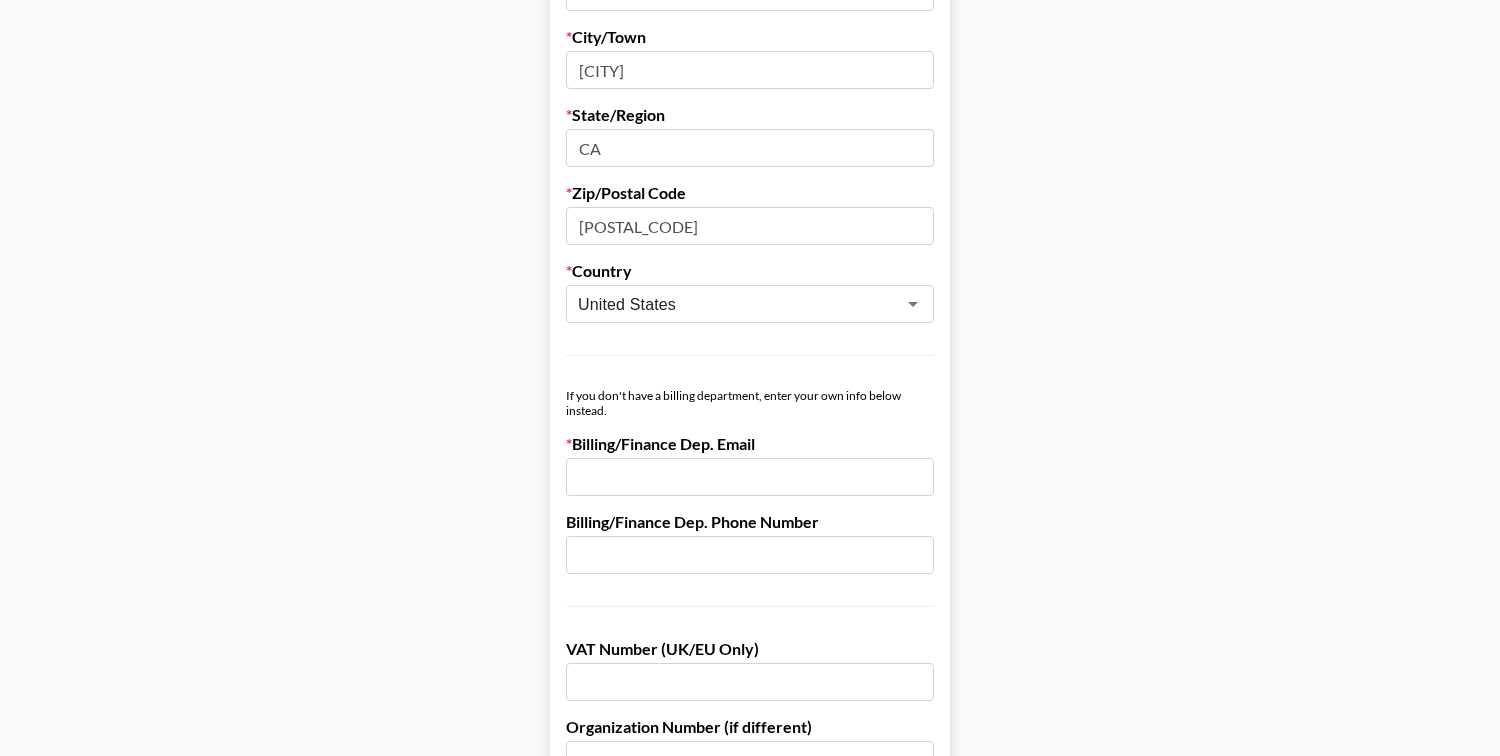 paste on "ap@artoftea.com" 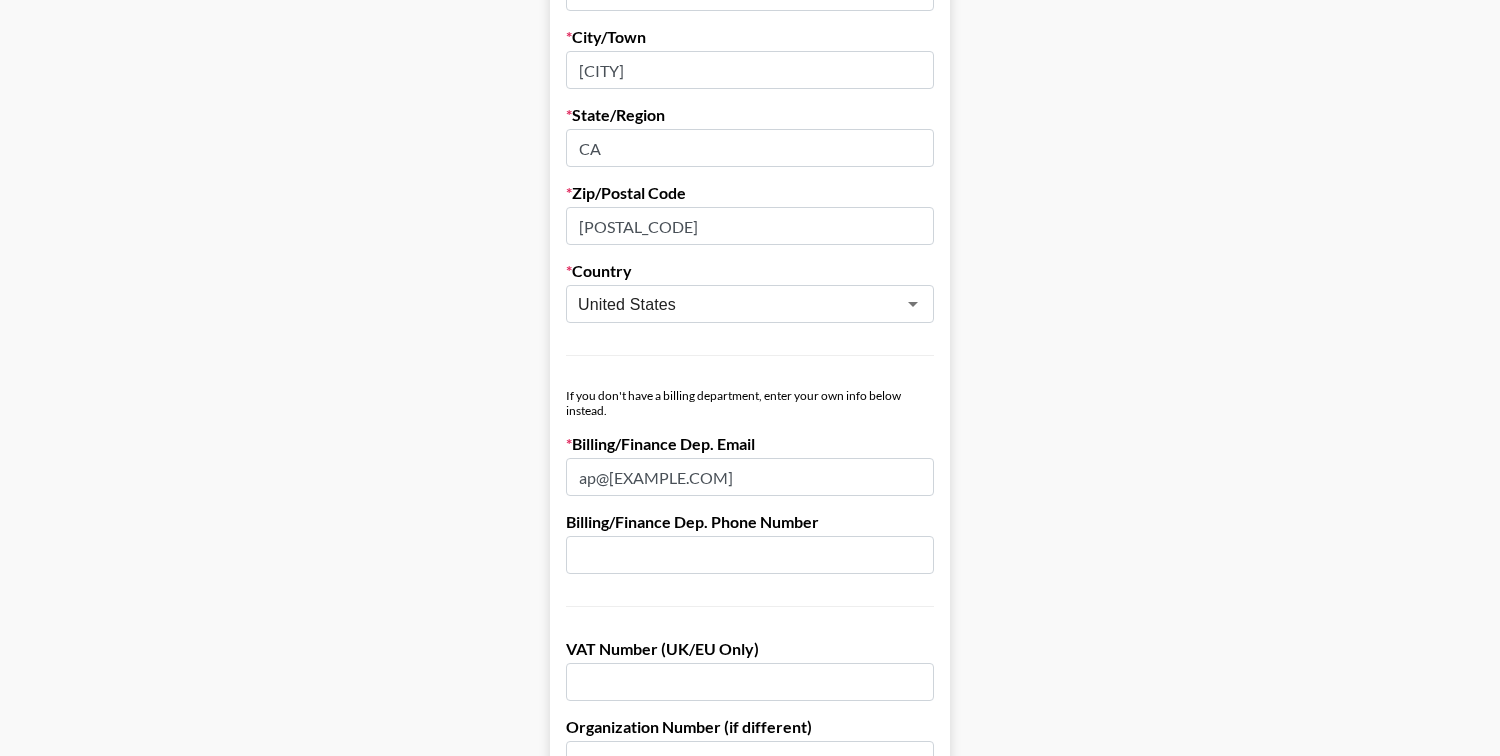 type on "ap@artoftea.com" 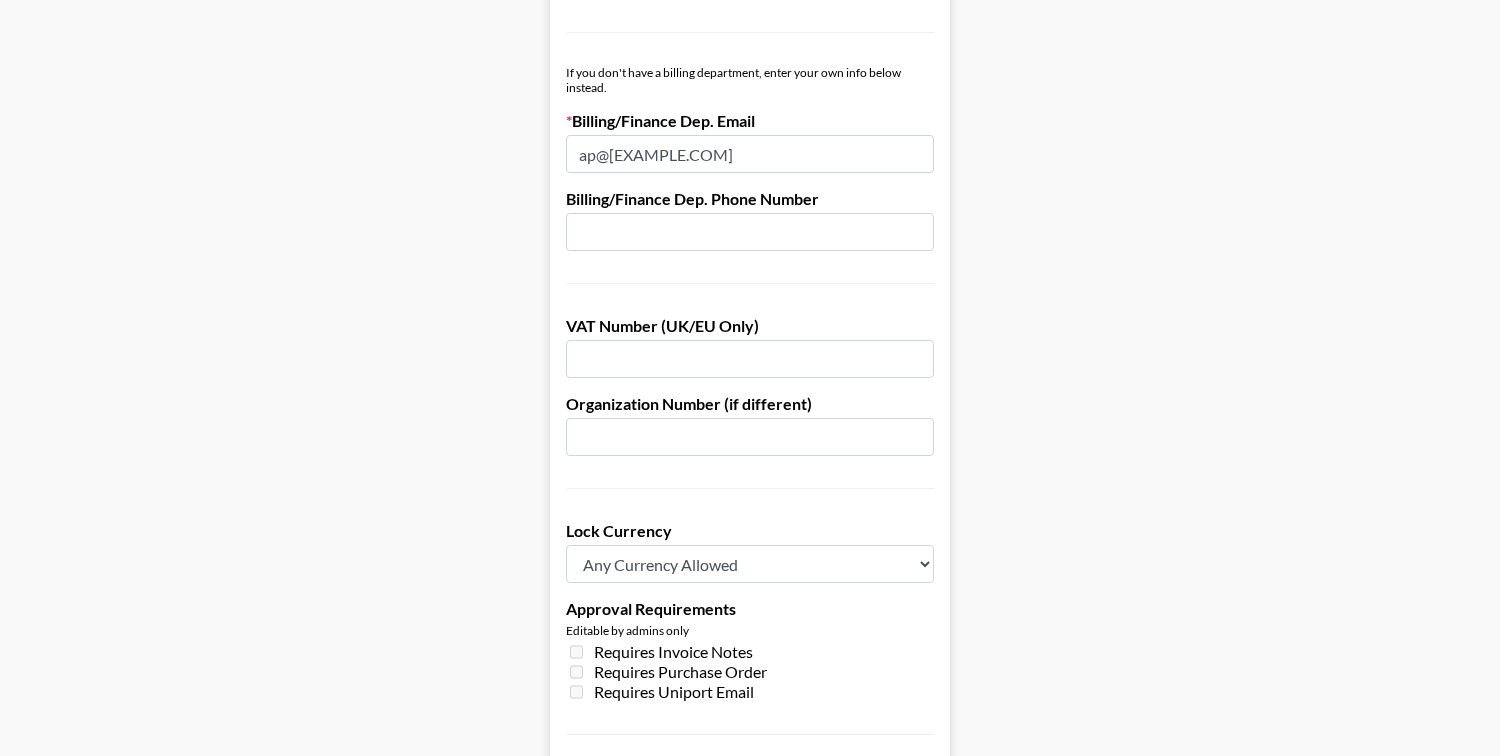 scroll, scrollTop: 1097, scrollLeft: 0, axis: vertical 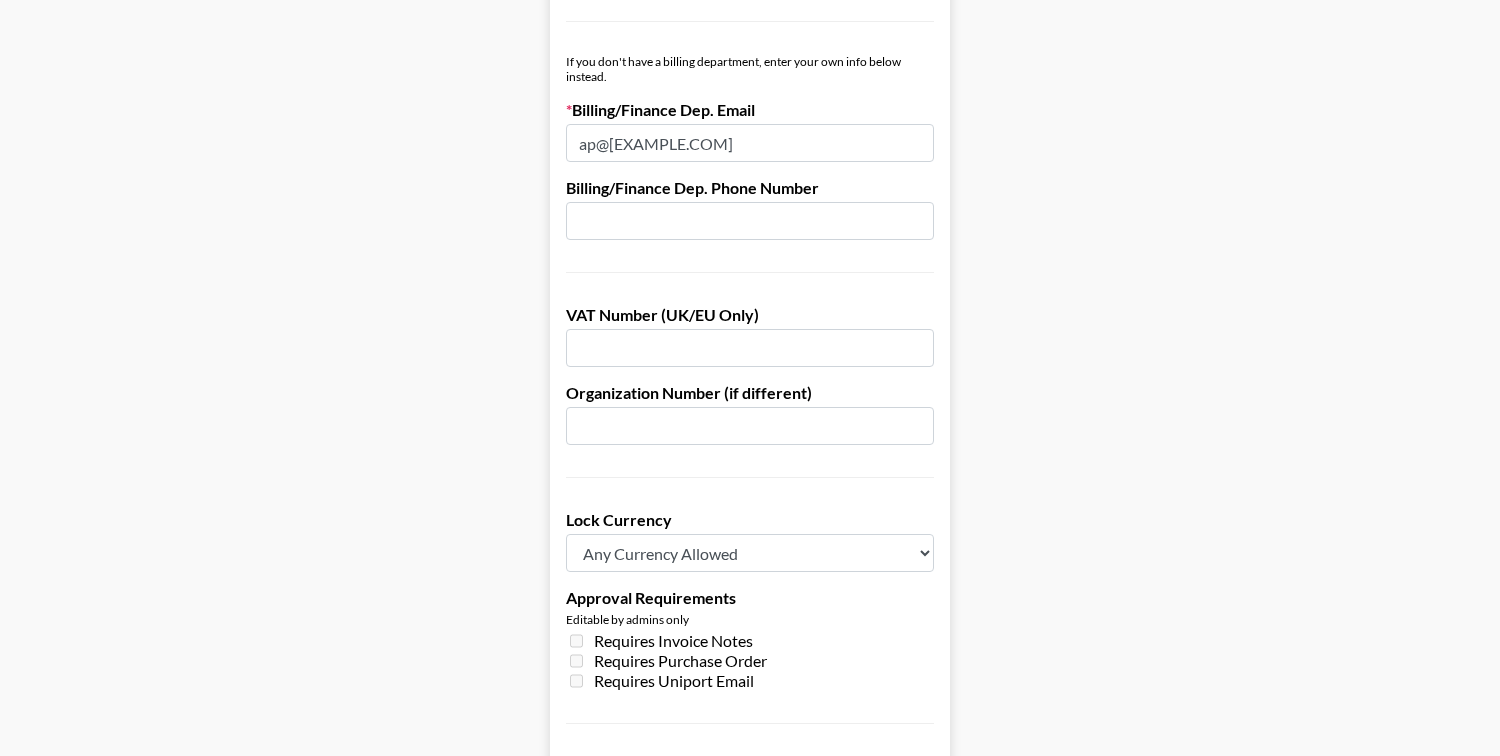 click on "Any Currency Allowed USD GBP EUR CAD AUD" at bounding box center (750, 553) 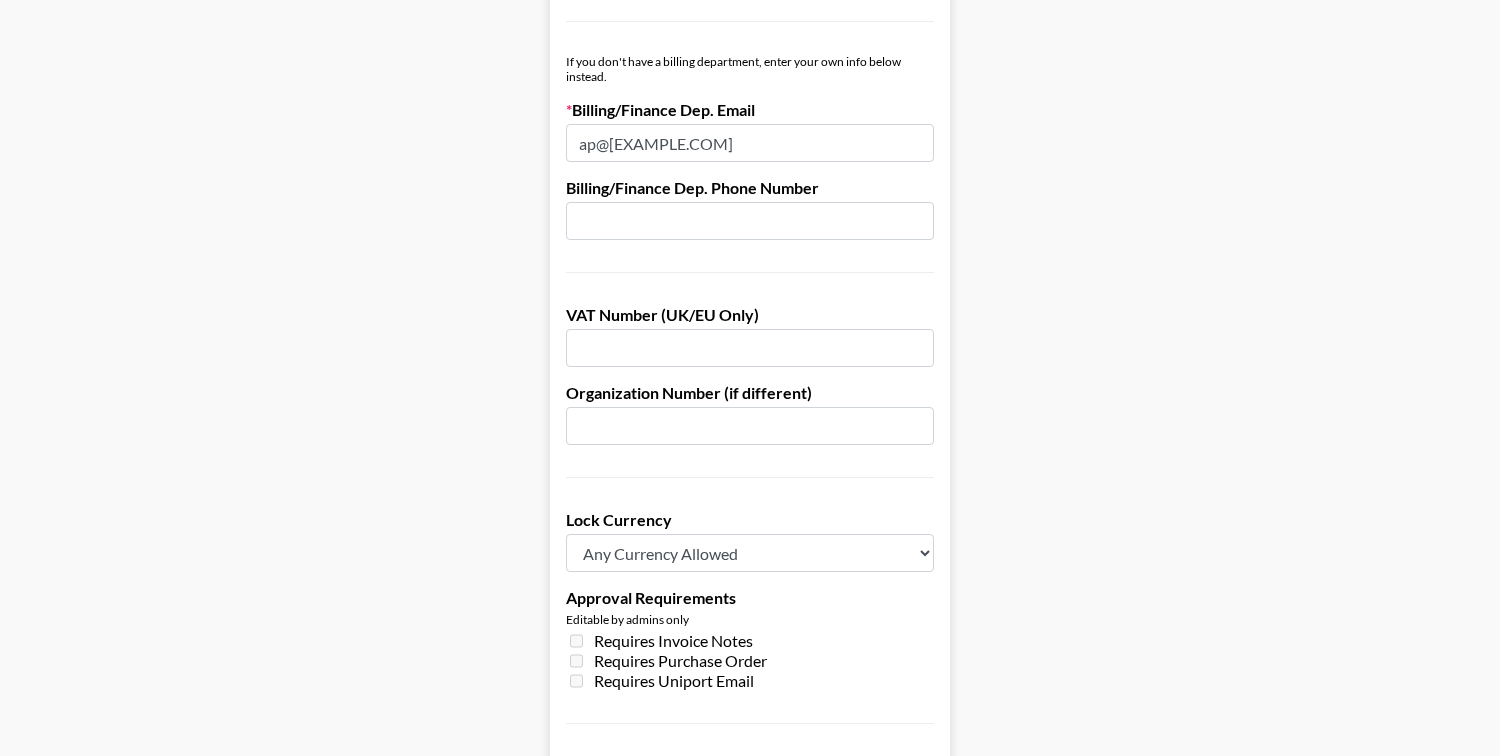 select on "USD" 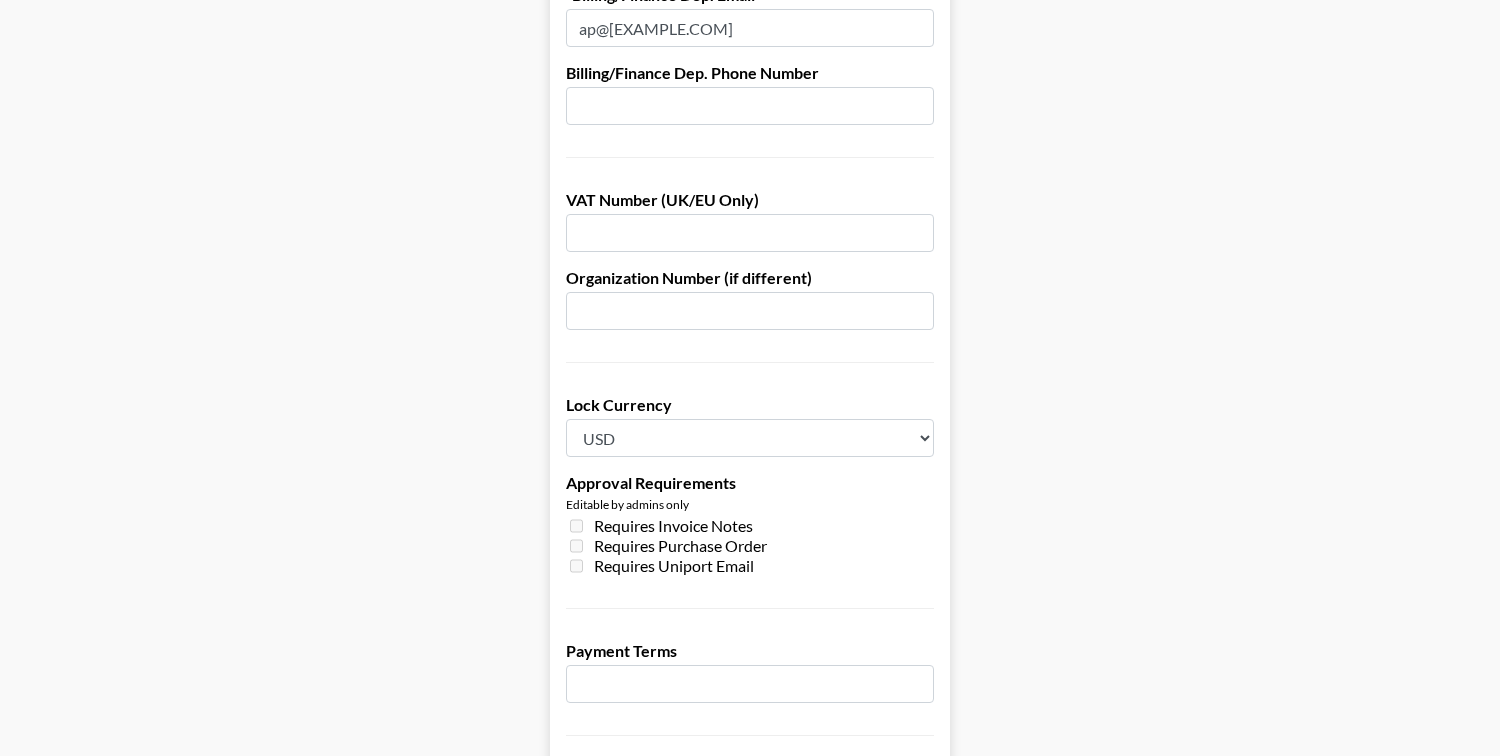 click on "Company Name Art of Tea Registered Name (If Different) Trading Name (If Different) Company Sector Food & Beverages ​ Address Line 1 748 Monterrey Pass Rd Address Line 2 City/Town Monterey Park State/Region CA Zip/Postal Code 91754 Country United States ​ If you don't have a billing department, enter your own info below instead. Billing/Finance Dep. Email ap@artoftea.com Billing/Finance Dep. Phone Number VAT Number (UK/EU Only) Organization Number (if different) Lock Currency Any Currency Allowed USD GBP EUR CAD AUD Approval Requirements Editable by admins only Requires Invoice Notes Requires Purchase Order Requires Uniport Email Payment Terms Invoice Both Booker and Client Send Invoice to Both Billing Email and Booker Email Save Client Info" at bounding box center [750, -42] 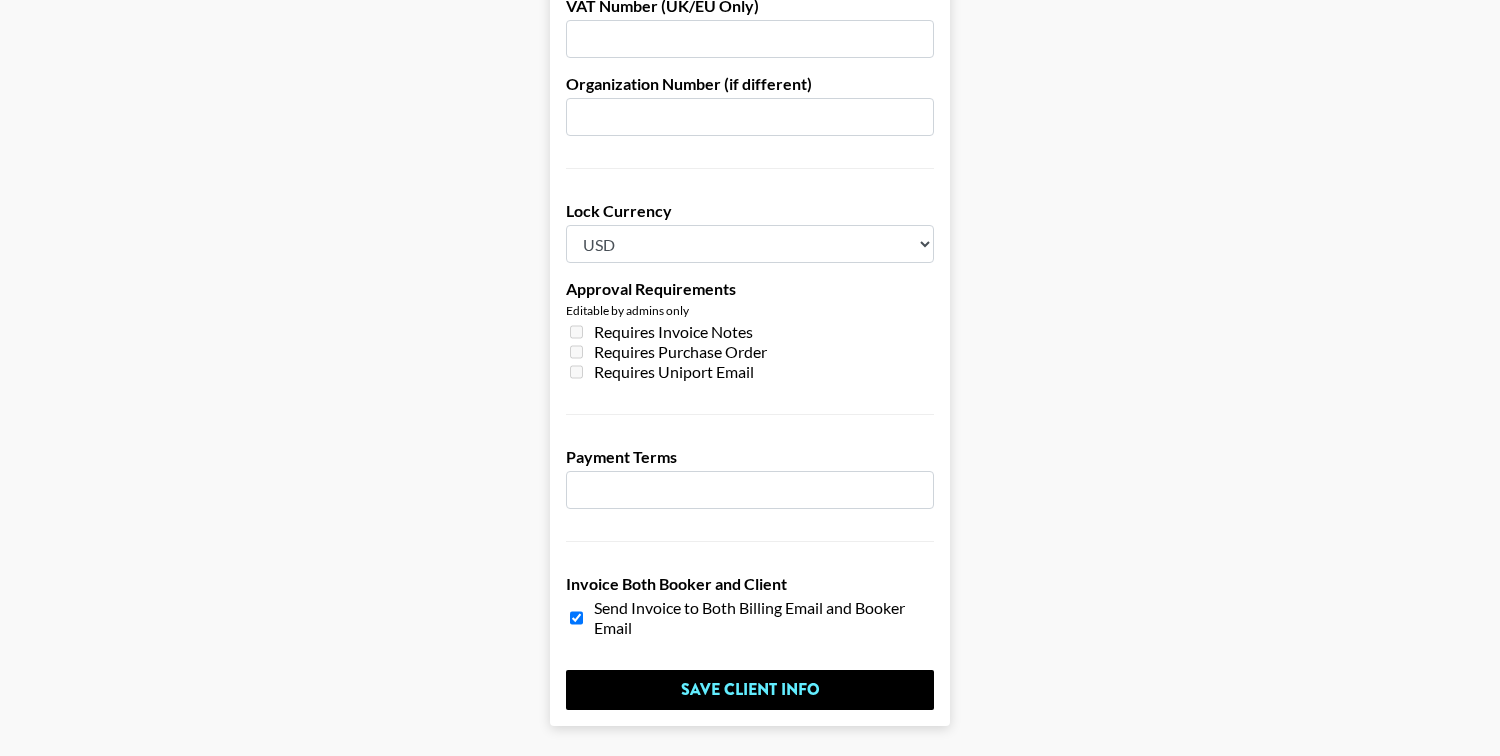 scroll, scrollTop: 1408, scrollLeft: 0, axis: vertical 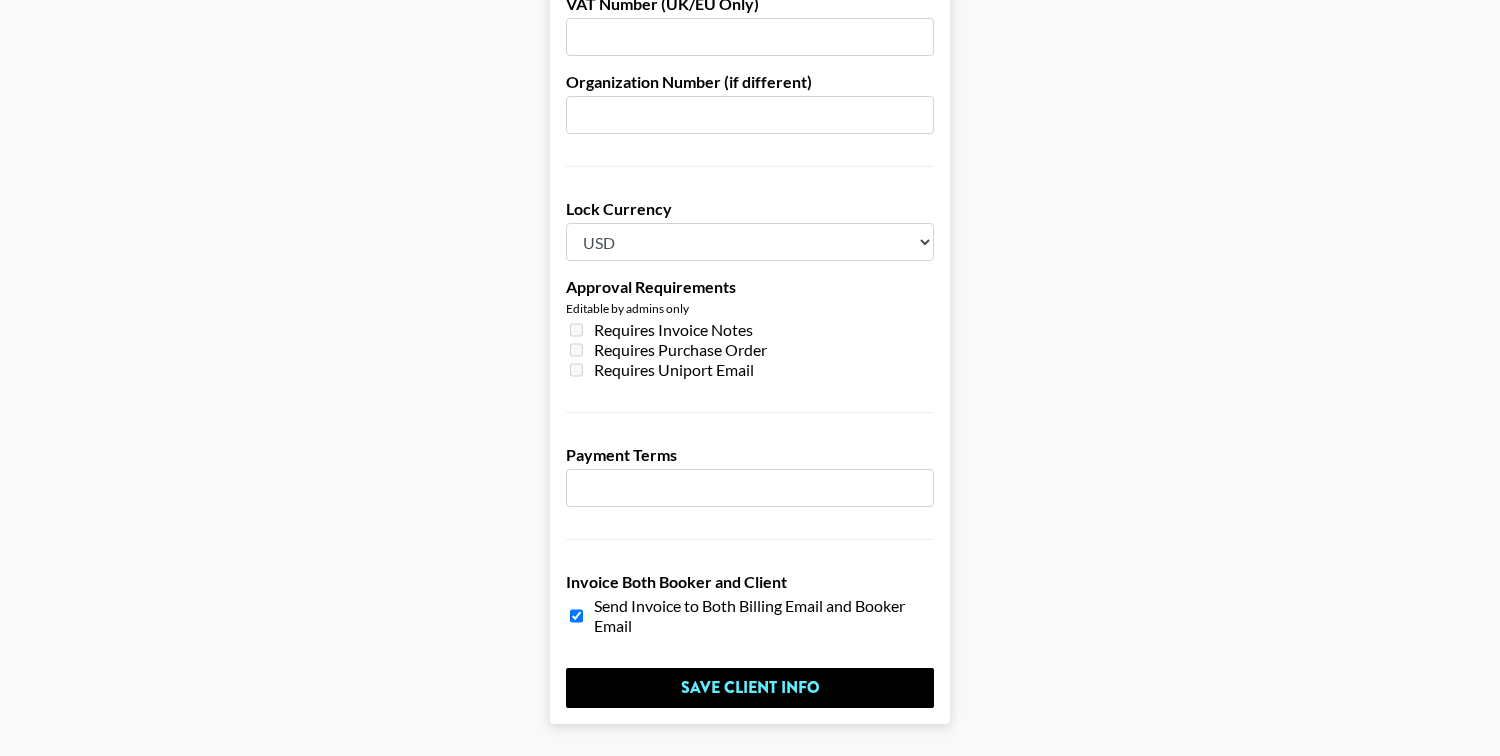 click at bounding box center [750, 488] 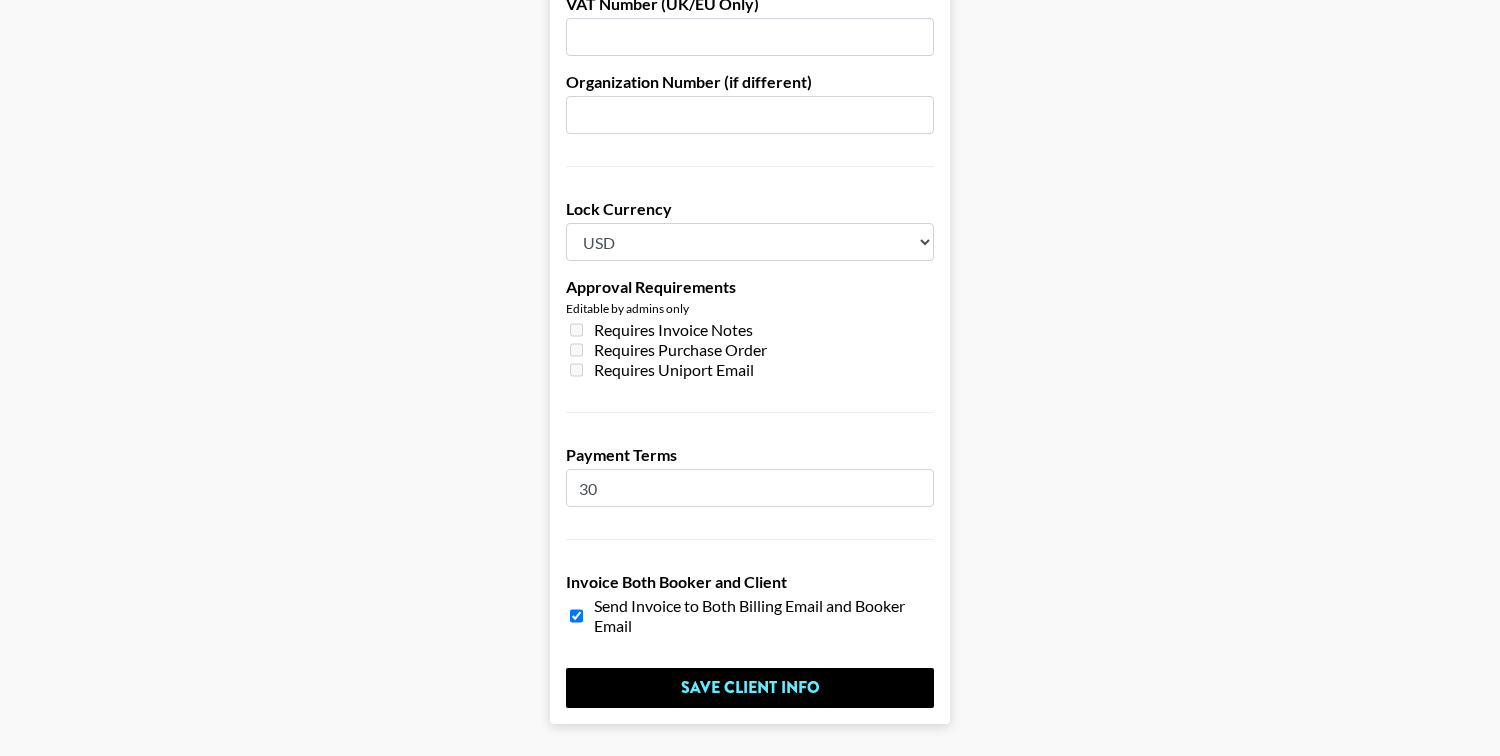 type on "30" 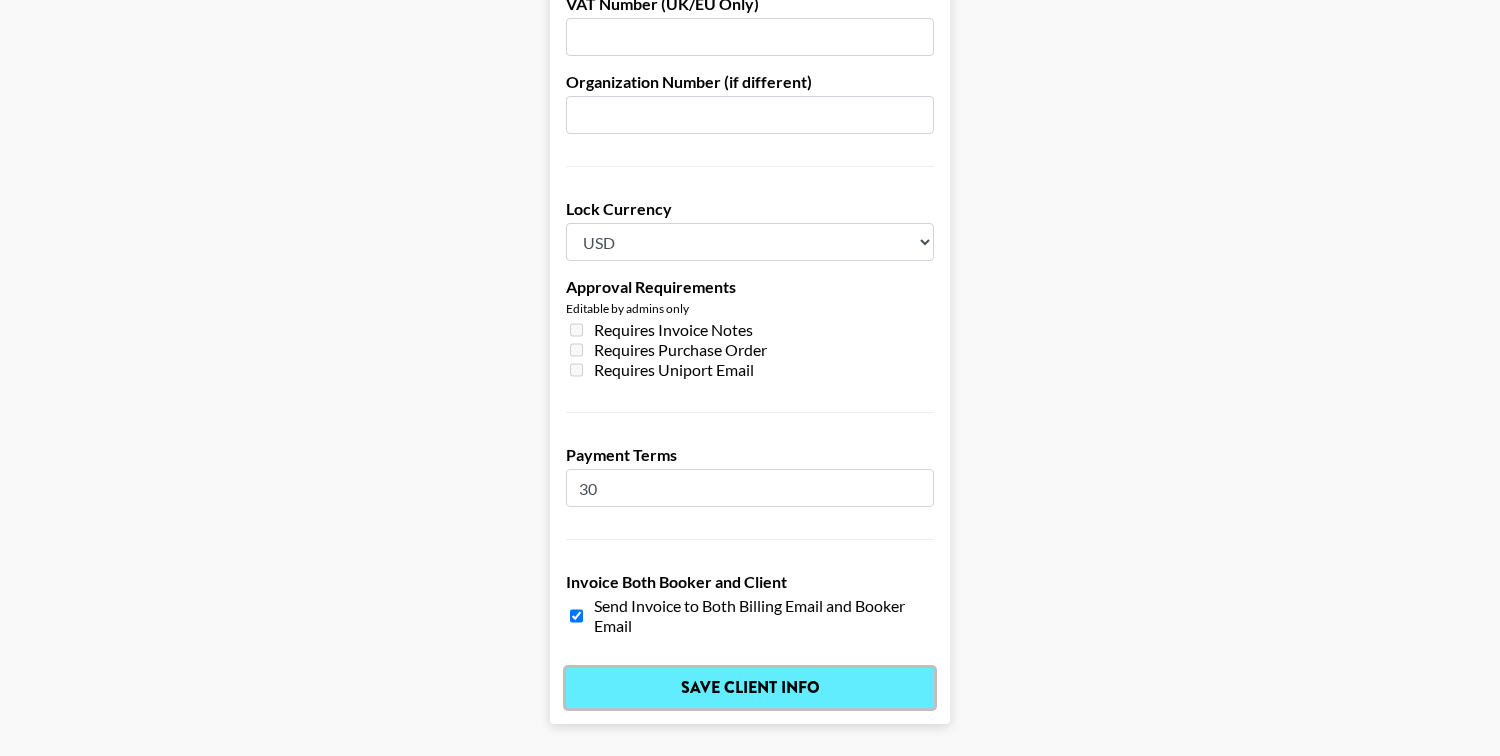 click on "Save Client Info" at bounding box center [750, 688] 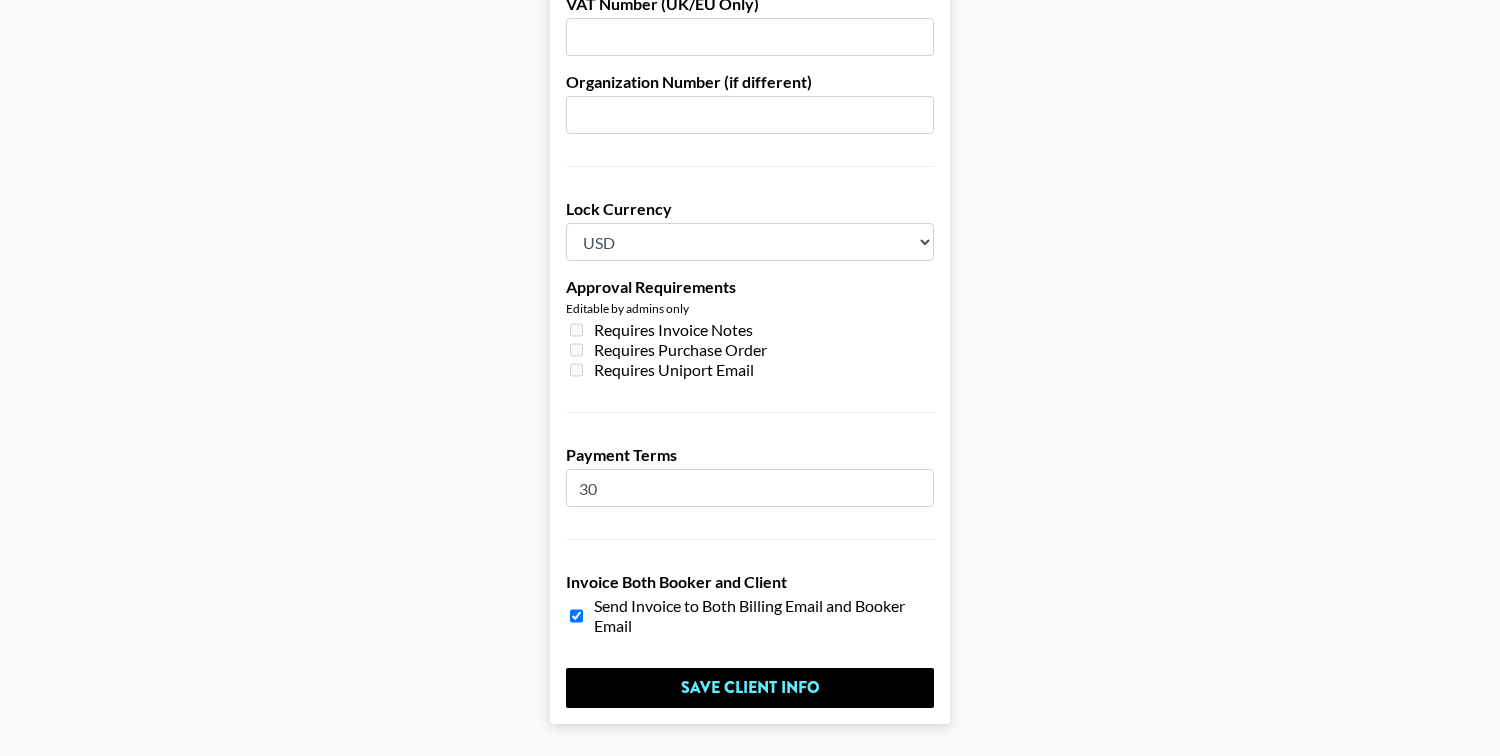 scroll, scrollTop: 0, scrollLeft: 0, axis: both 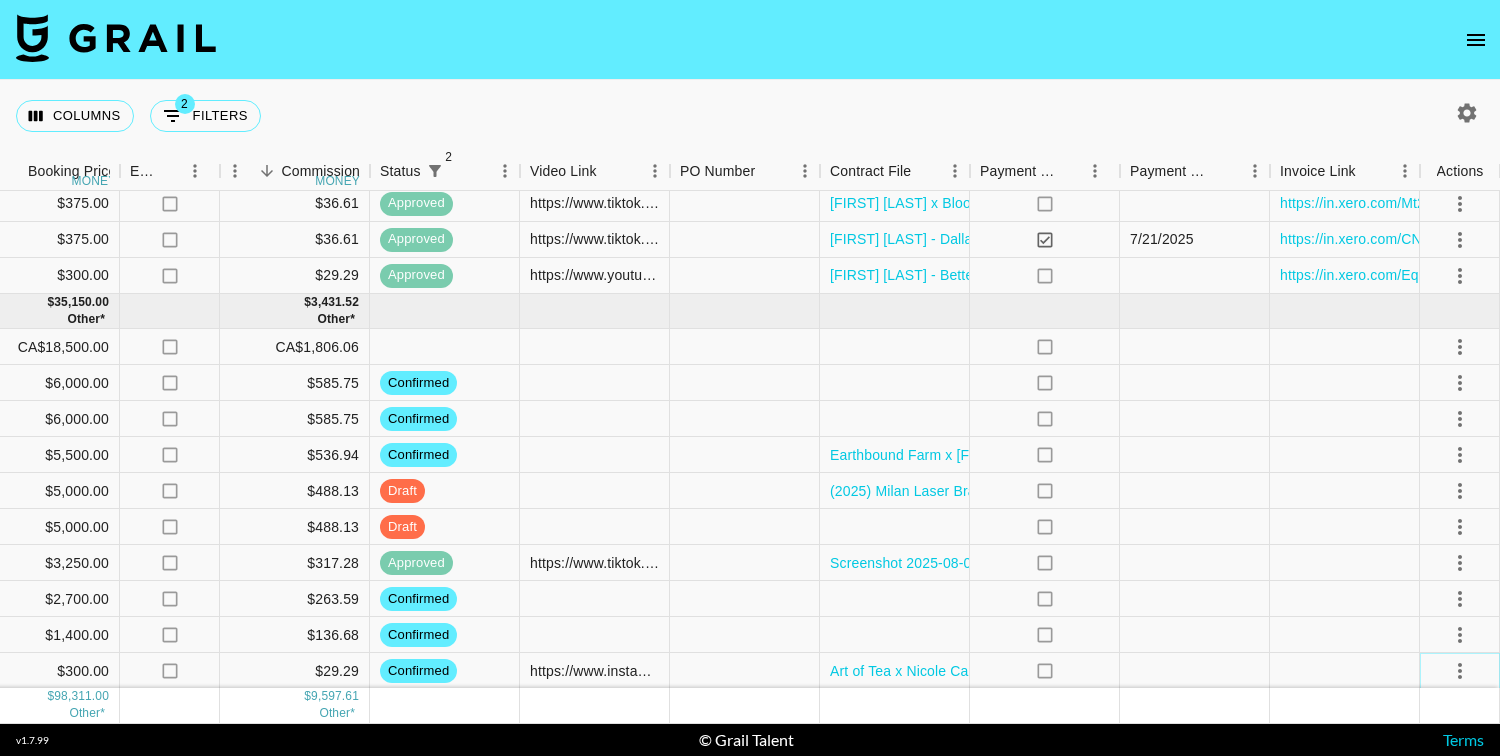 click 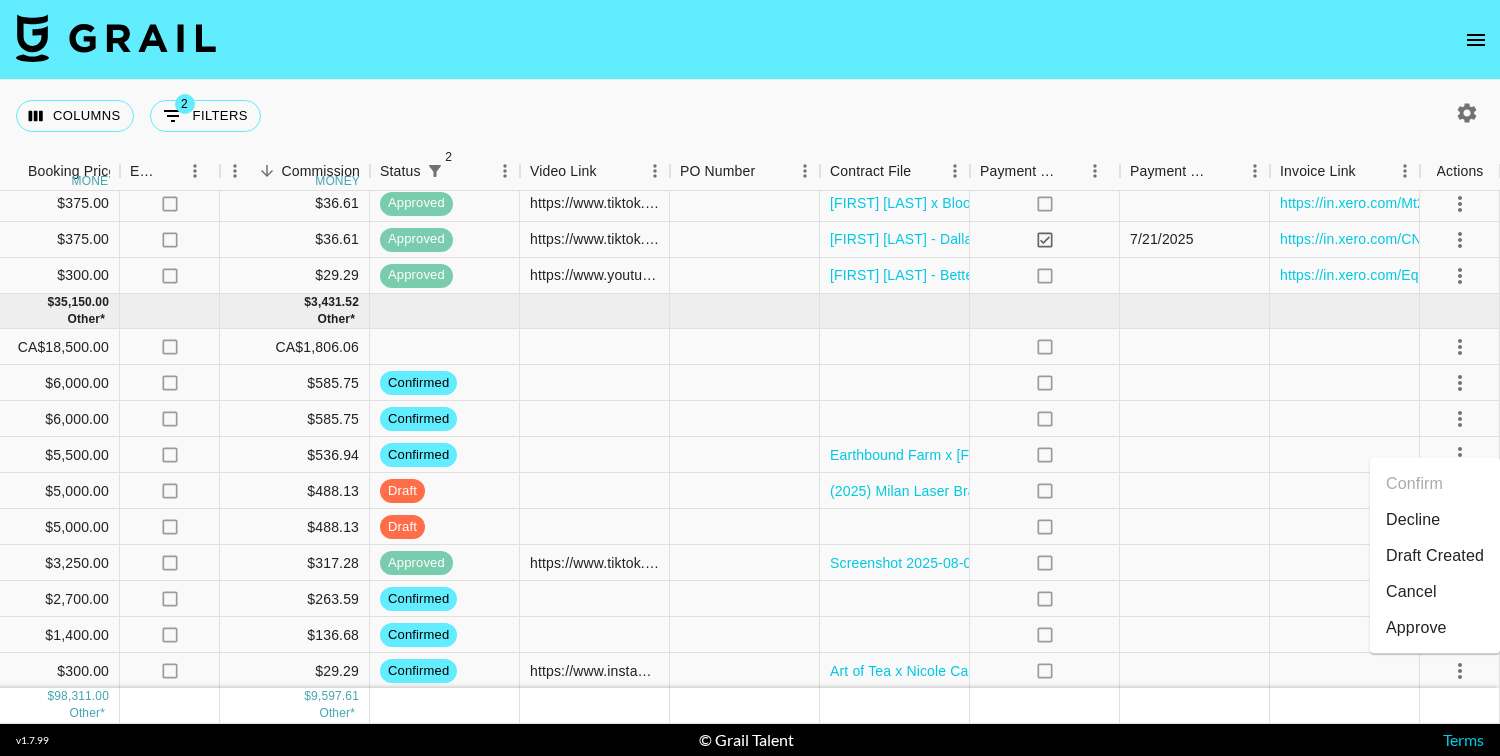 click on "Approve" at bounding box center (1416, 628) 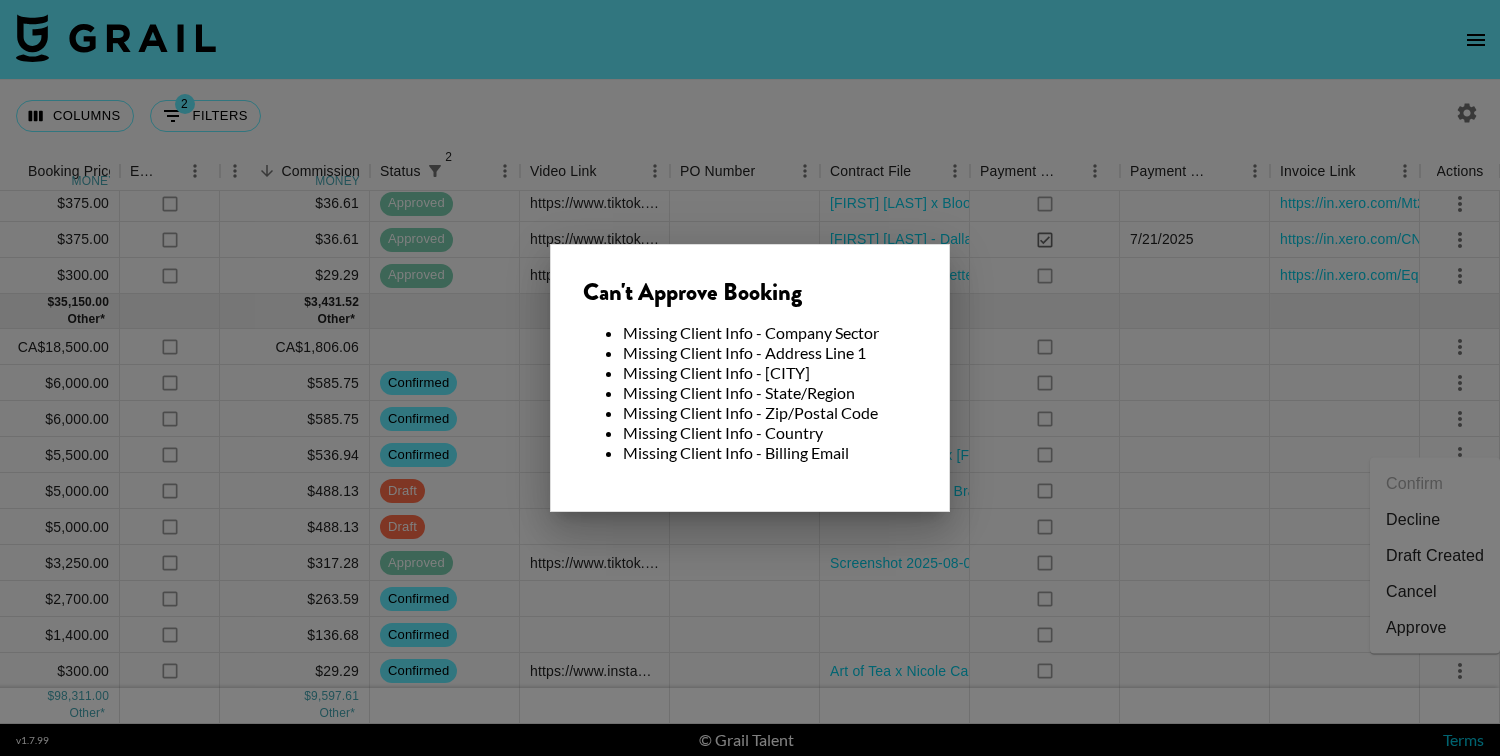 click at bounding box center (750, 378) 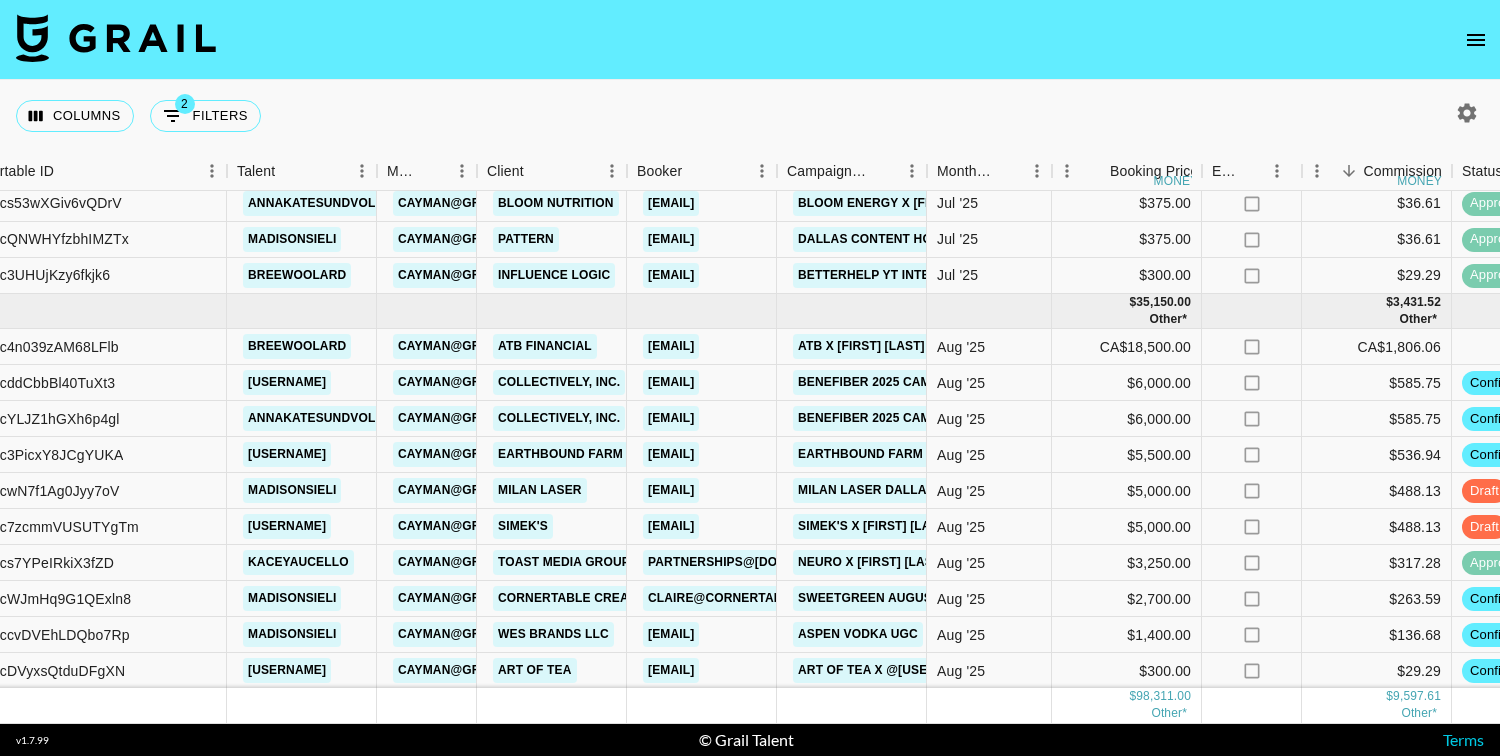 scroll, scrollTop: 1064, scrollLeft: 90, axis: both 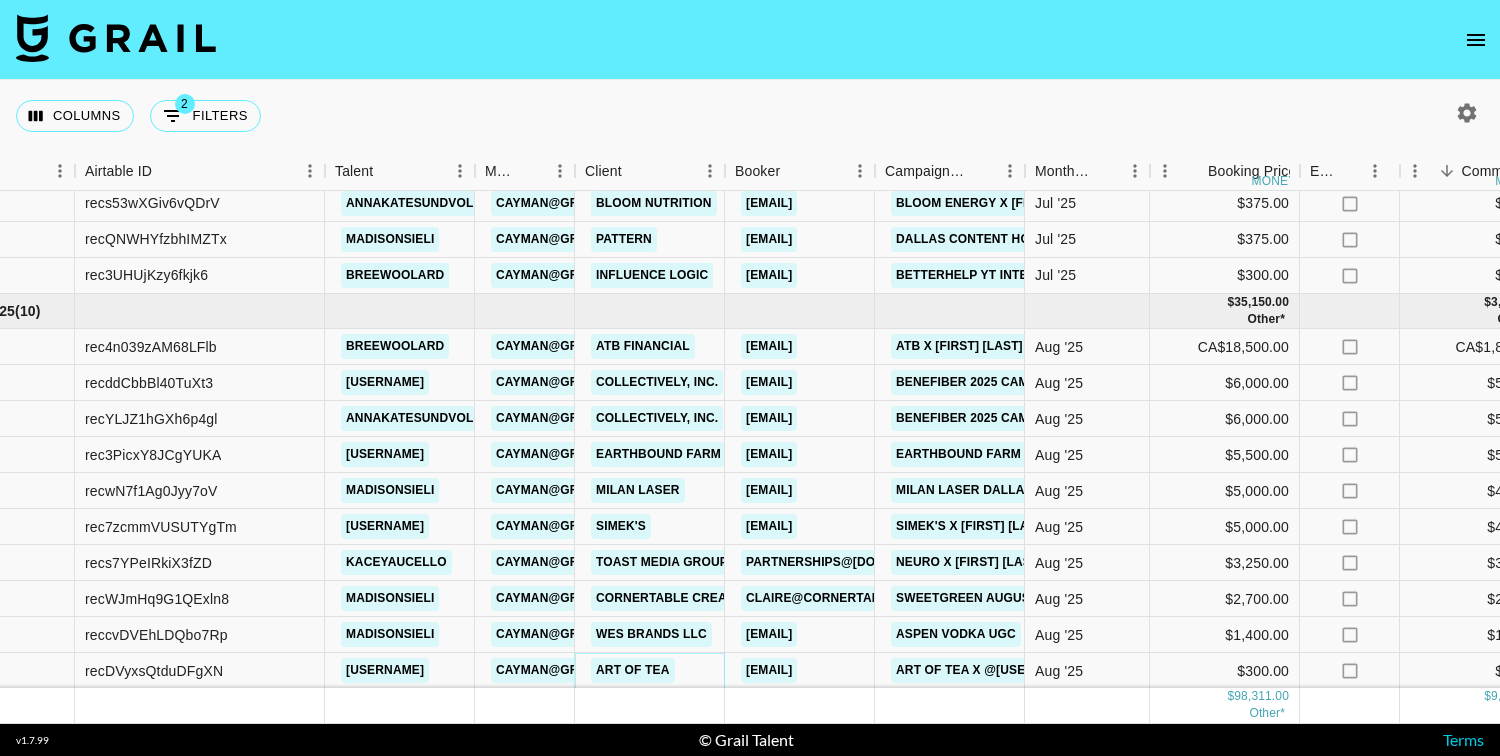 click on "Art of Tea" at bounding box center [633, 670] 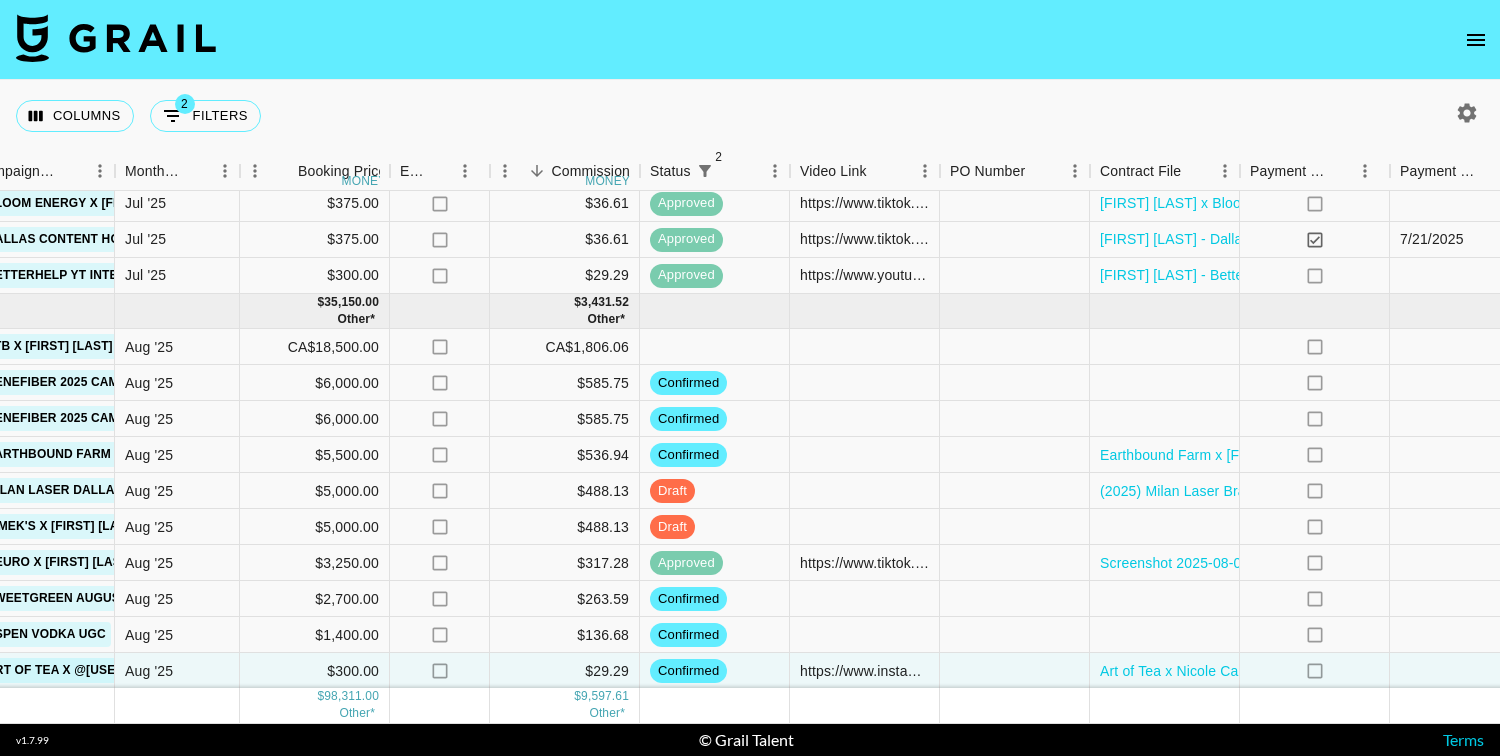 scroll, scrollTop: 1064, scrollLeft: 1270, axis: both 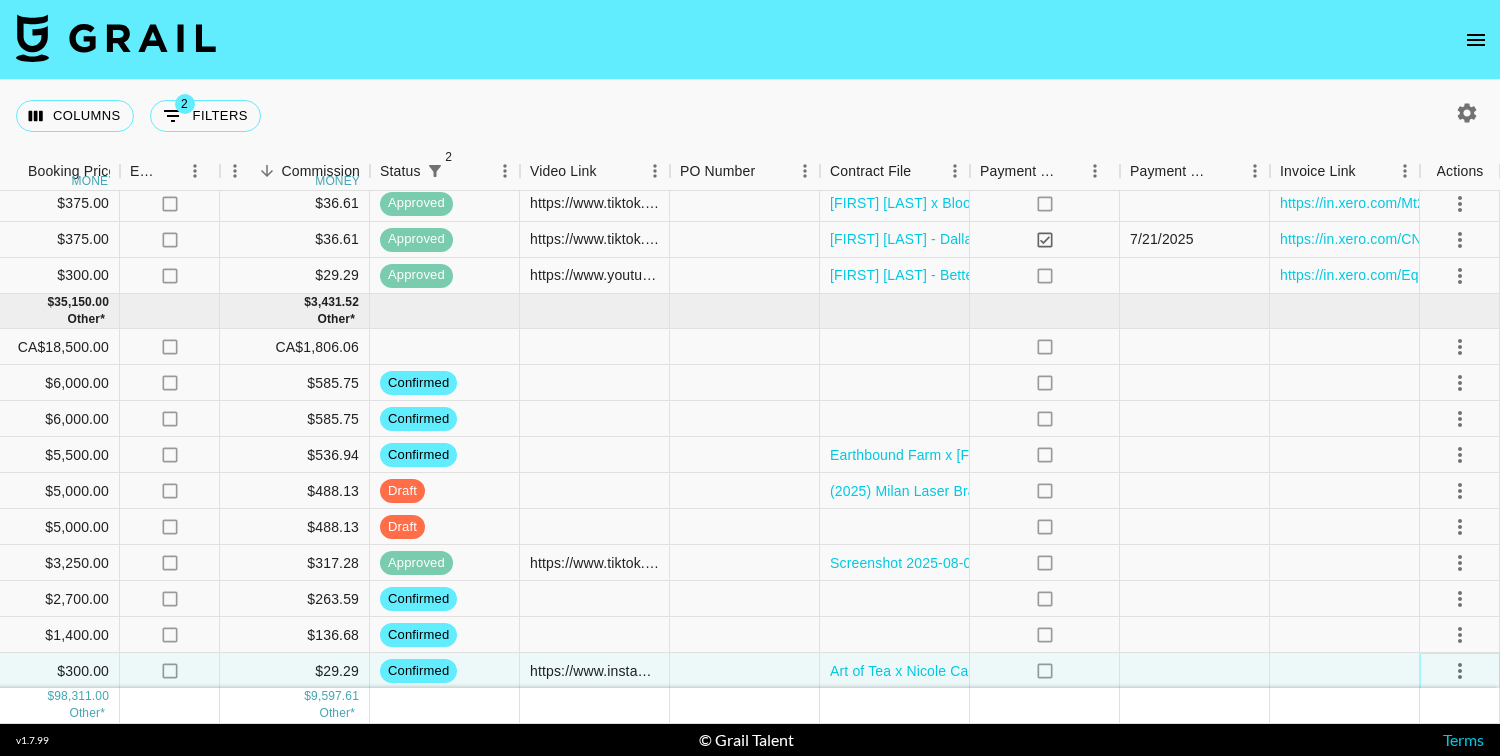 click 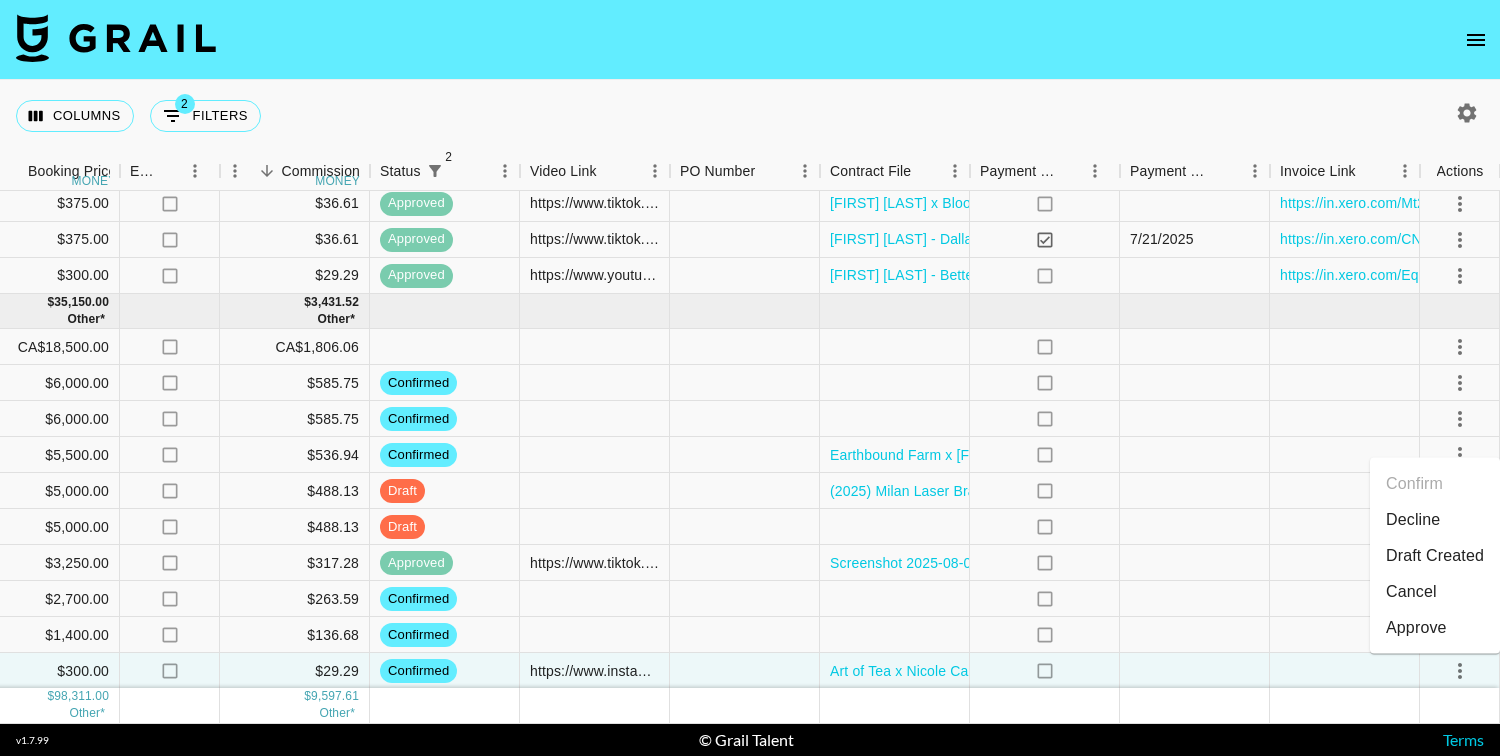click on "Approve" at bounding box center [1435, 628] 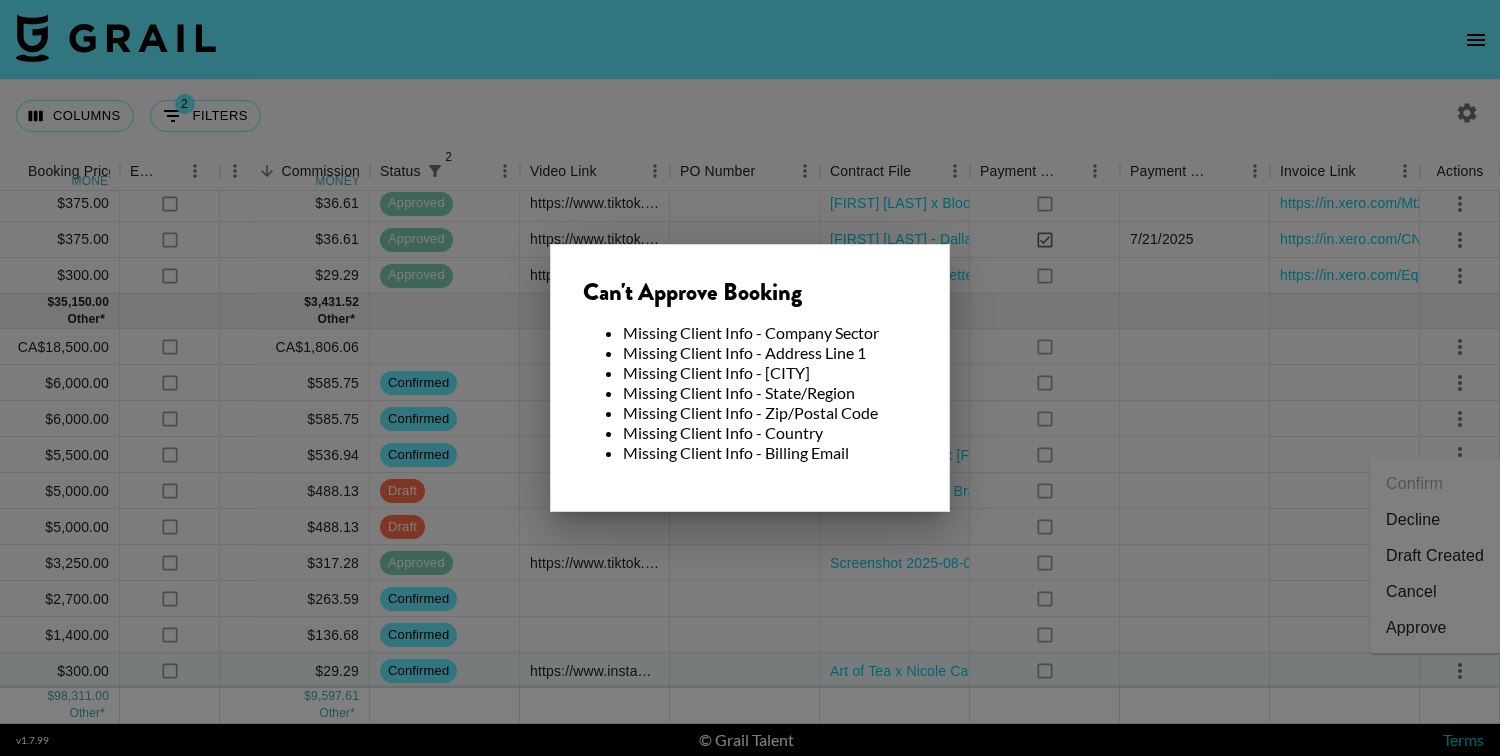 click at bounding box center [750, 378] 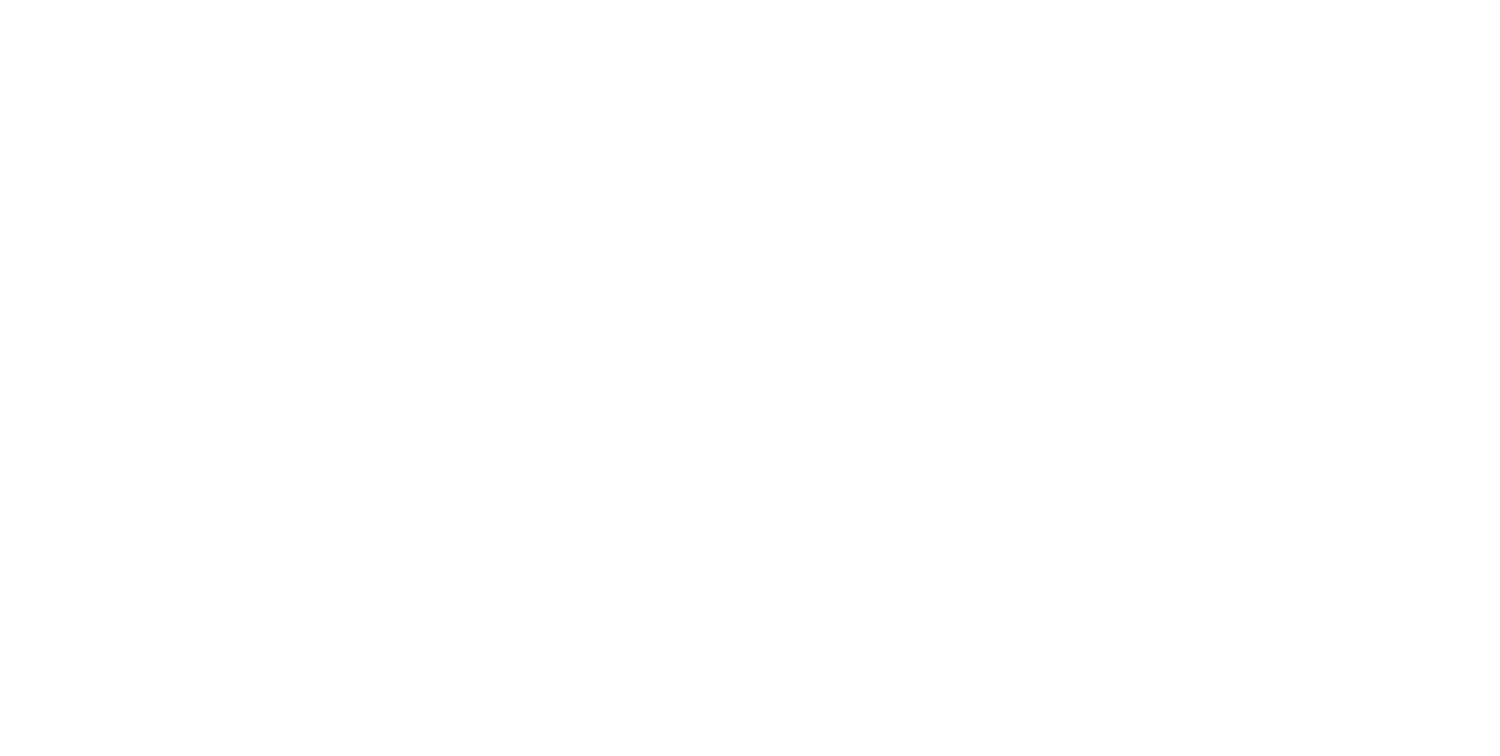 scroll, scrollTop: 0, scrollLeft: 0, axis: both 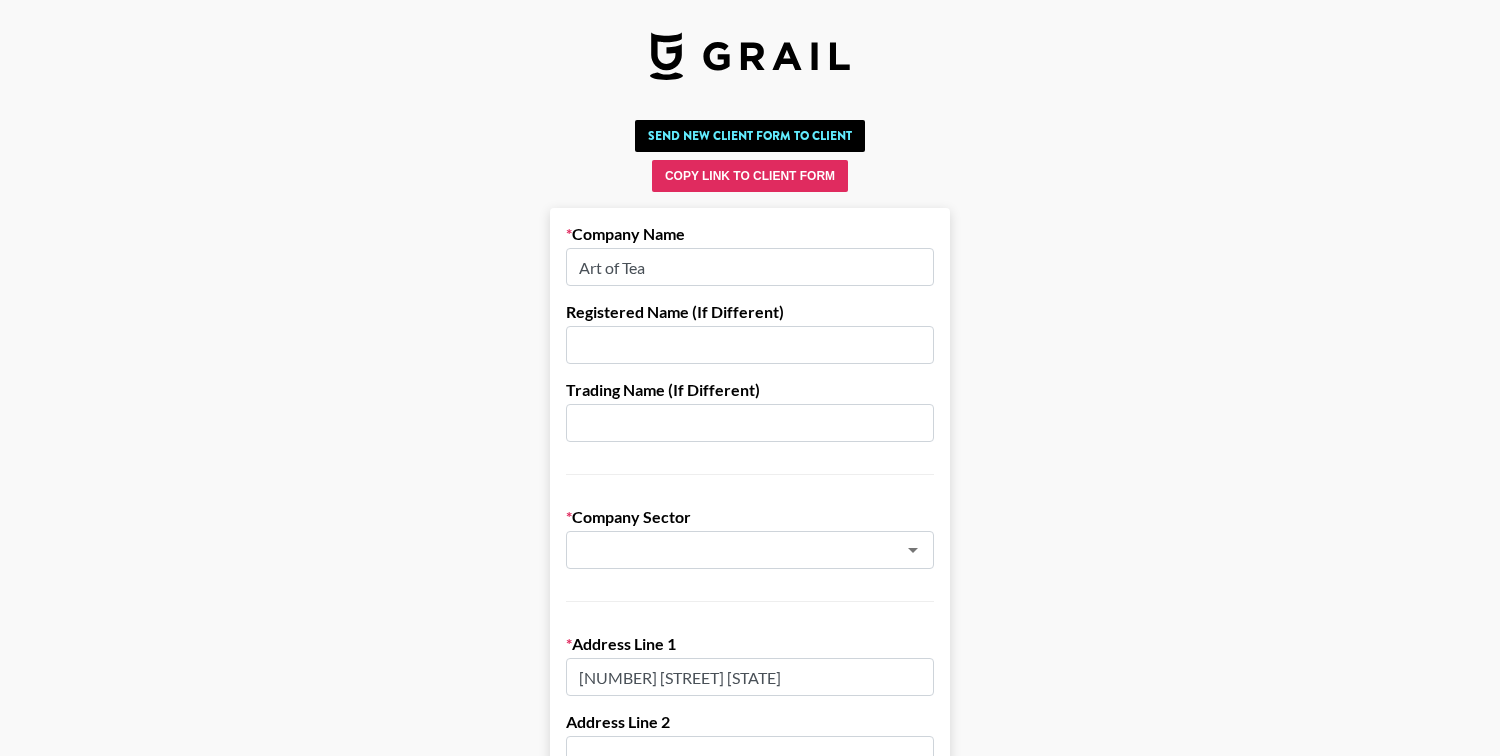 type on "Food & Beverages" 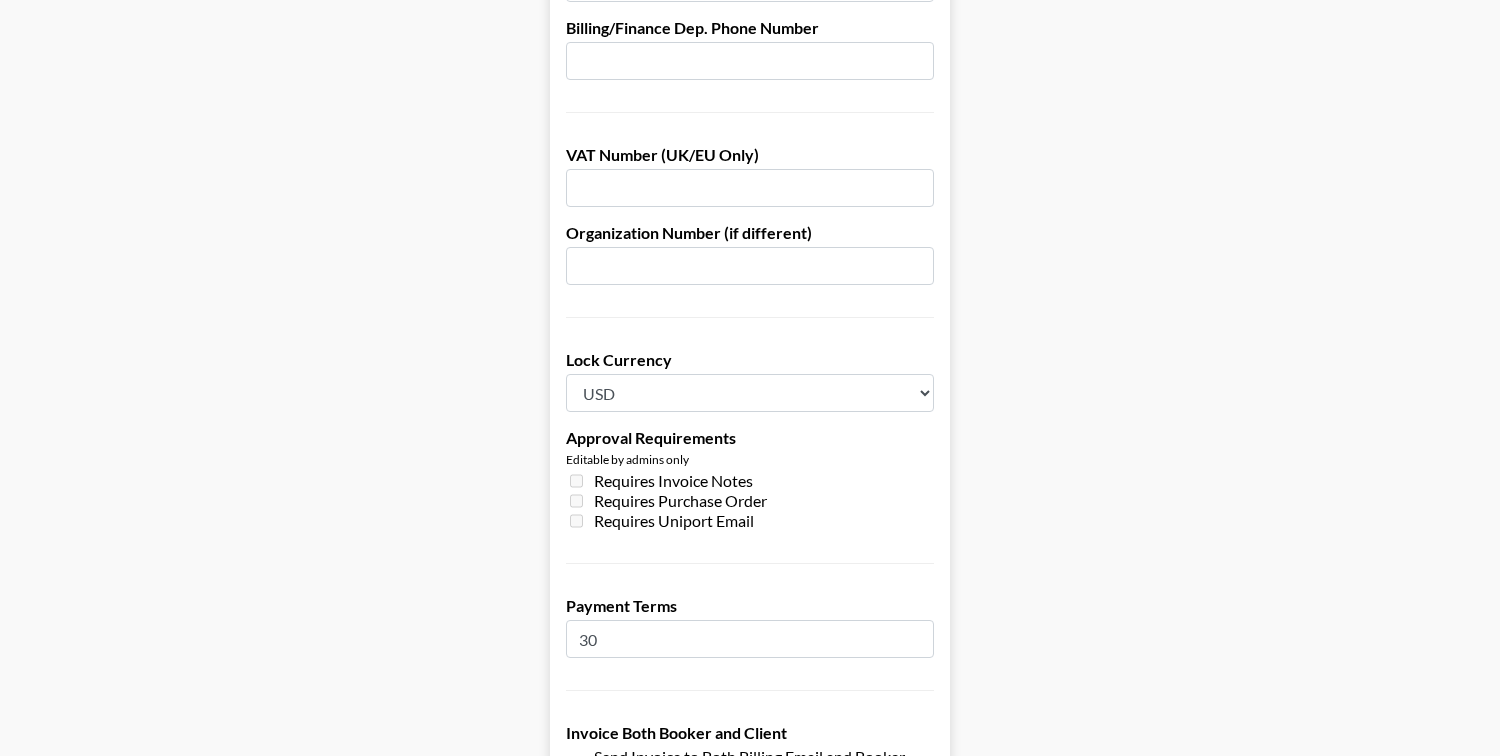 scroll, scrollTop: 1534, scrollLeft: 0, axis: vertical 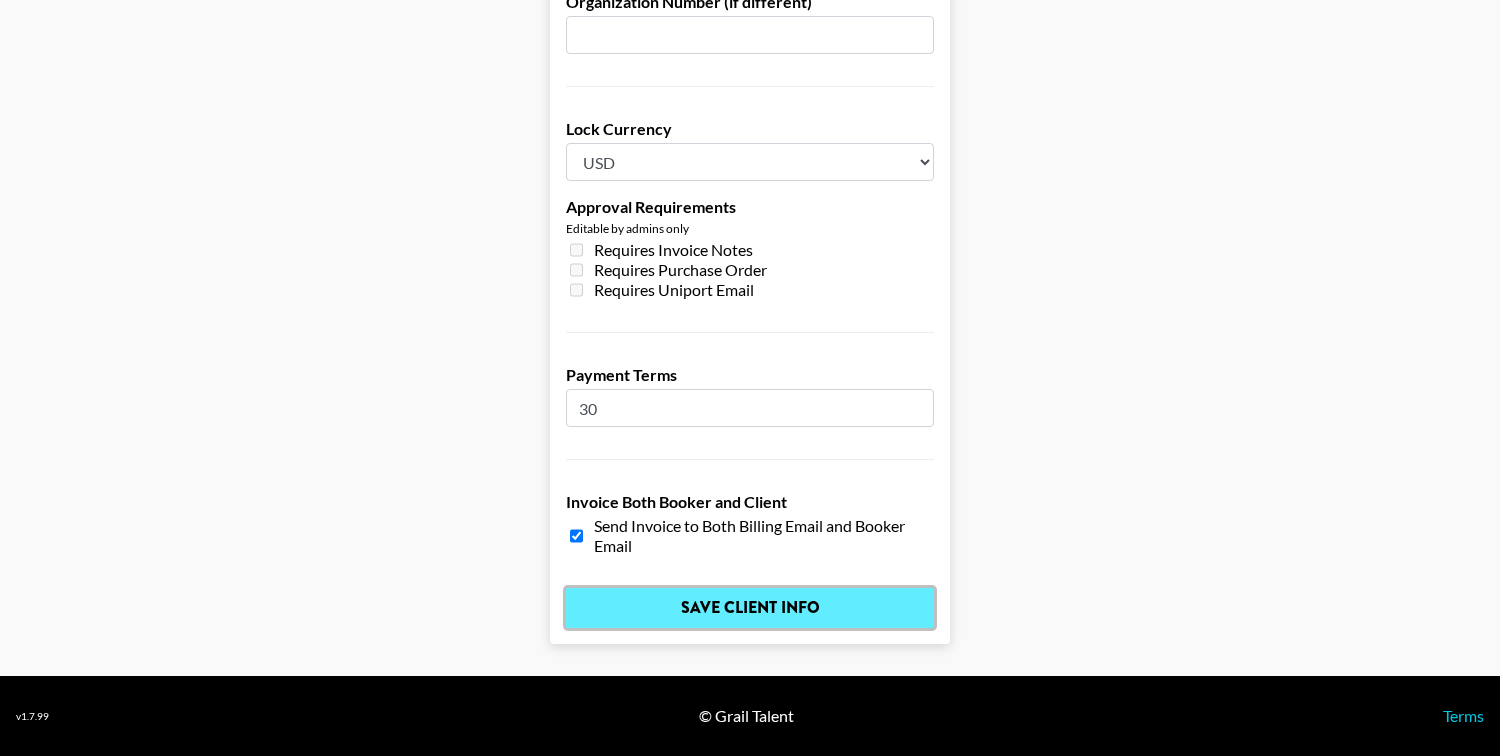 click on "Save Client Info" at bounding box center [750, 608] 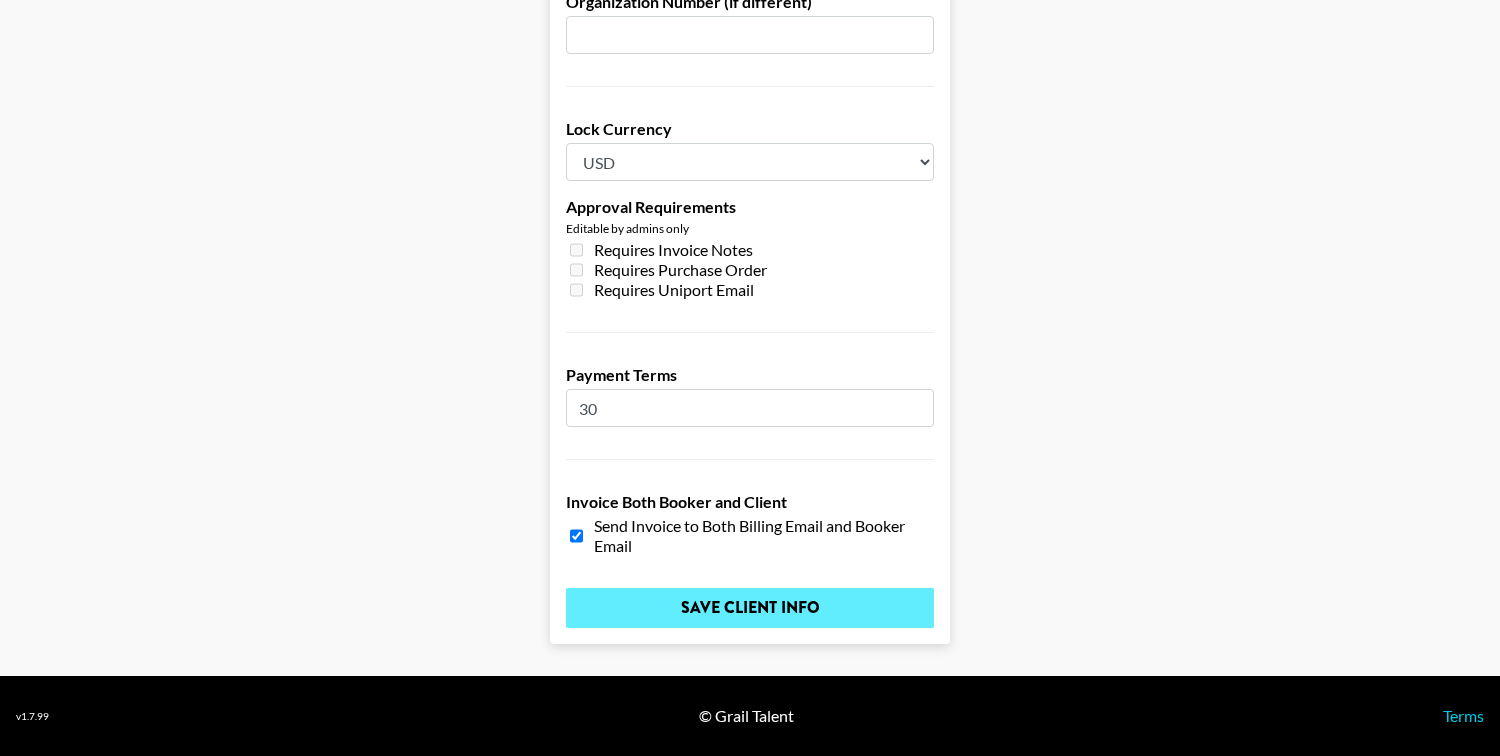 scroll, scrollTop: 0, scrollLeft: 0, axis: both 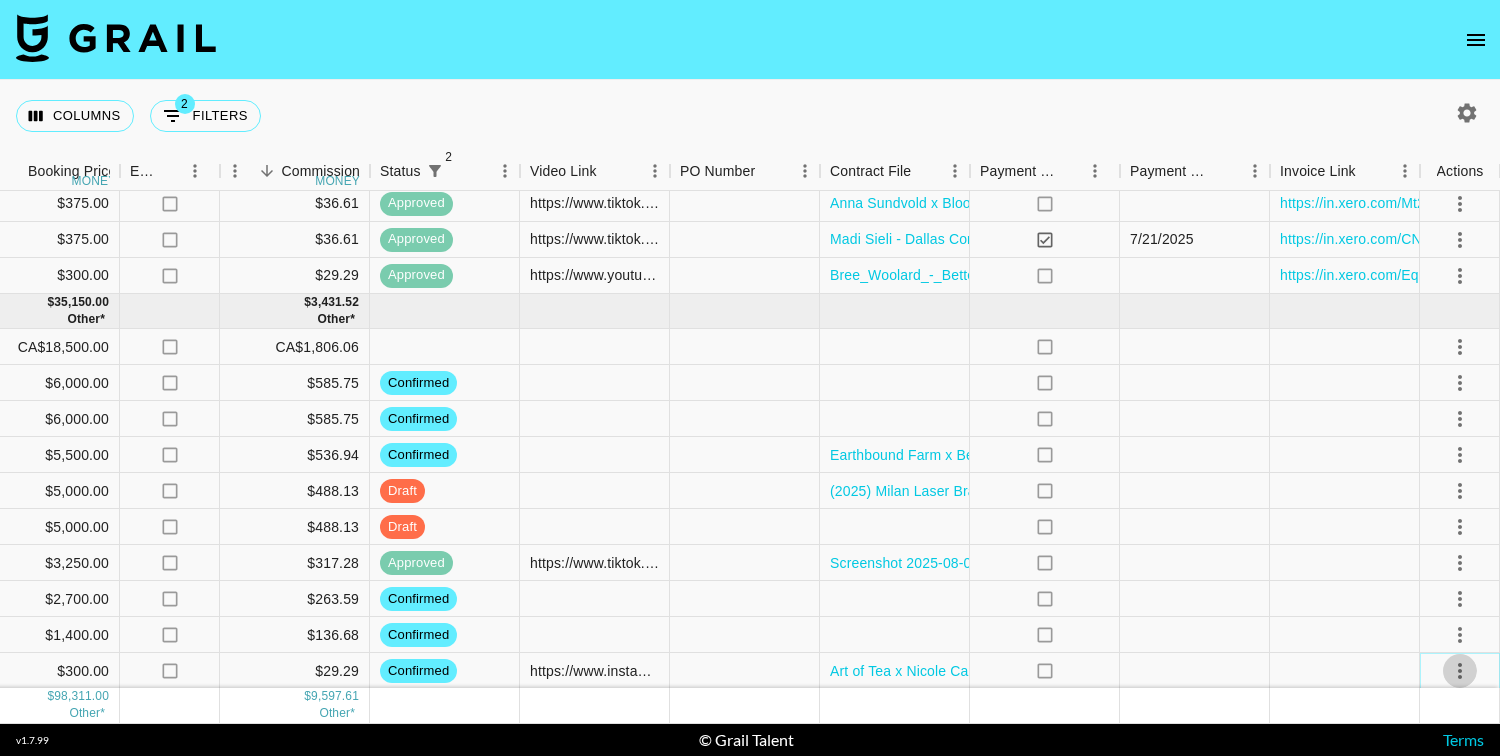 click 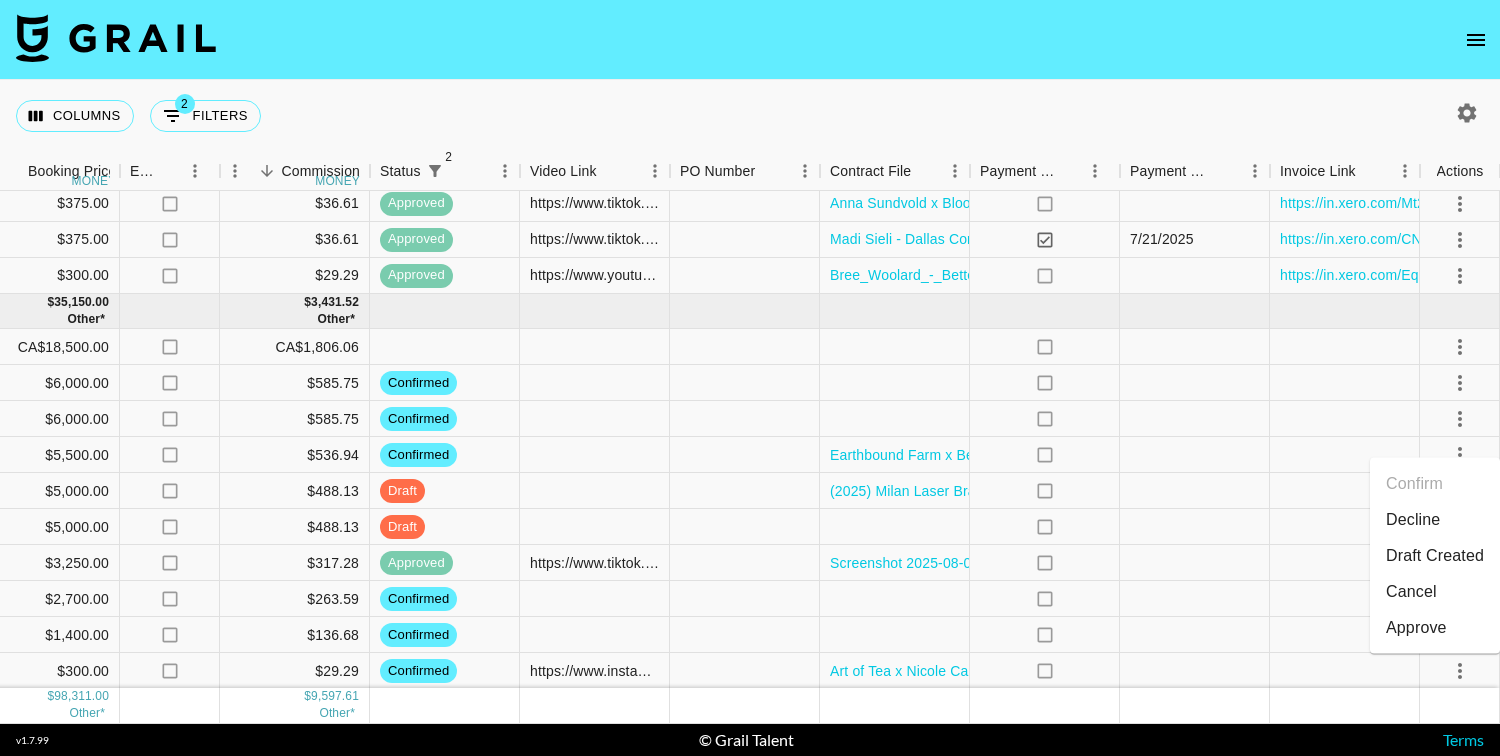 click on "Approve" at bounding box center [1416, 628] 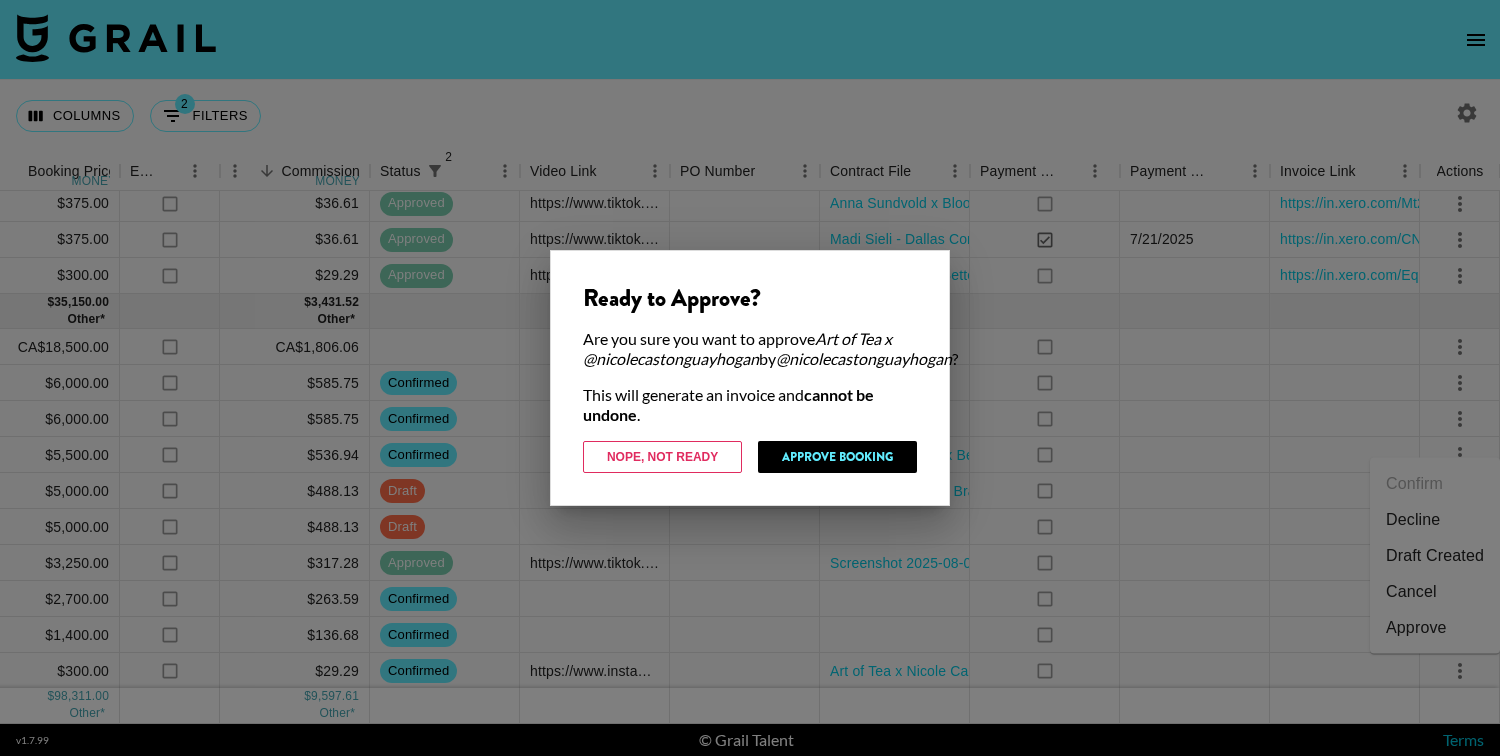 click on "Ready to Approve? Are you sure you want to approve  Art of Tea x @nicolecastonguayhogan  by  @ nicolecastonguayhogan ? This will generate an invoice and  cannot be undone . Nope, Not Ready Approve Booking" at bounding box center [750, 378] 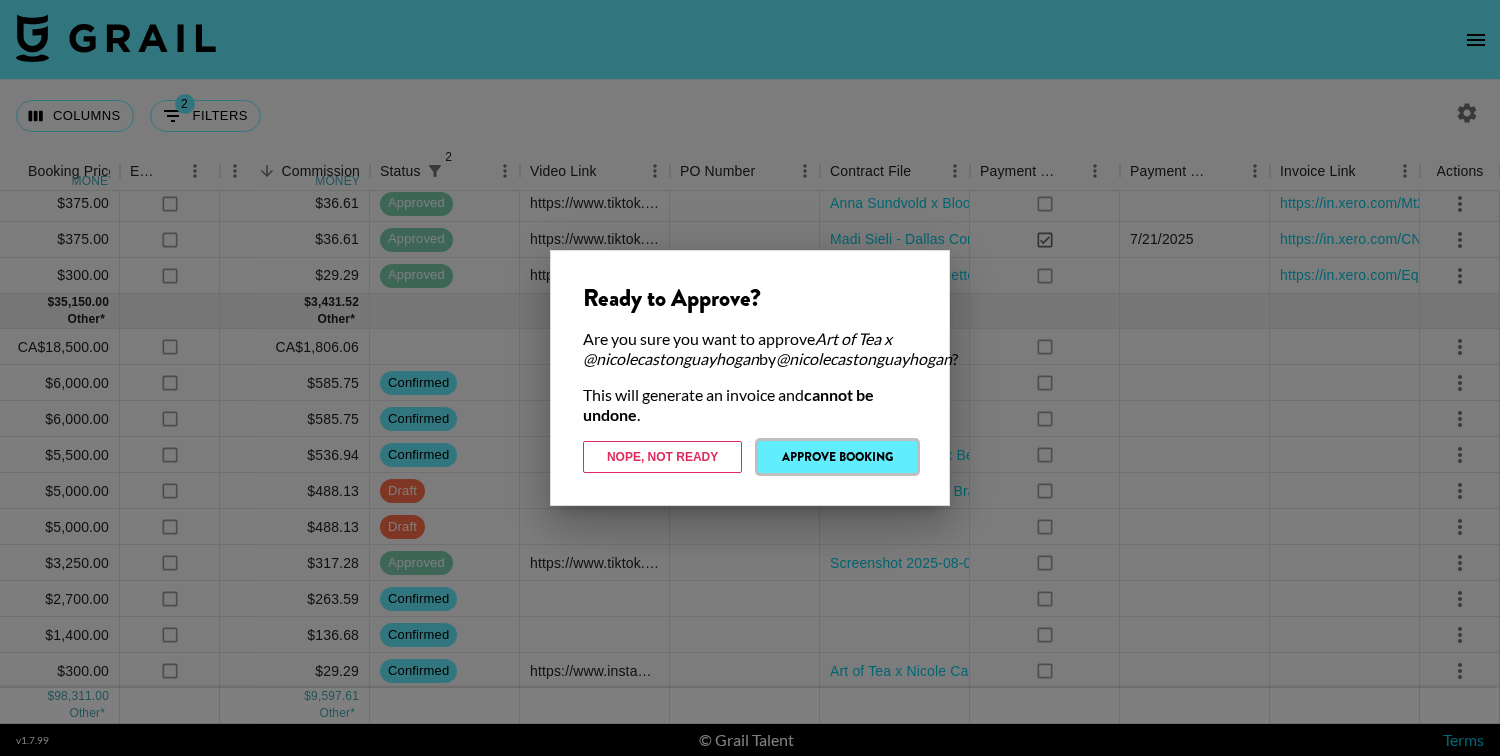 click on "Approve Booking" at bounding box center [837, 457] 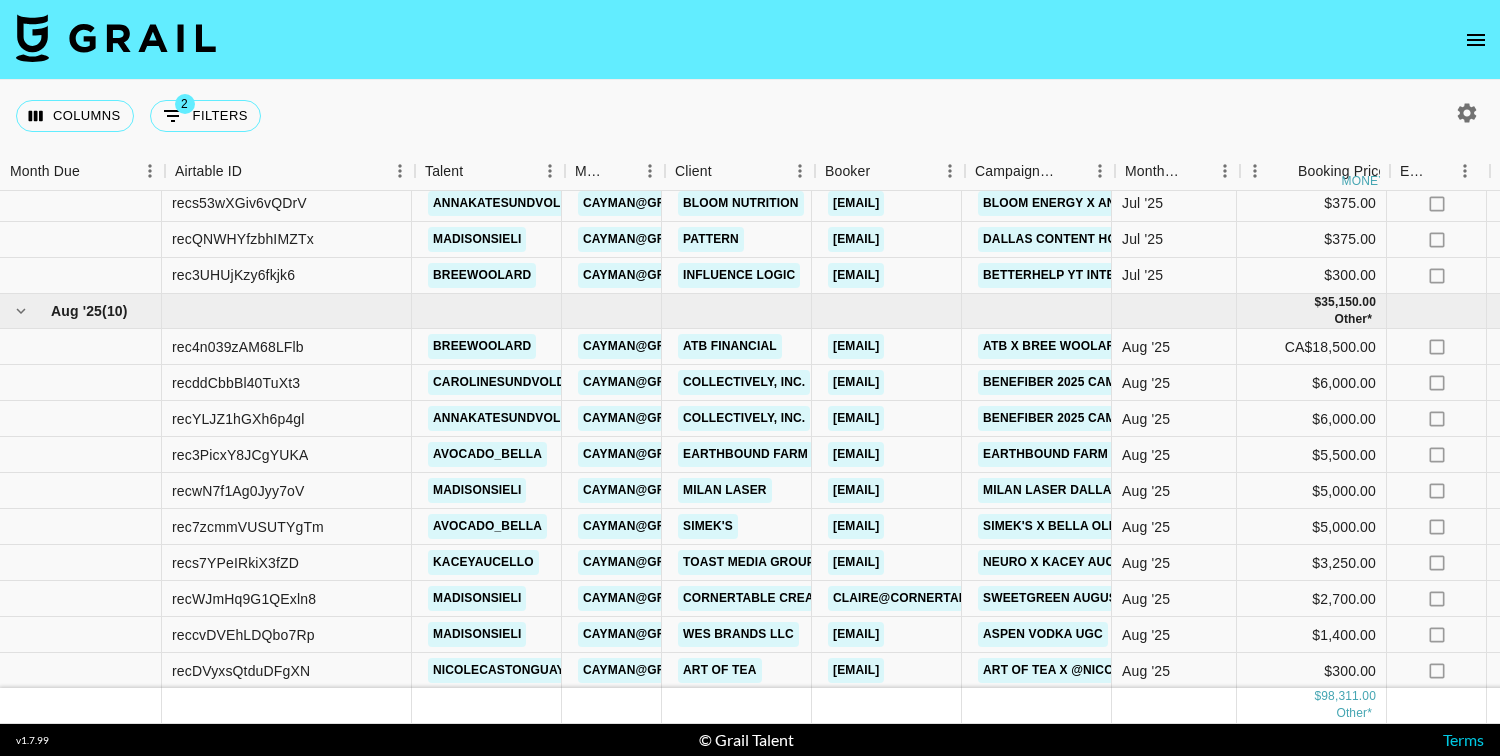 scroll, scrollTop: 1064, scrollLeft: 0, axis: vertical 